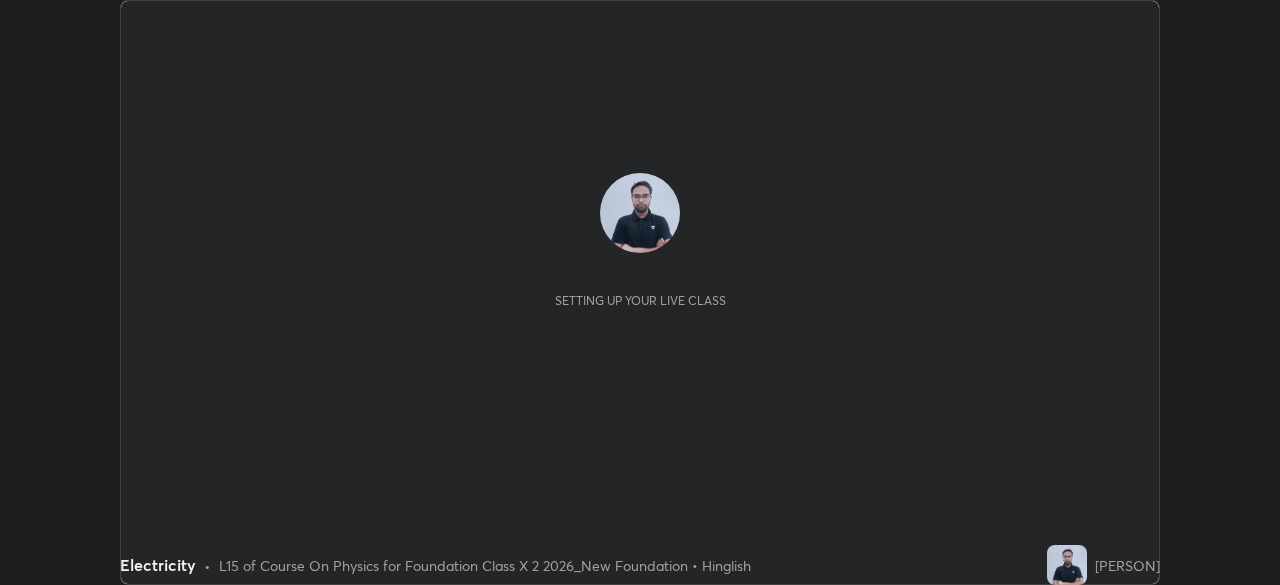 scroll, scrollTop: 0, scrollLeft: 0, axis: both 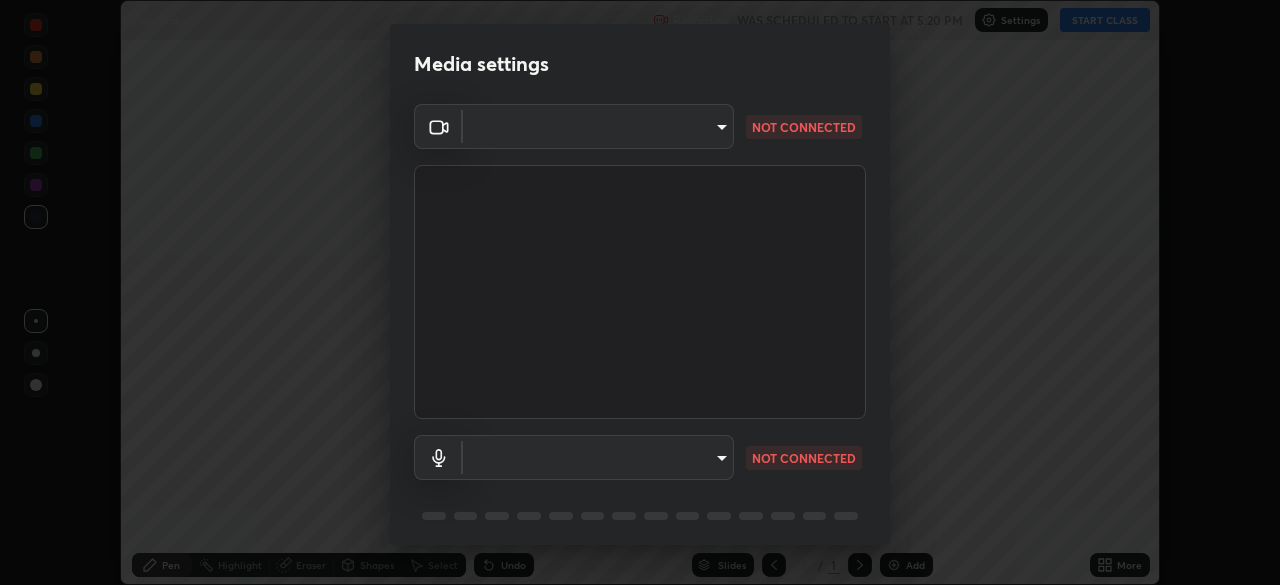 type on "3c1f287fd1873ac4f3146b24511f7a38a42a8d7cba0e87c08ce73e8860c27ac0" 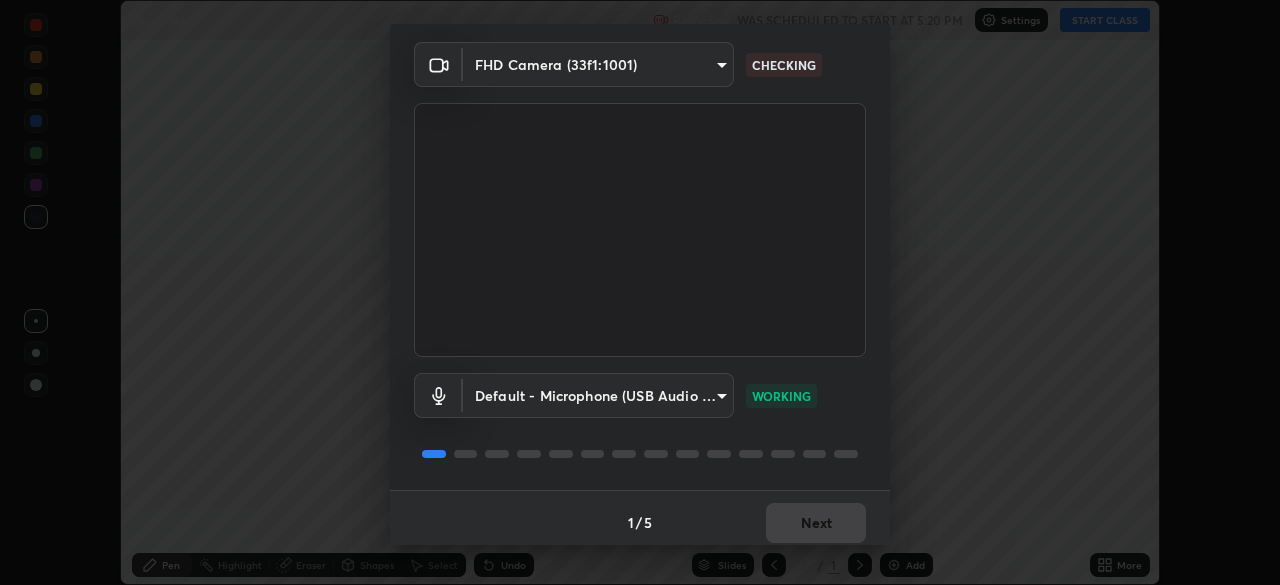 scroll, scrollTop: 71, scrollLeft: 0, axis: vertical 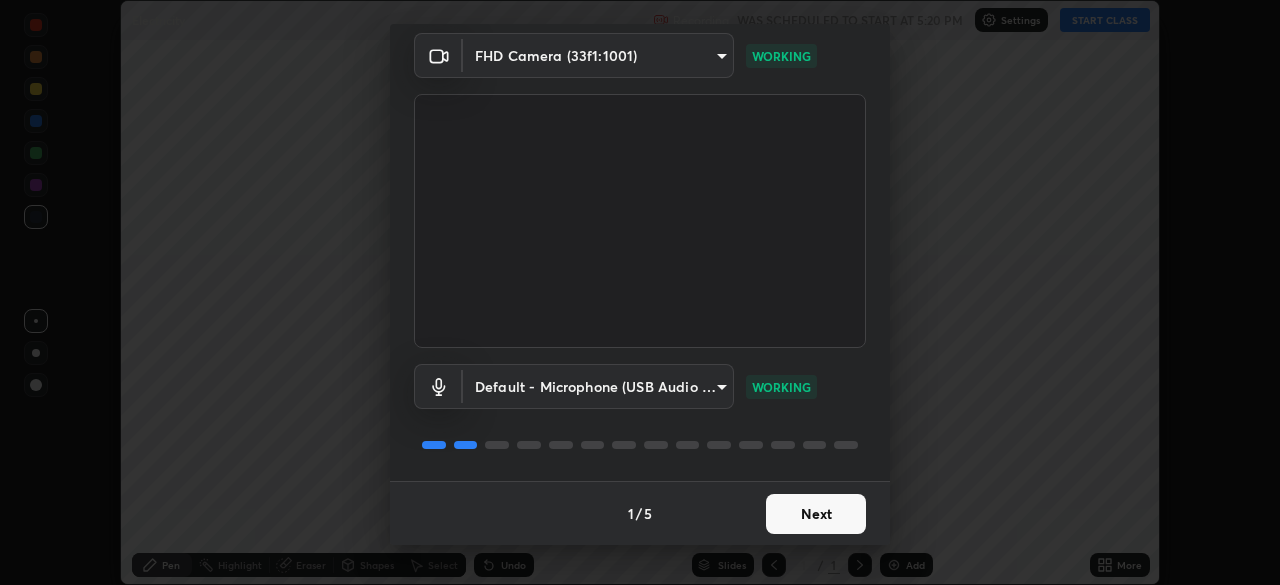 click on "Next" at bounding box center (816, 514) 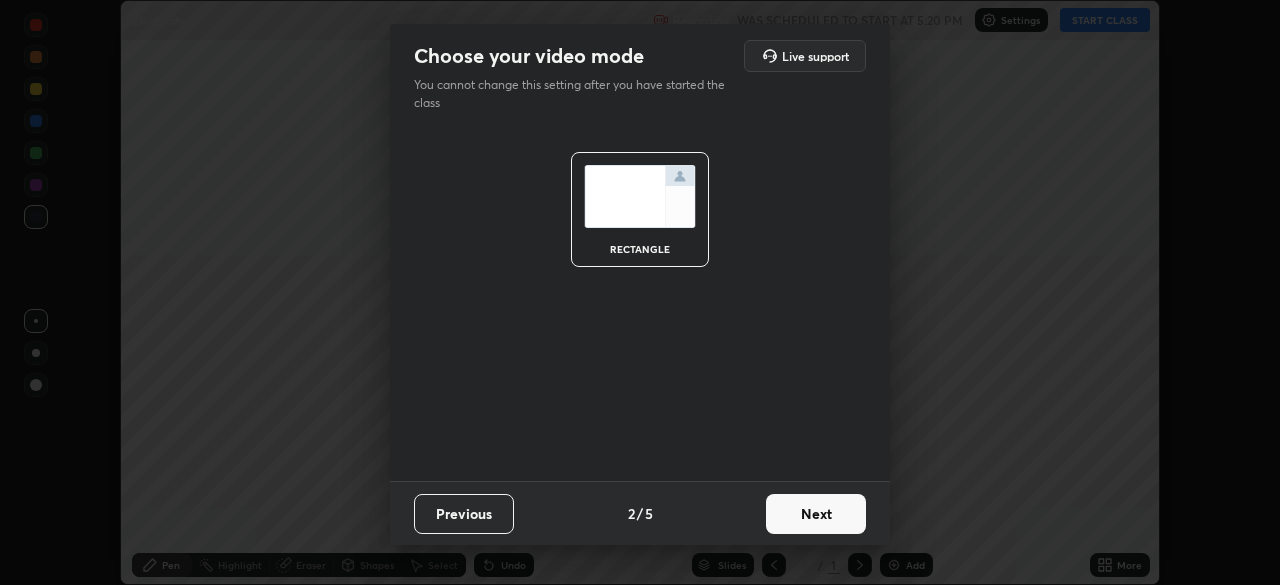 click on "Next" at bounding box center (816, 514) 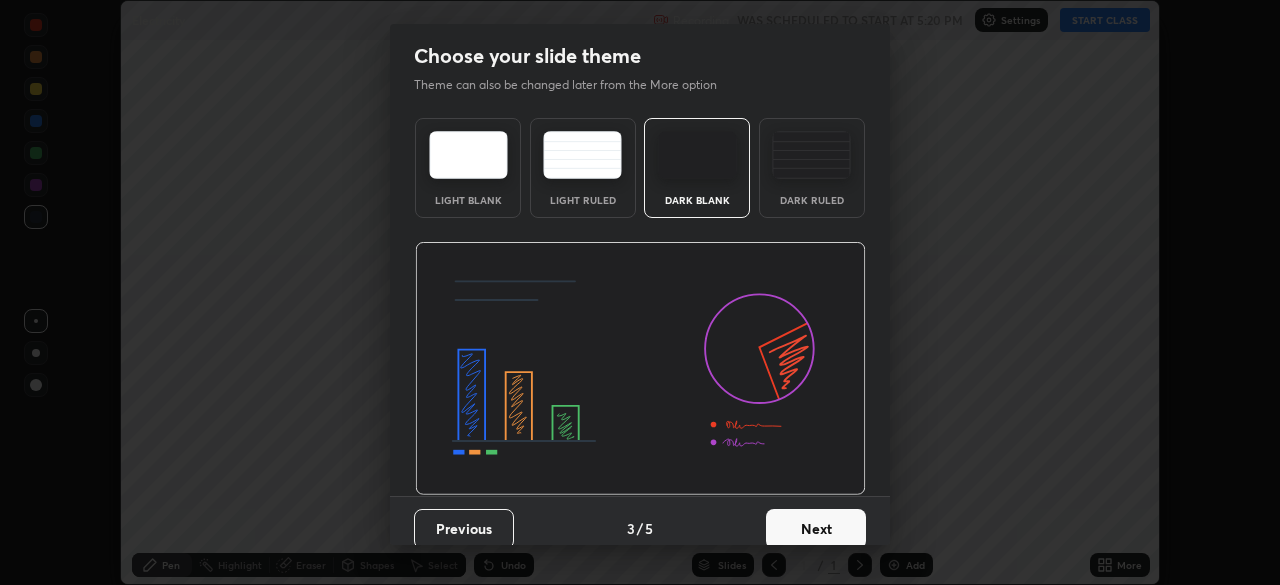 click on "Dark Ruled" at bounding box center [812, 200] 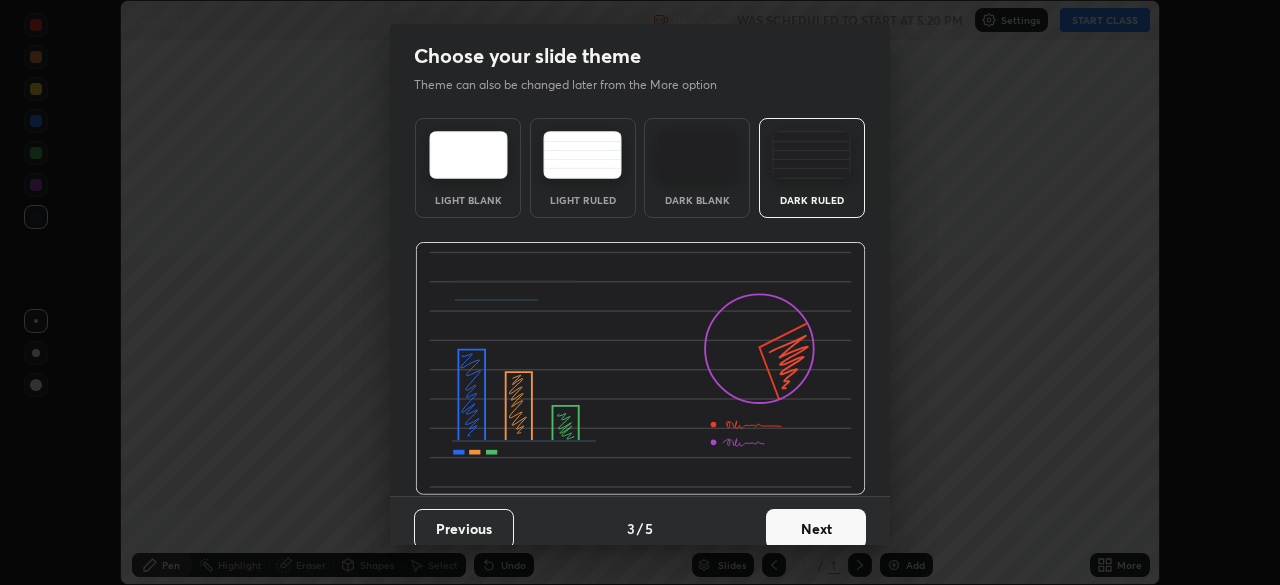 click on "Next" at bounding box center [816, 529] 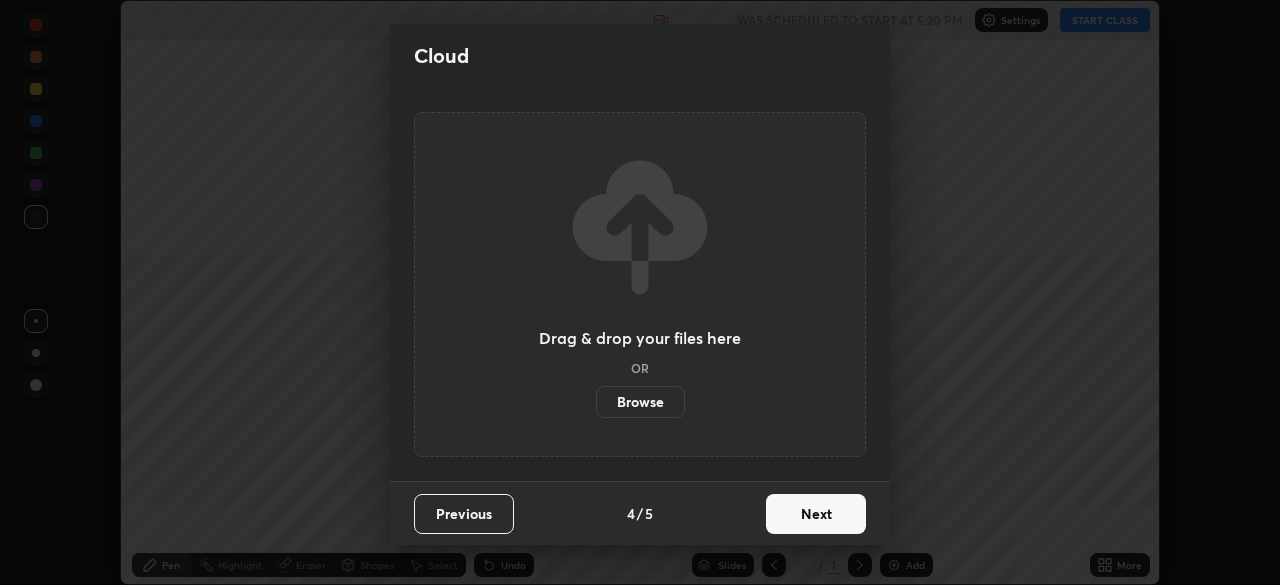 click on "Browse" at bounding box center (640, 402) 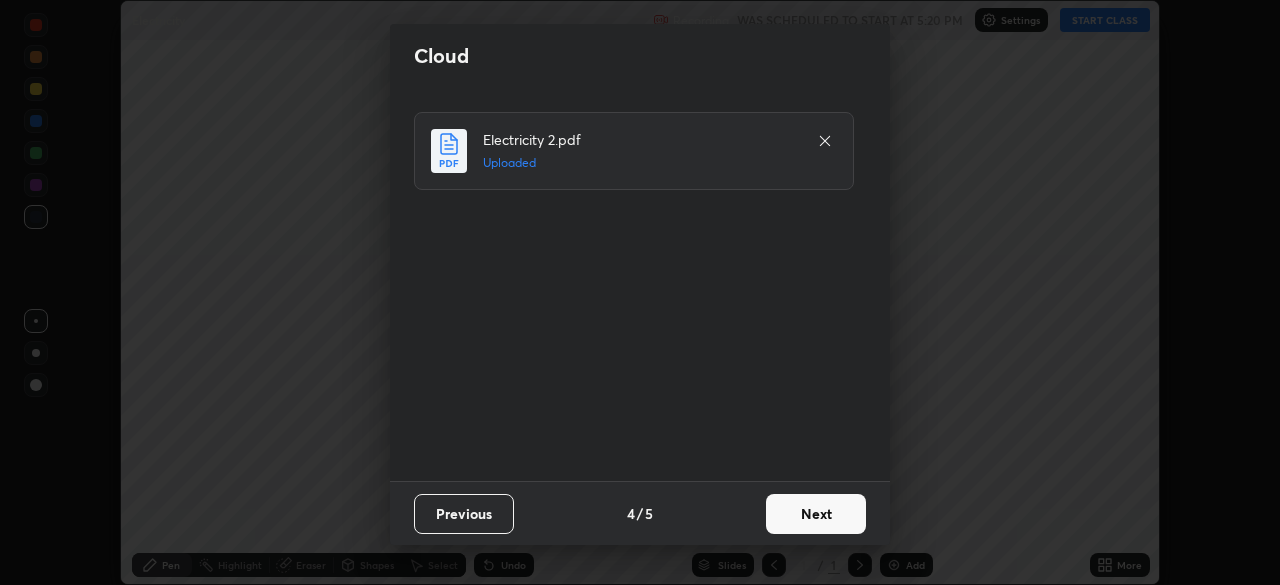 click on "Next" at bounding box center (816, 514) 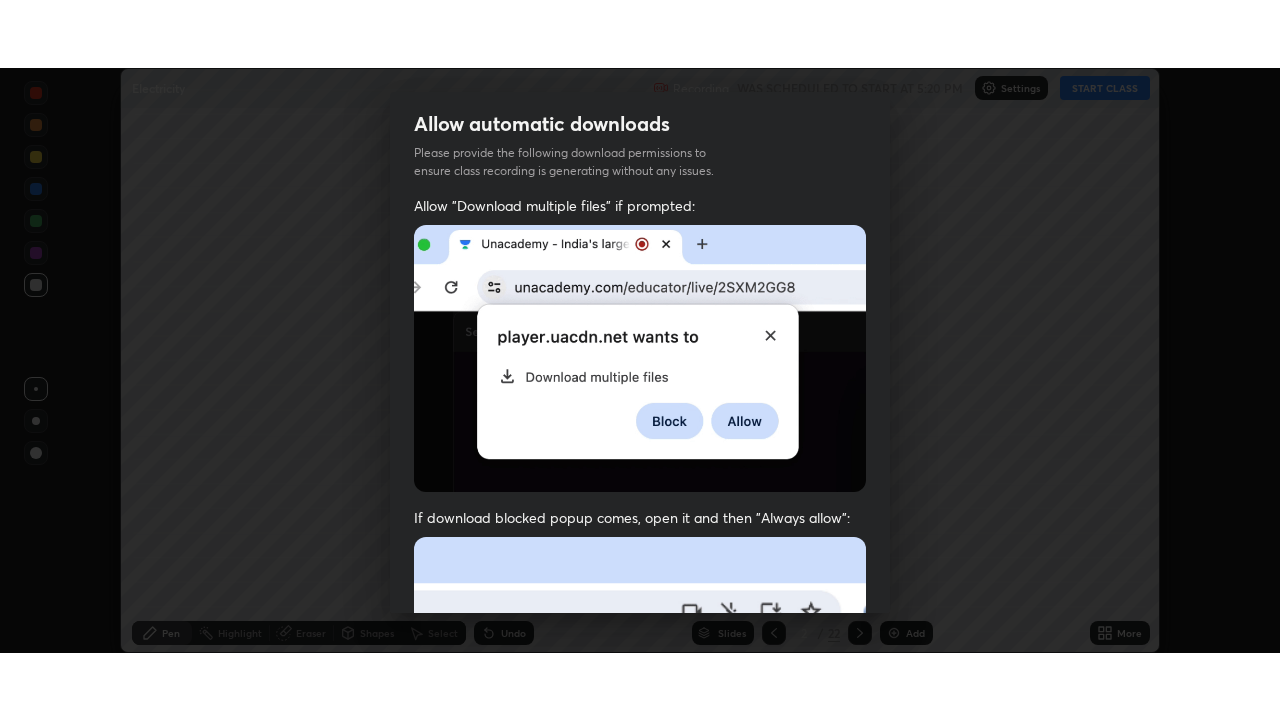 scroll, scrollTop: 479, scrollLeft: 0, axis: vertical 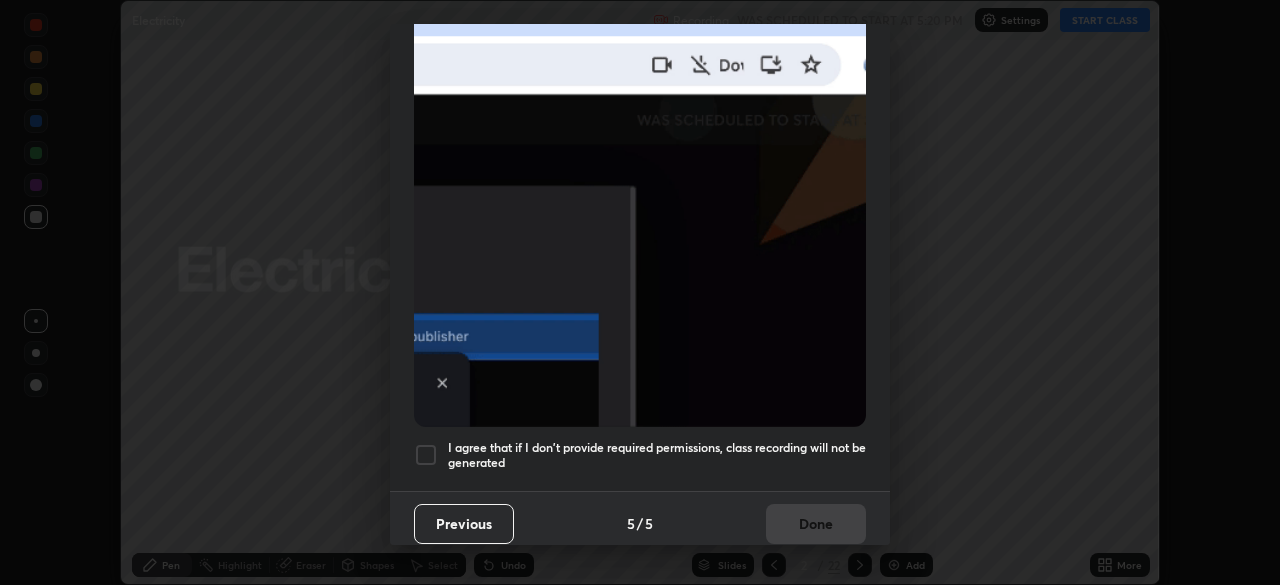 click on "I agree that if I don't provide required permissions, class recording will not be generated" at bounding box center [657, 455] 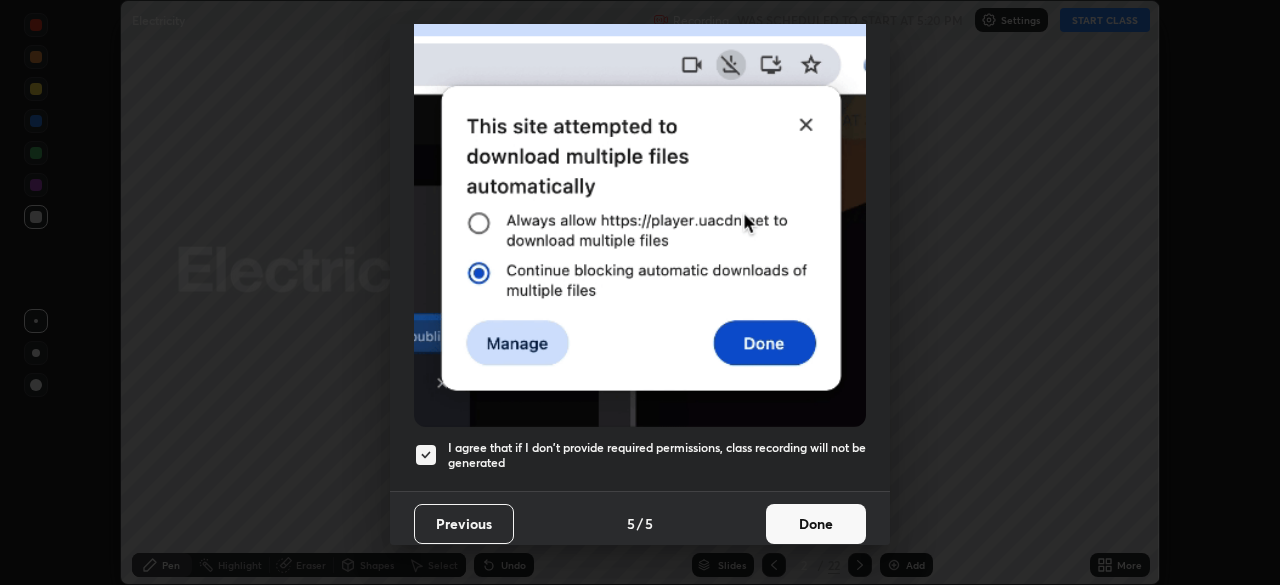 click on "Done" at bounding box center (816, 524) 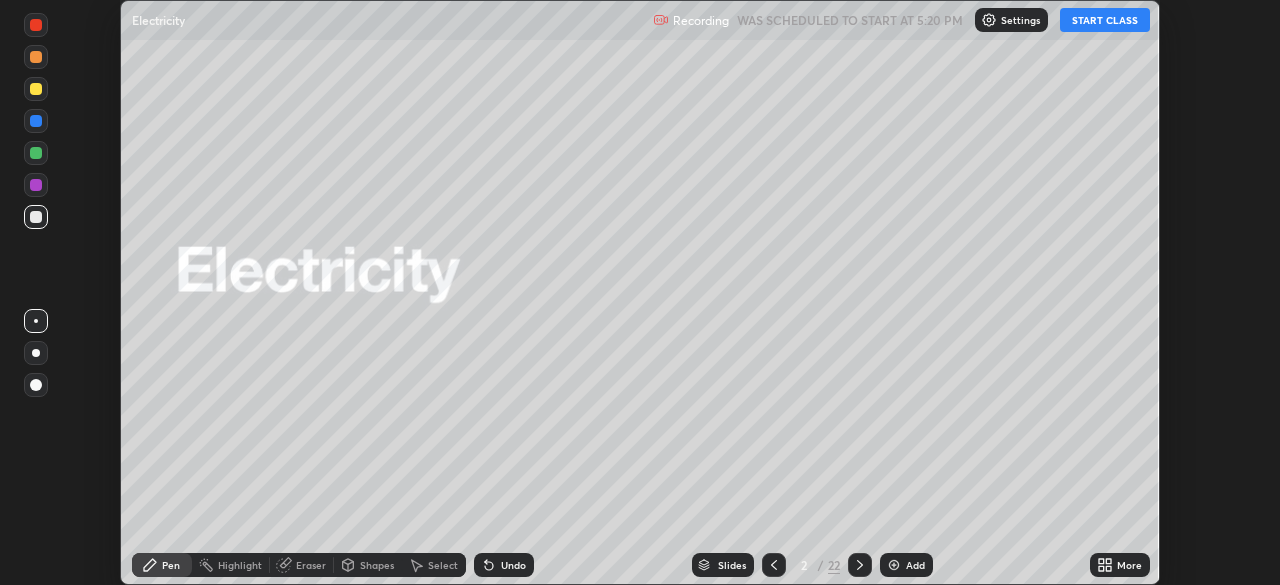 click on "More" at bounding box center (1129, 565) 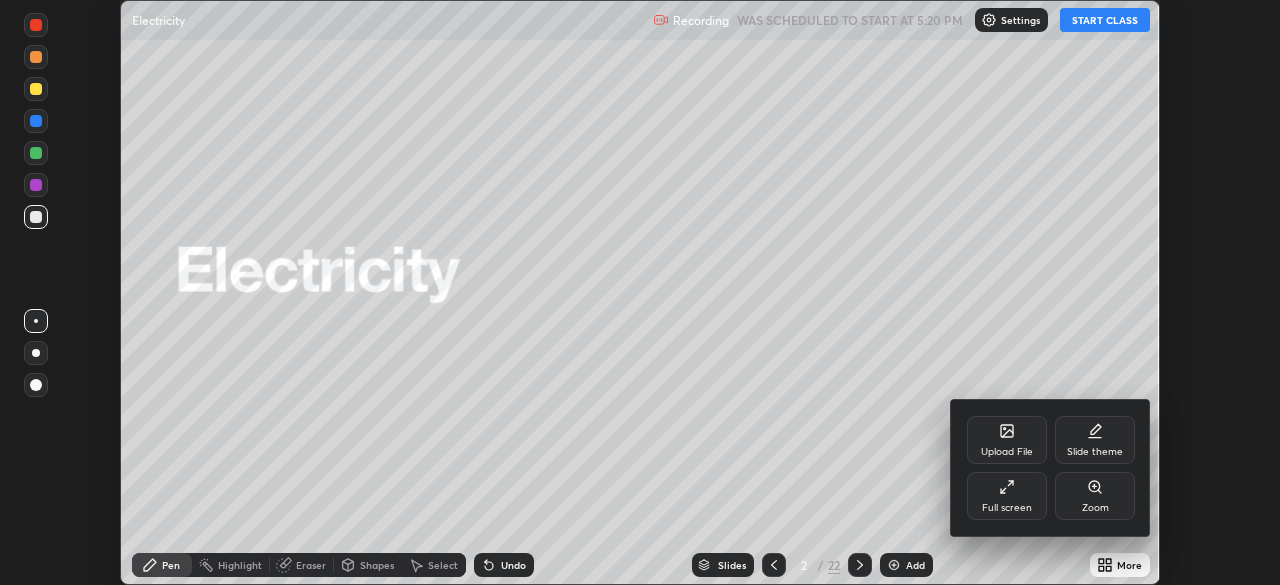 click on "Full screen" at bounding box center (1007, 496) 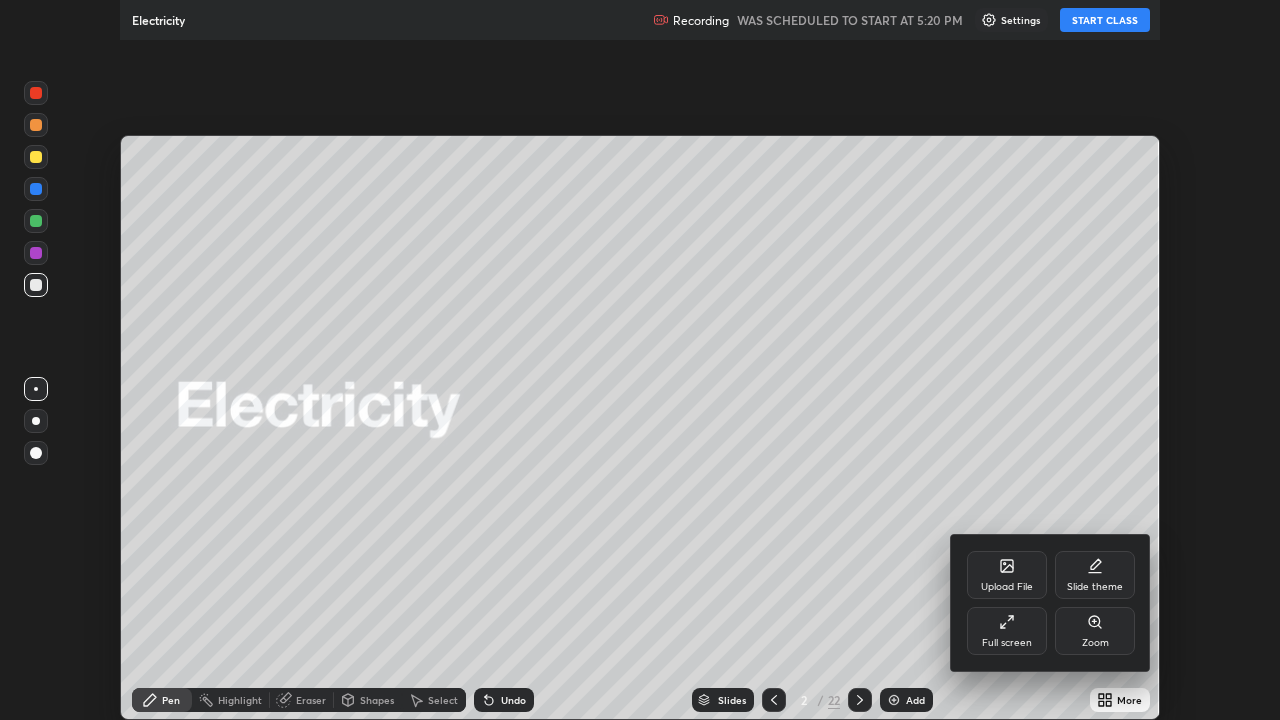 scroll, scrollTop: 99280, scrollLeft: 98720, axis: both 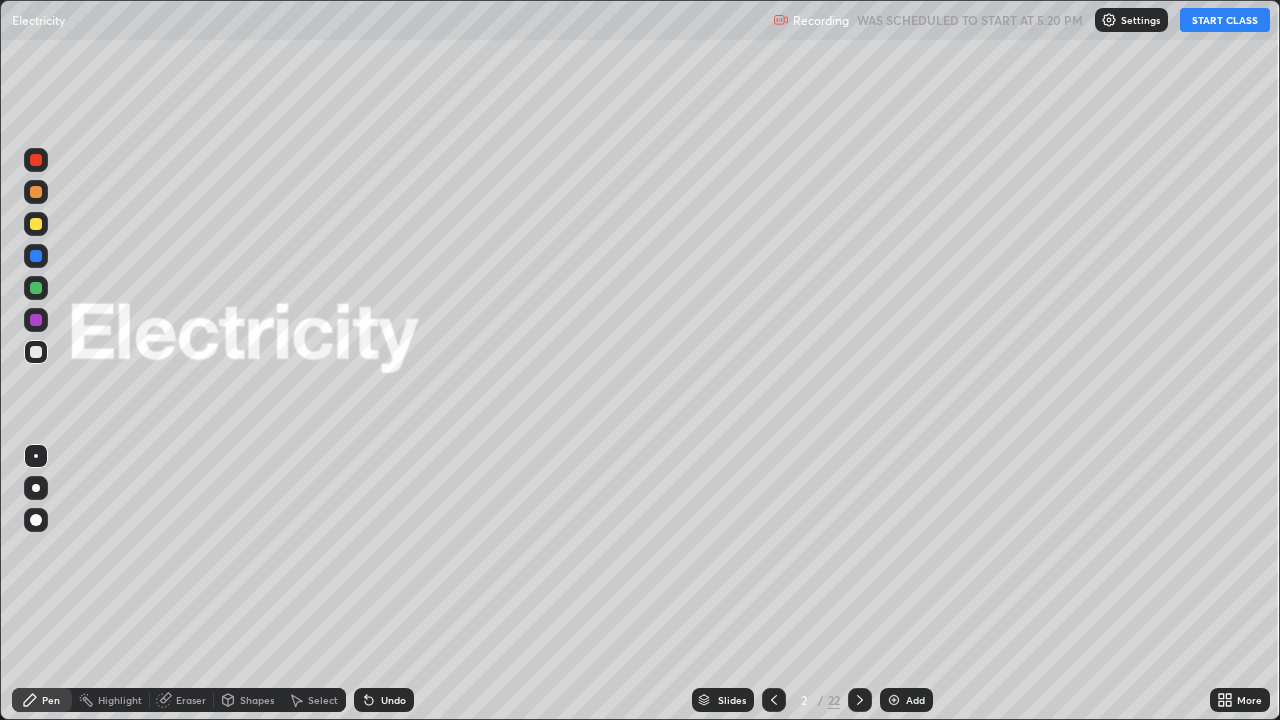 click on "Add" at bounding box center (915, 700) 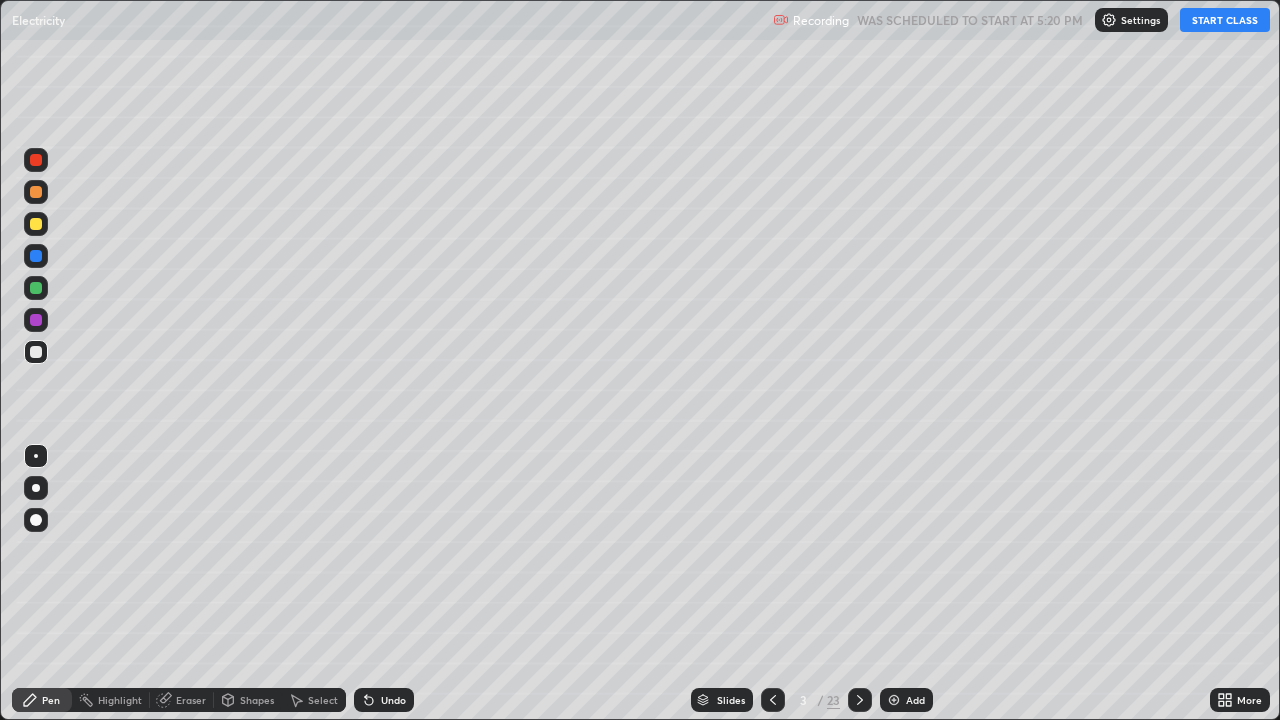 click 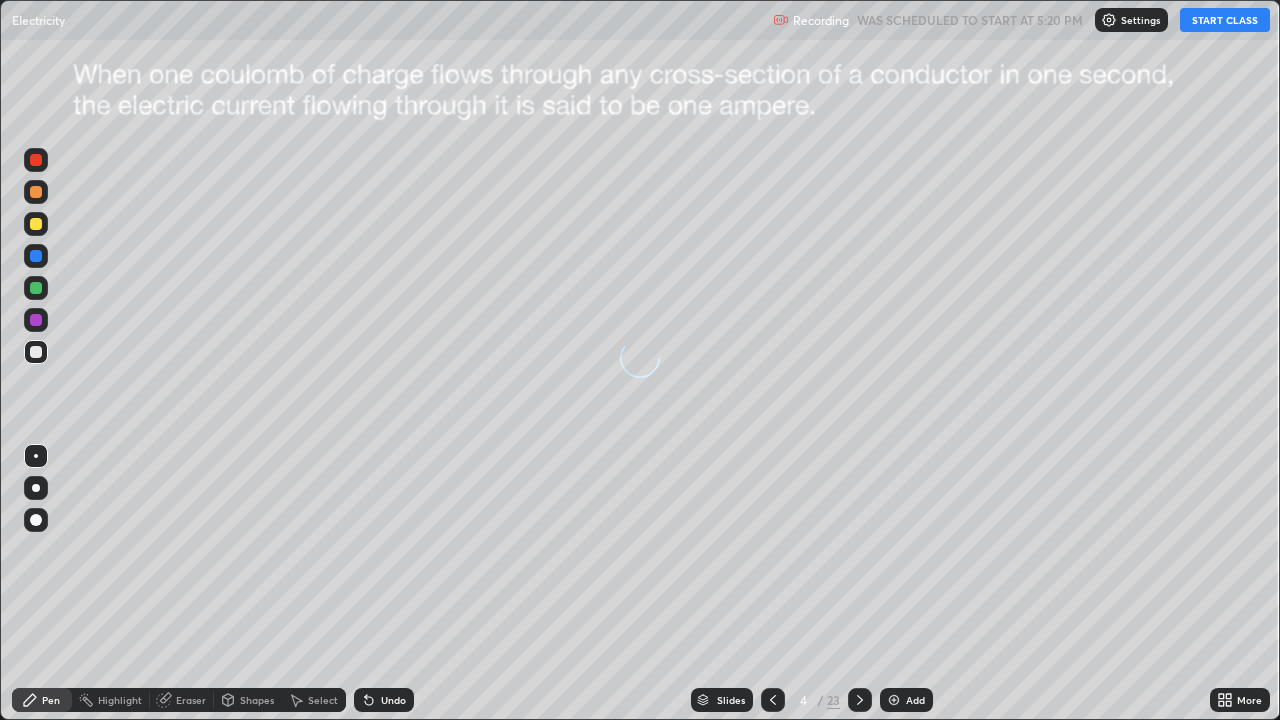 click 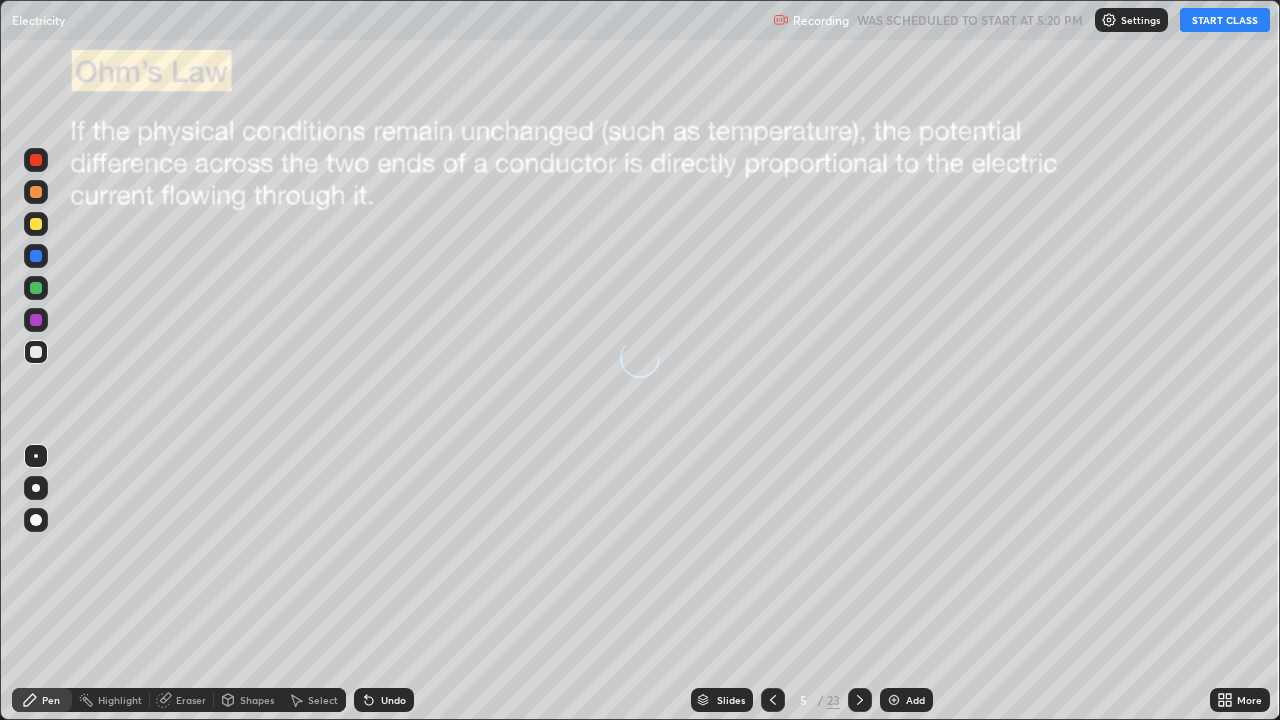 click 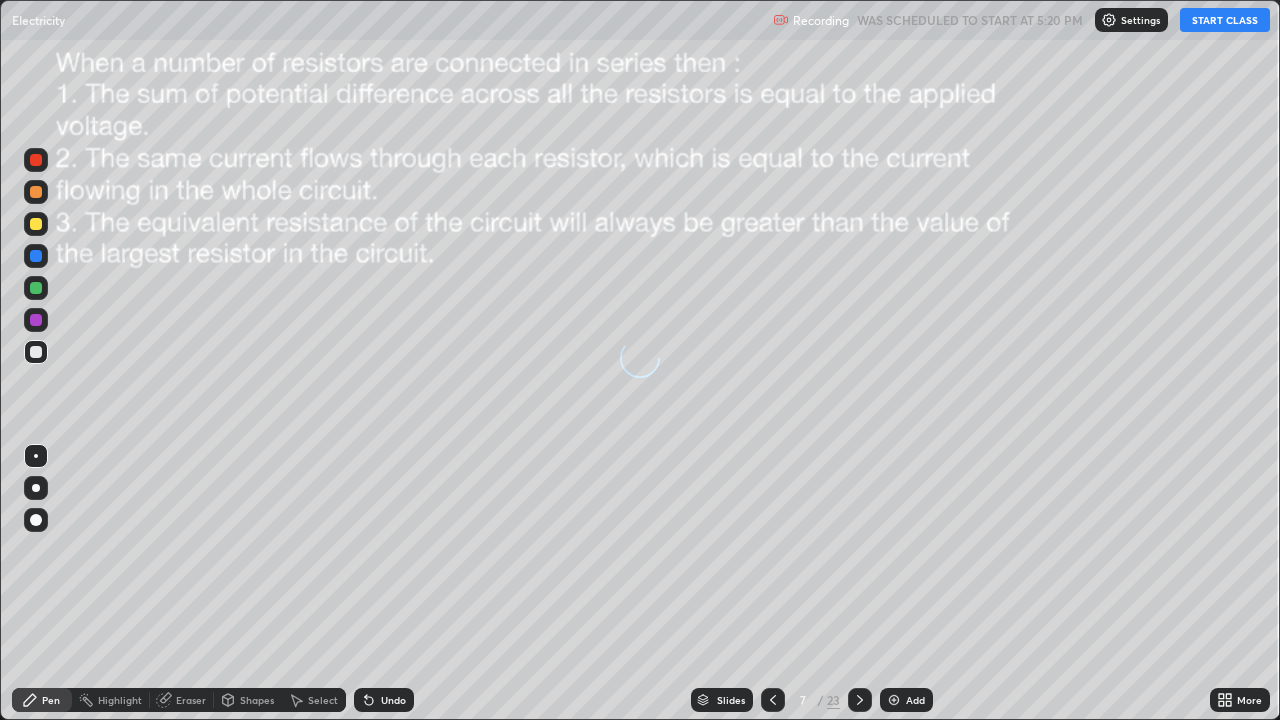 click 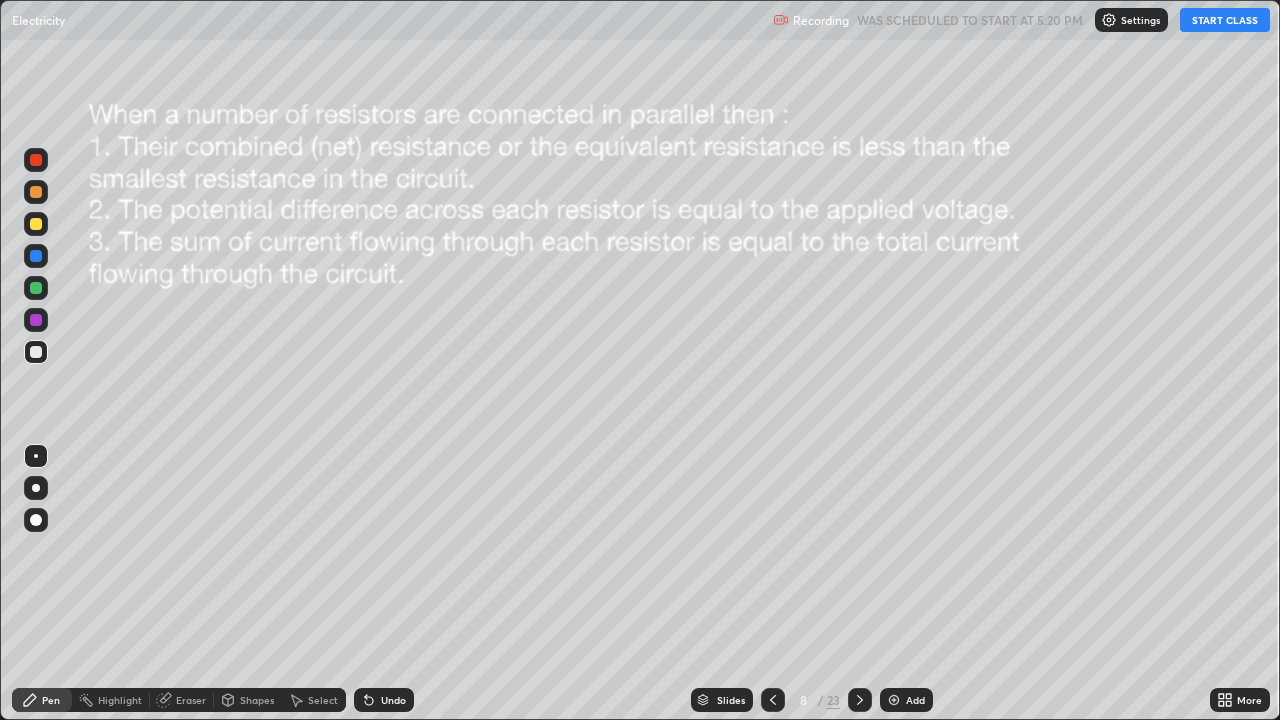 click 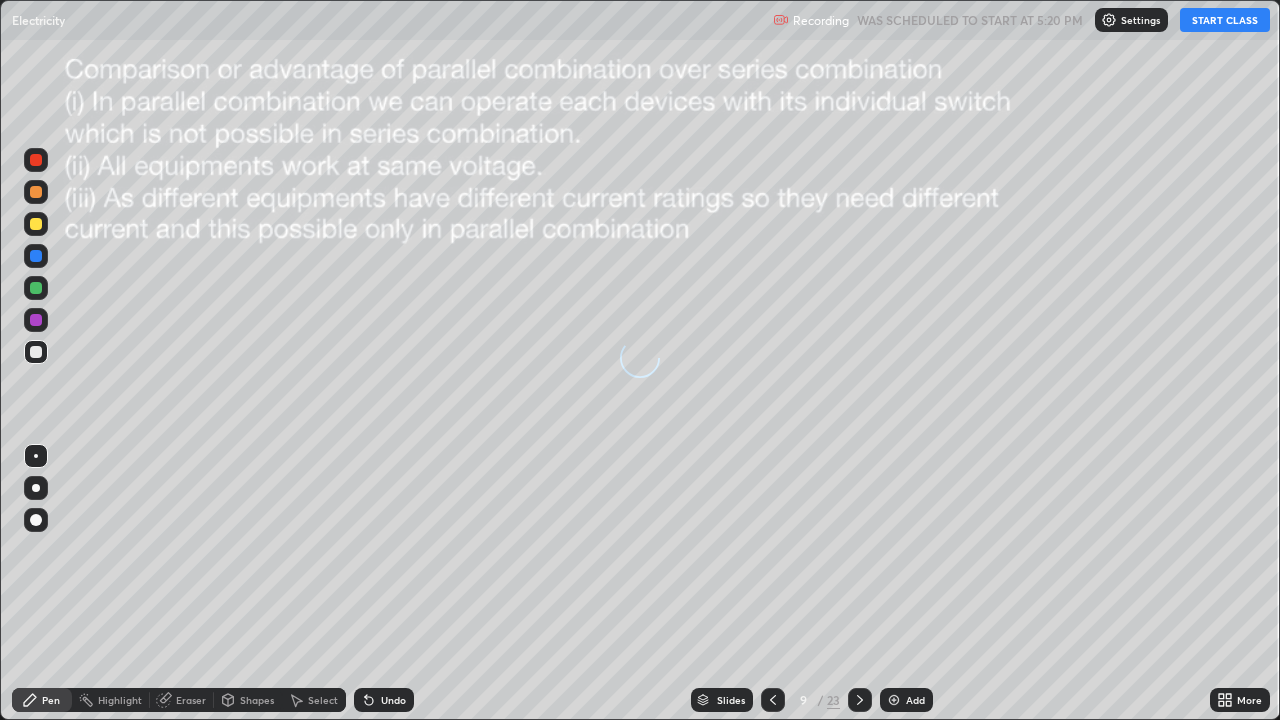 click 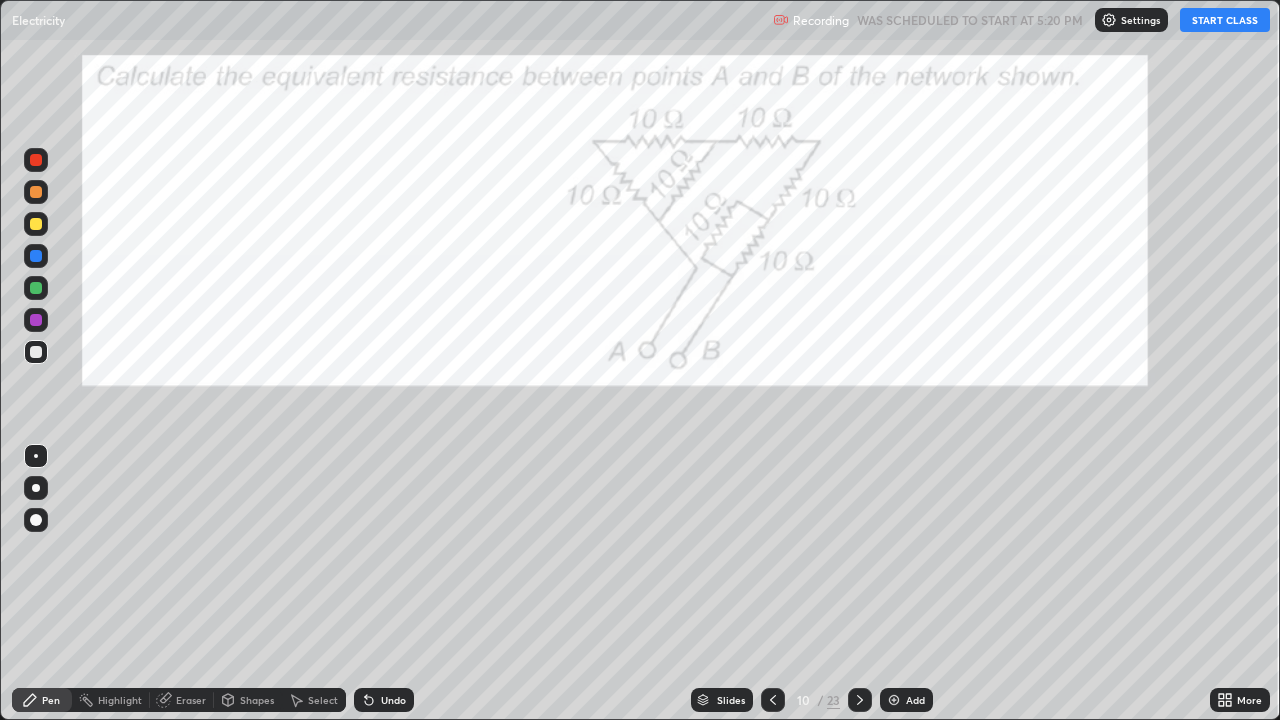 click at bounding box center [36, 488] 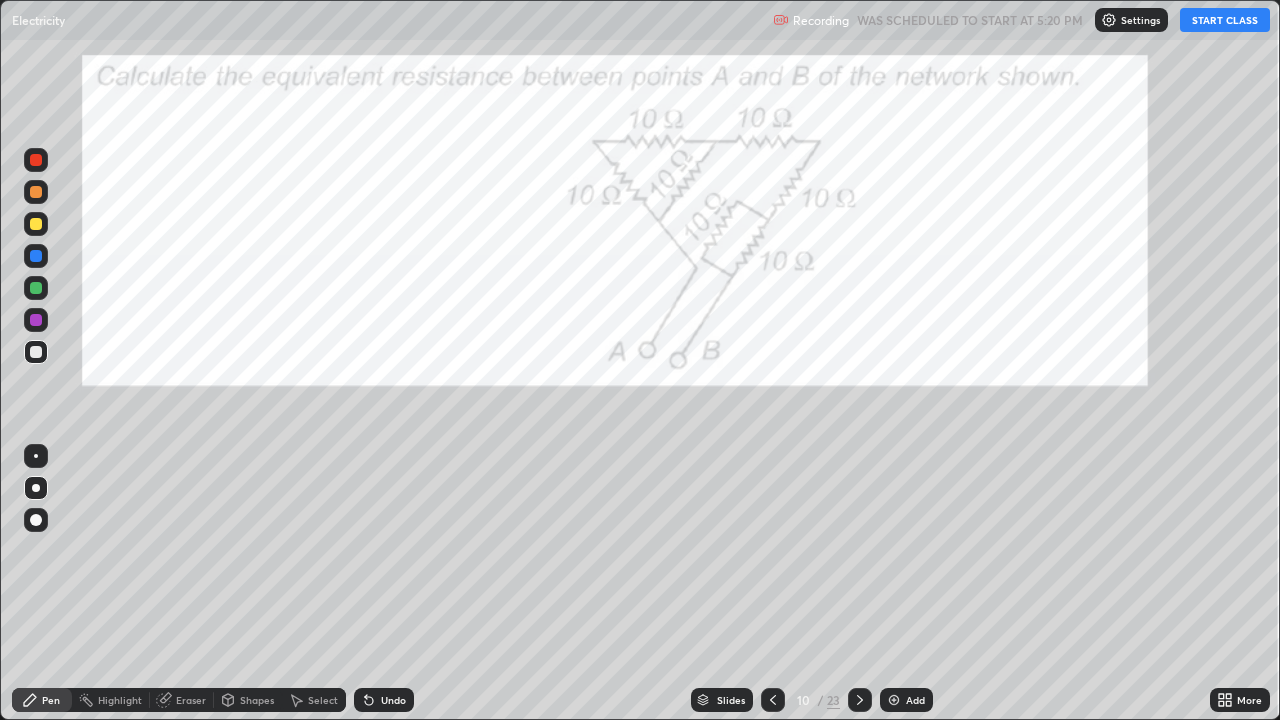 click at bounding box center [36, 320] 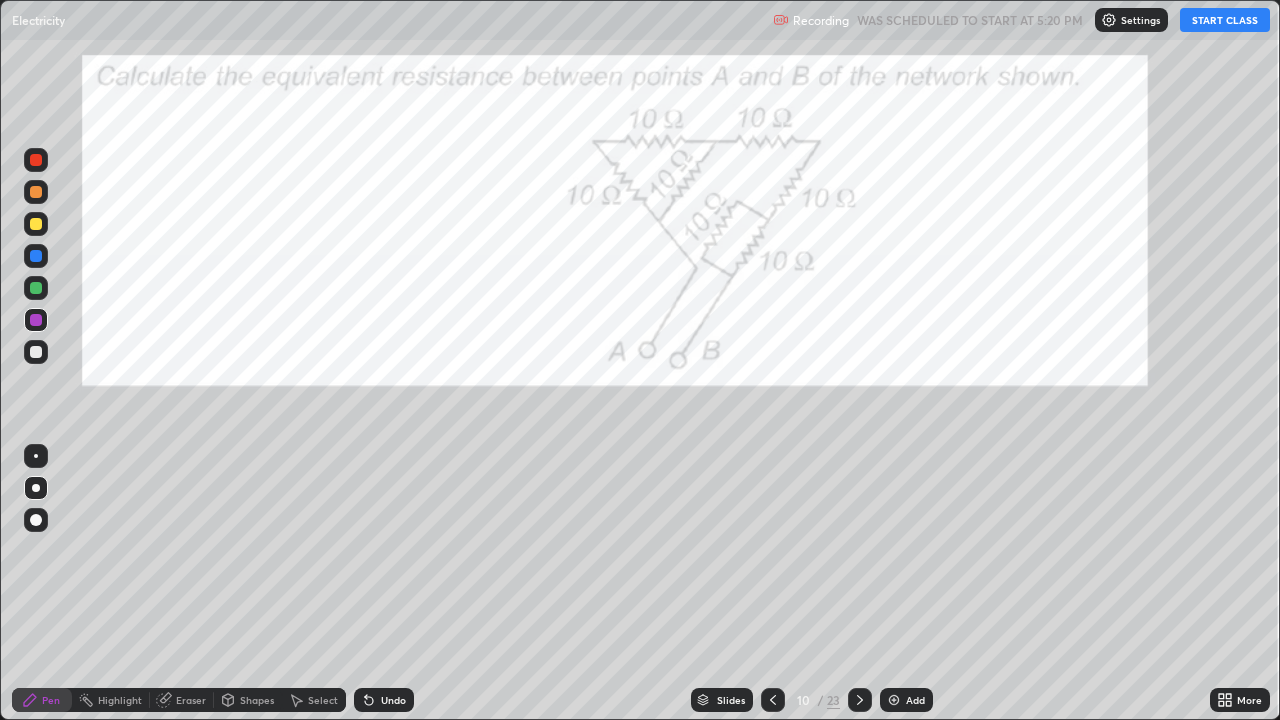 click at bounding box center [36, 192] 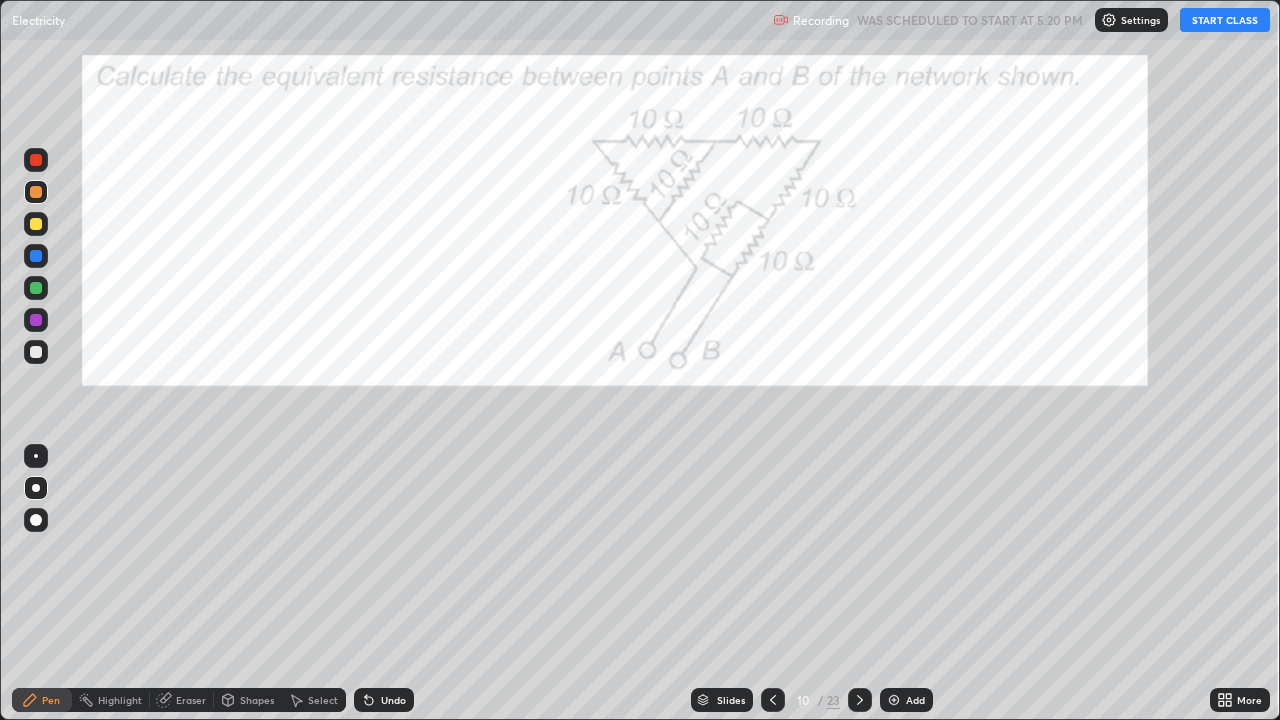 click at bounding box center [860, 700] 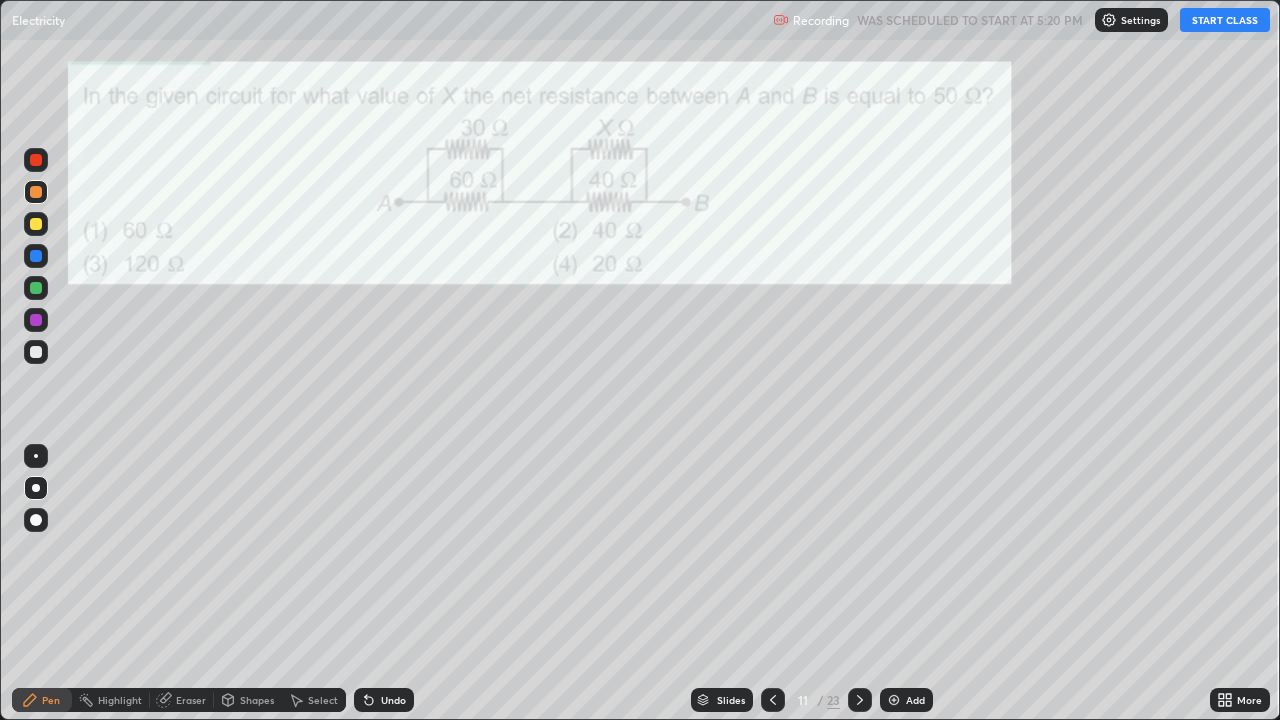 click on "START CLASS" at bounding box center [1225, 20] 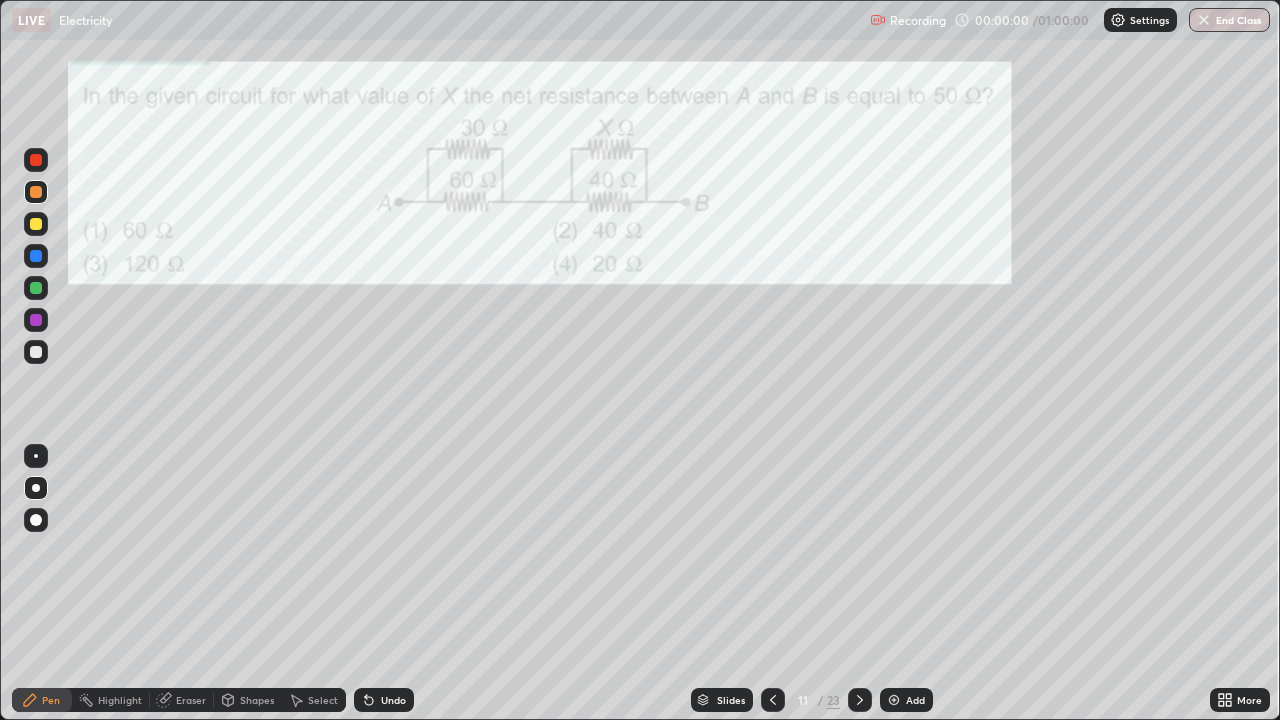 click 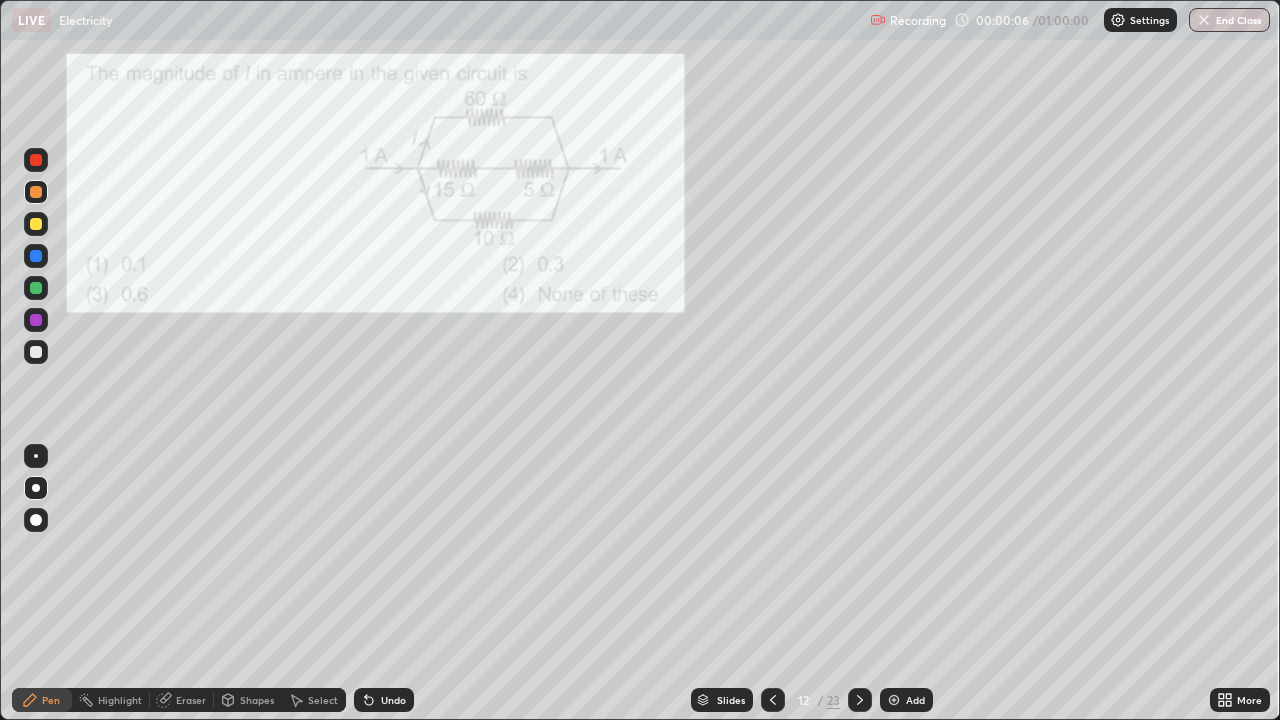 click 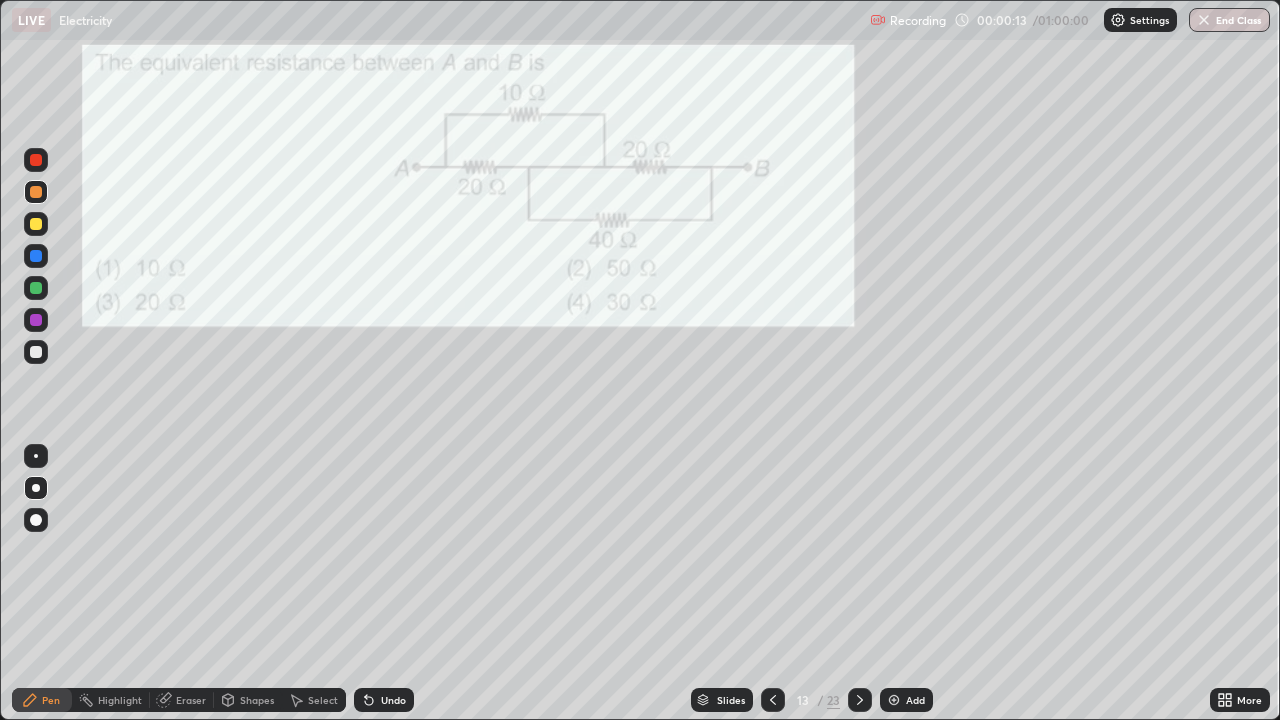 click at bounding box center (36, 320) 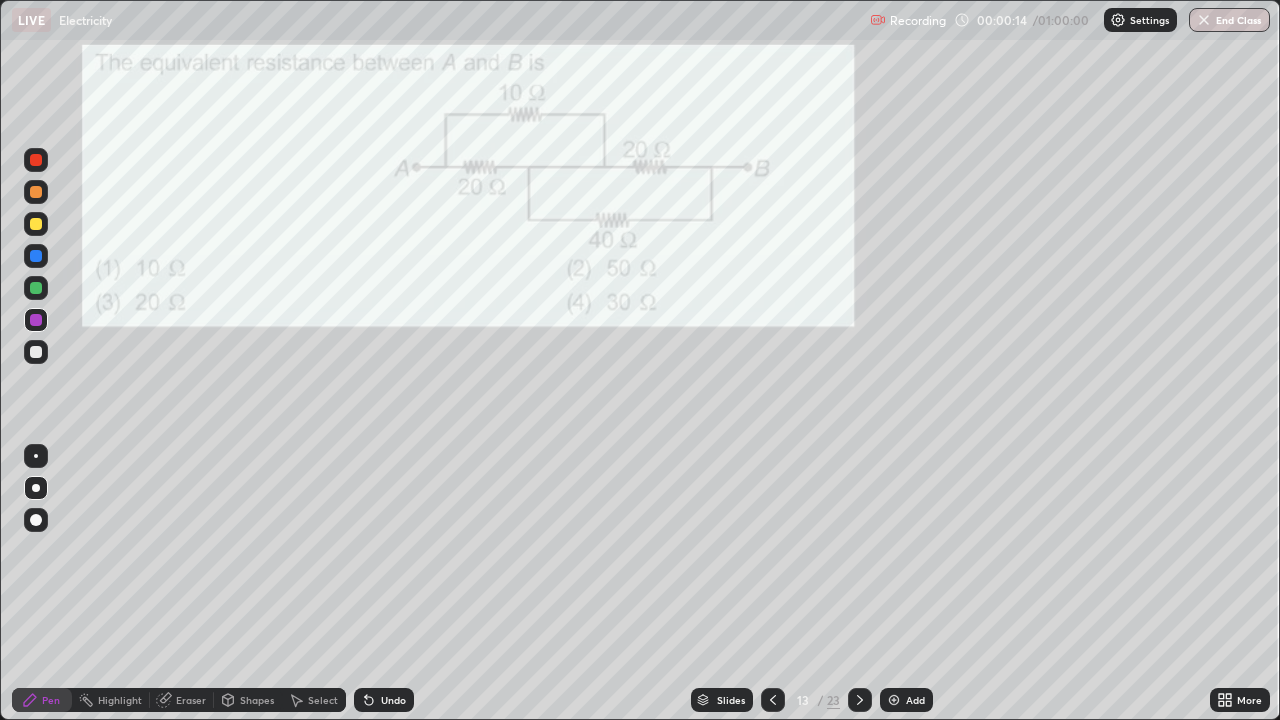 click at bounding box center [36, 192] 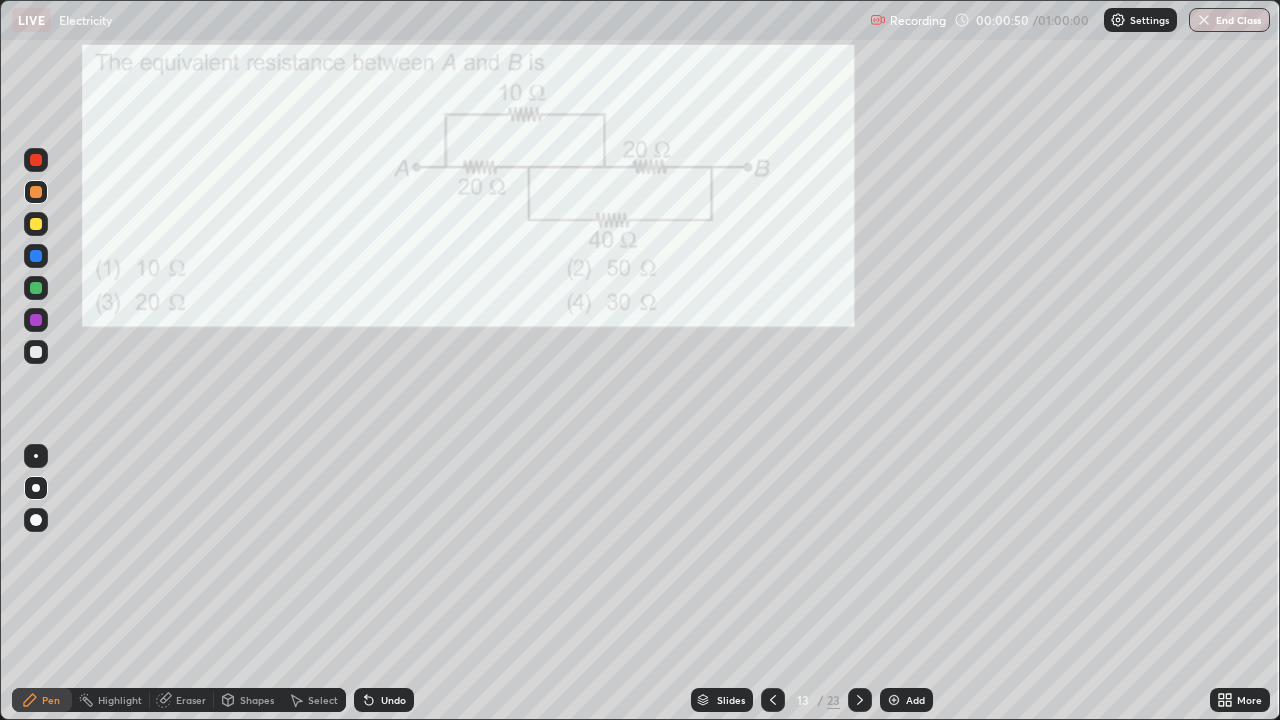 click at bounding box center (36, 192) 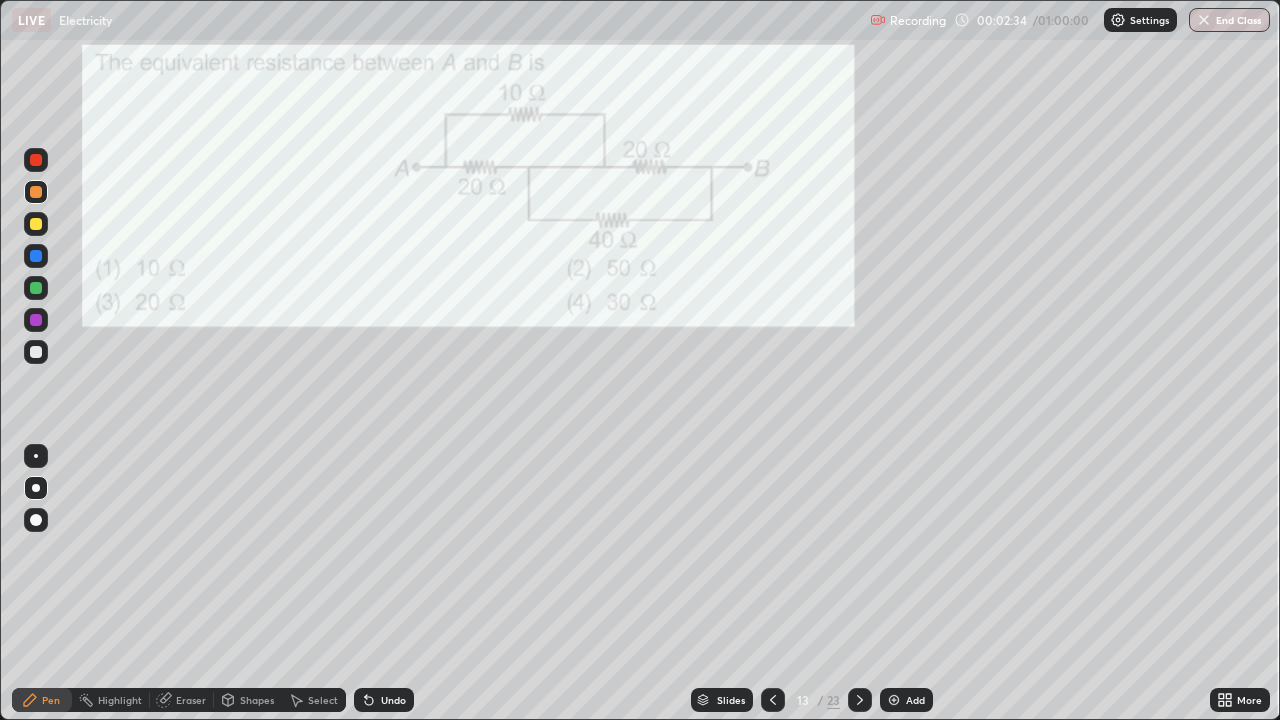 click at bounding box center (36, 352) 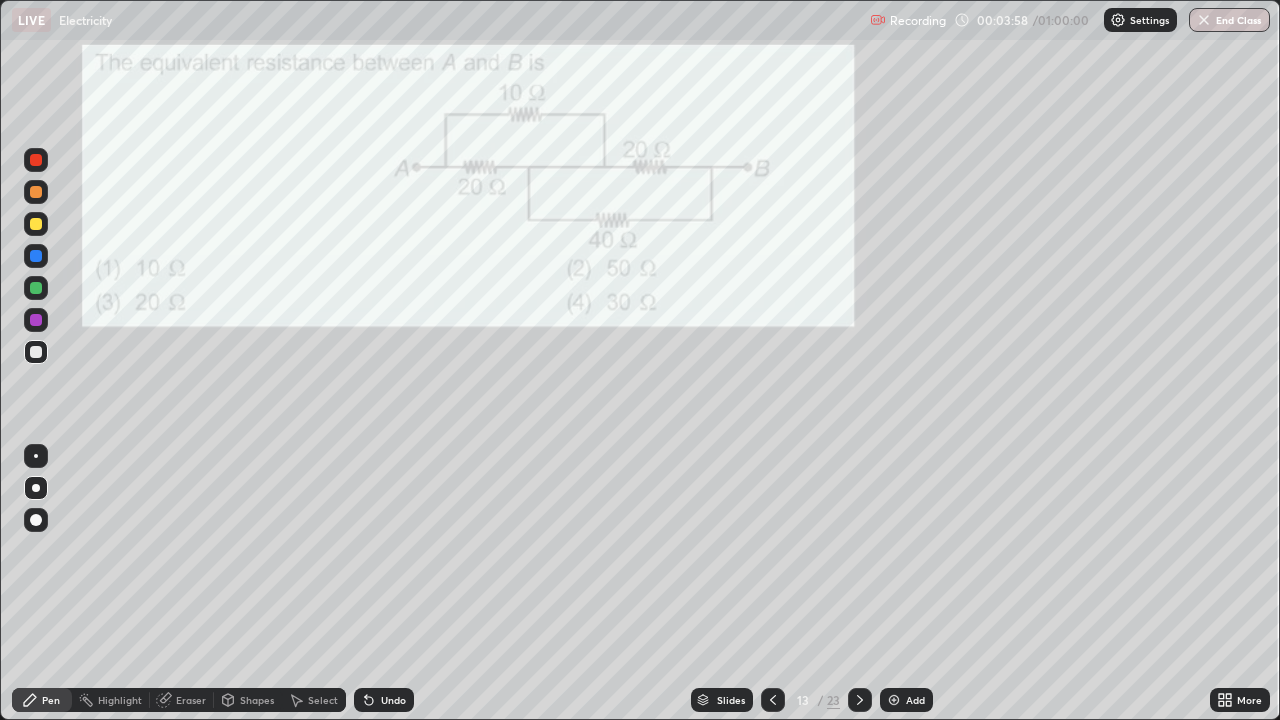 click at bounding box center [36, 488] 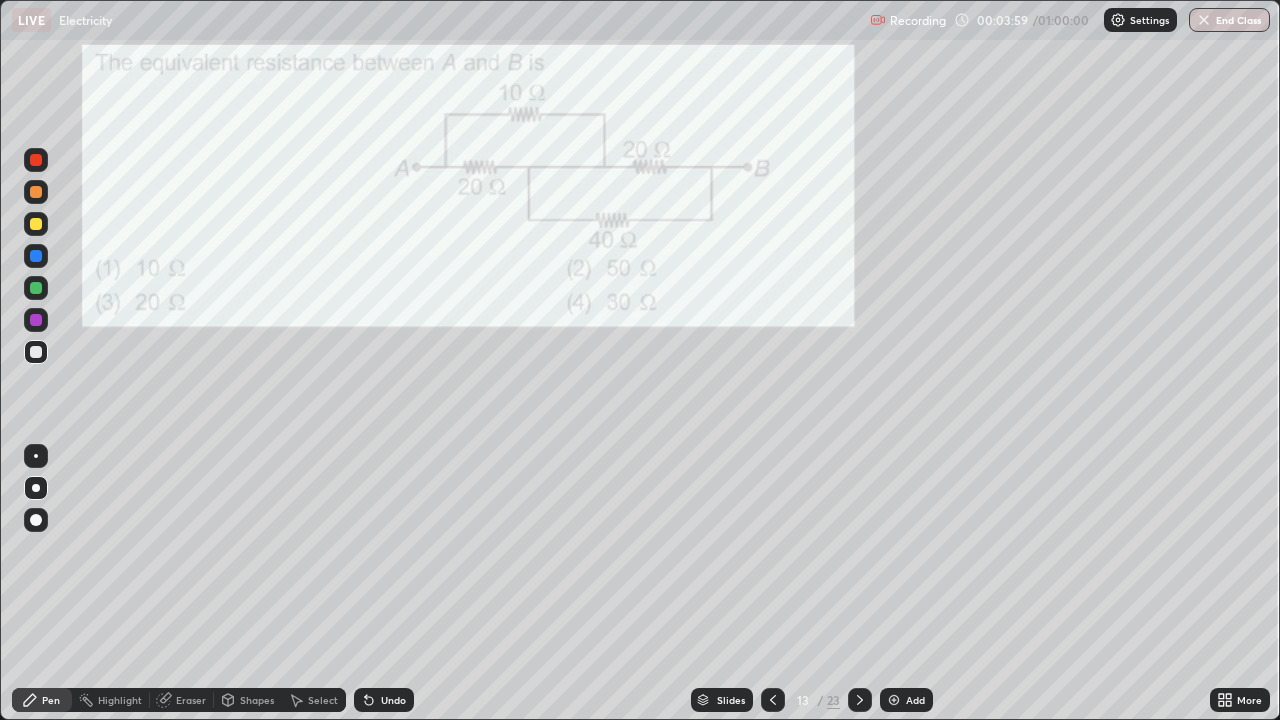 click at bounding box center (36, 192) 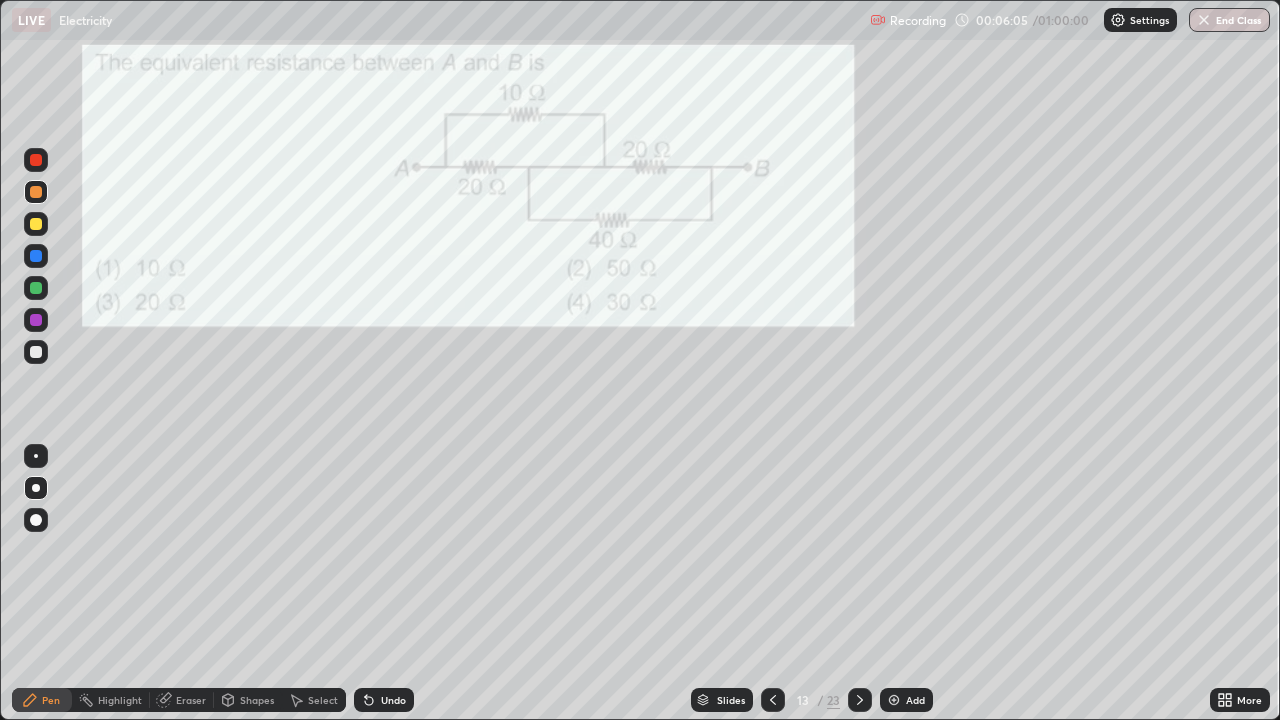 click 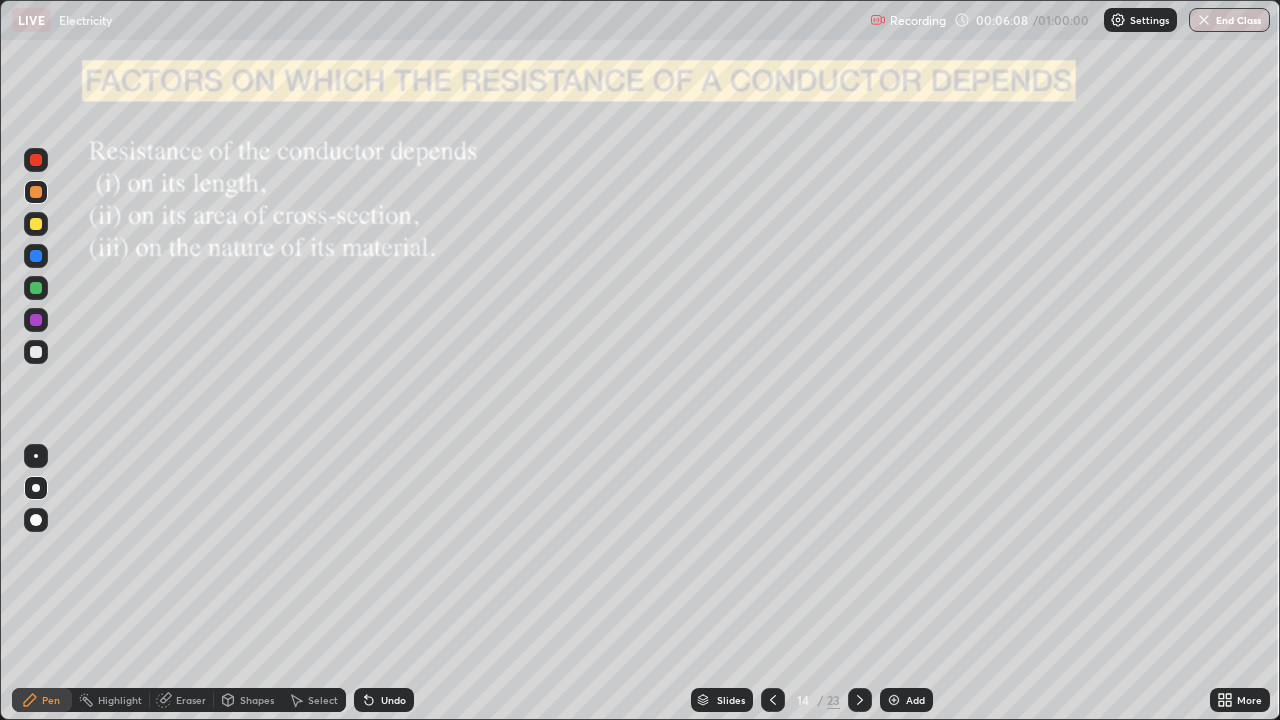 click 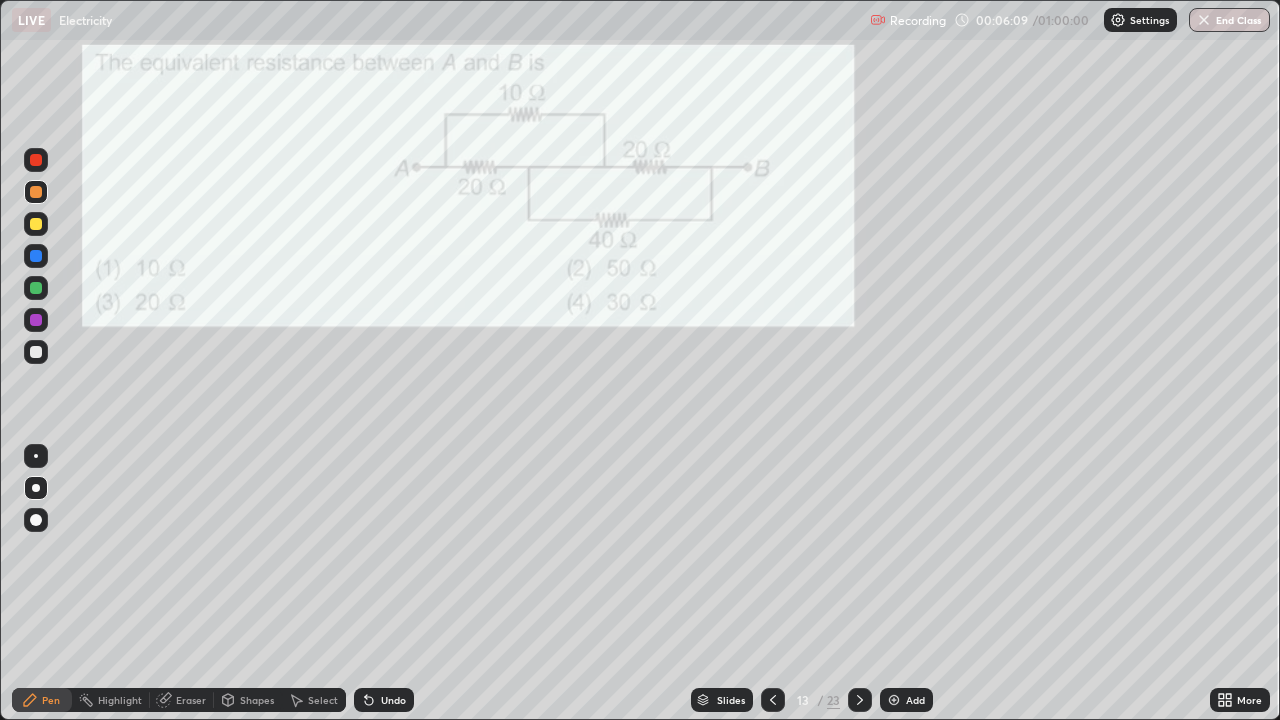 click on "Add" at bounding box center (906, 700) 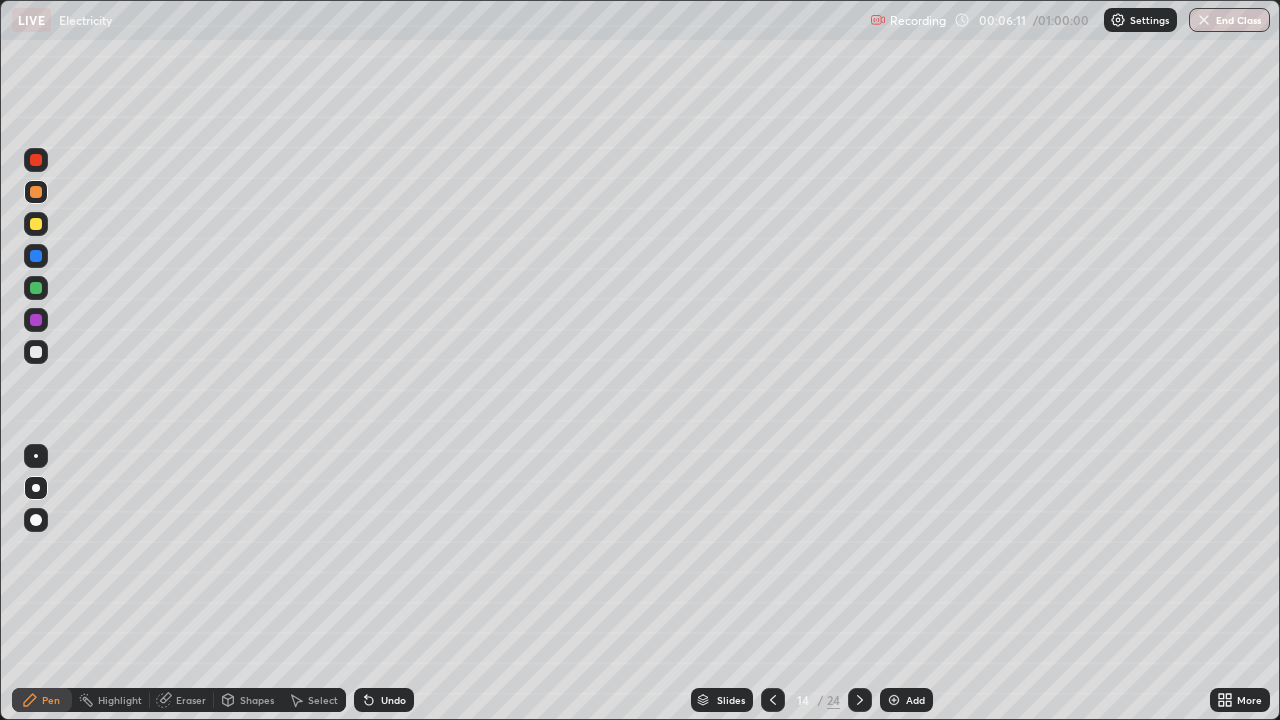 click at bounding box center [36, 488] 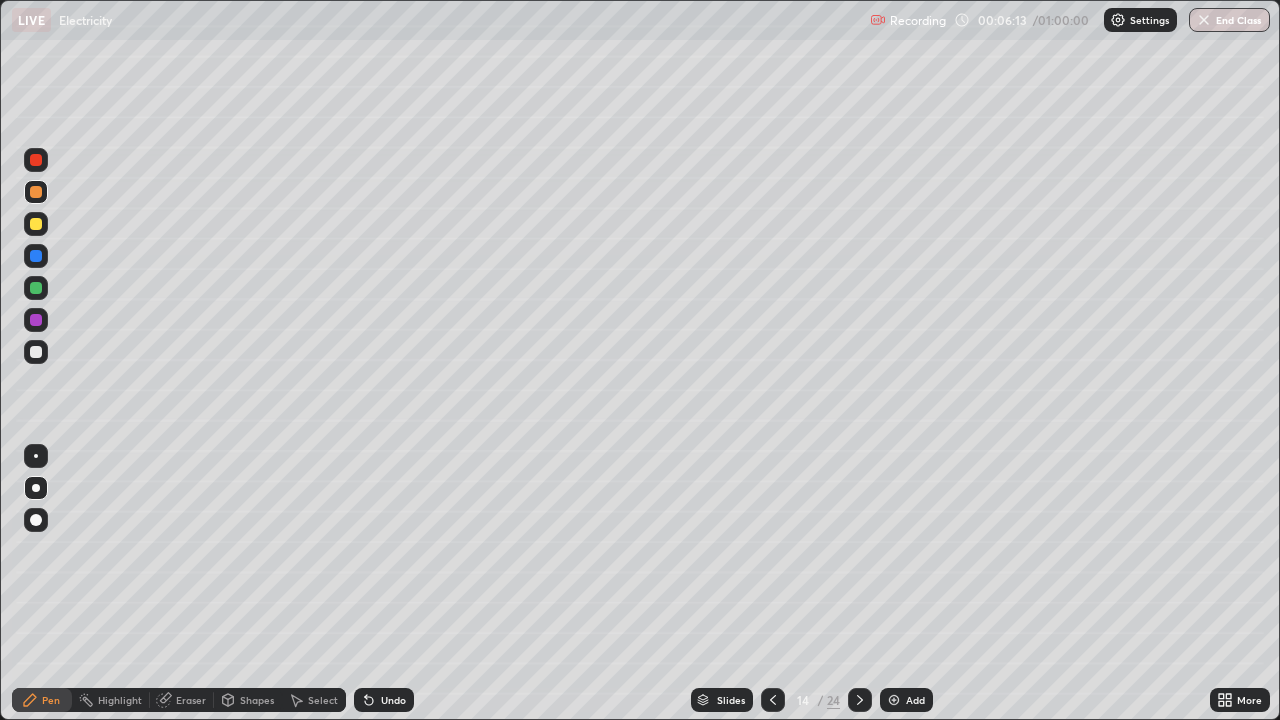 click 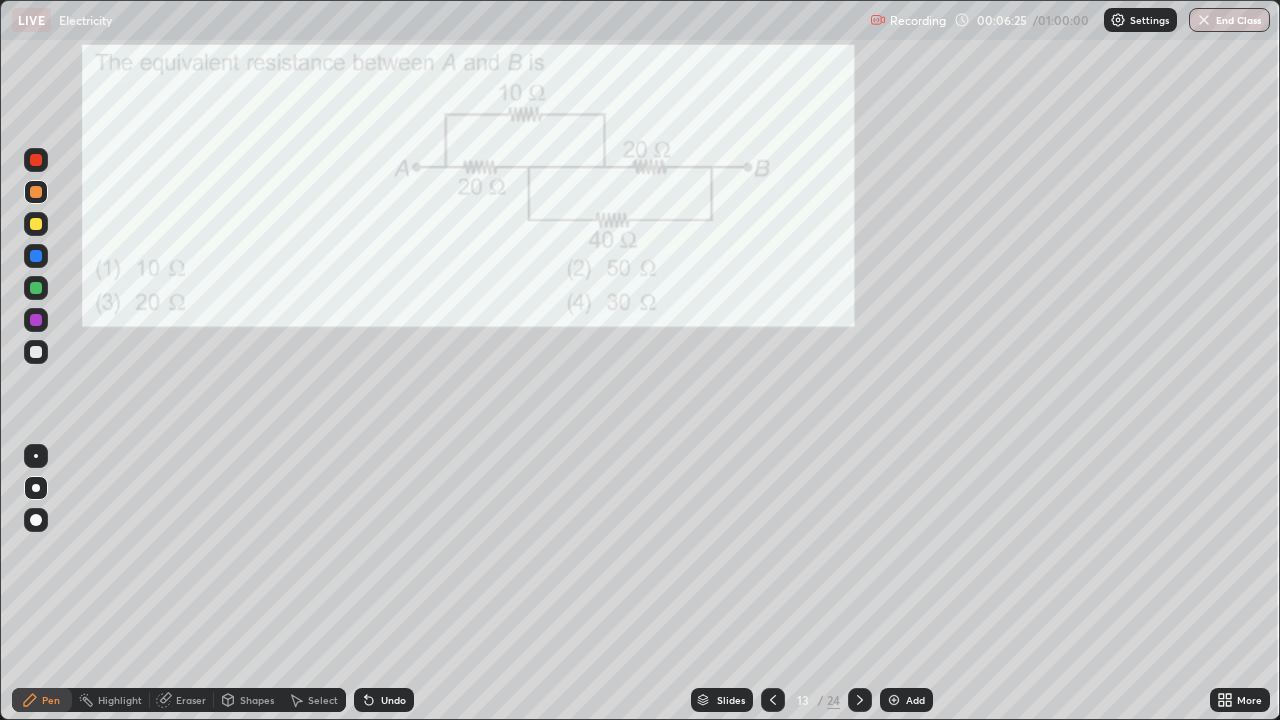 click 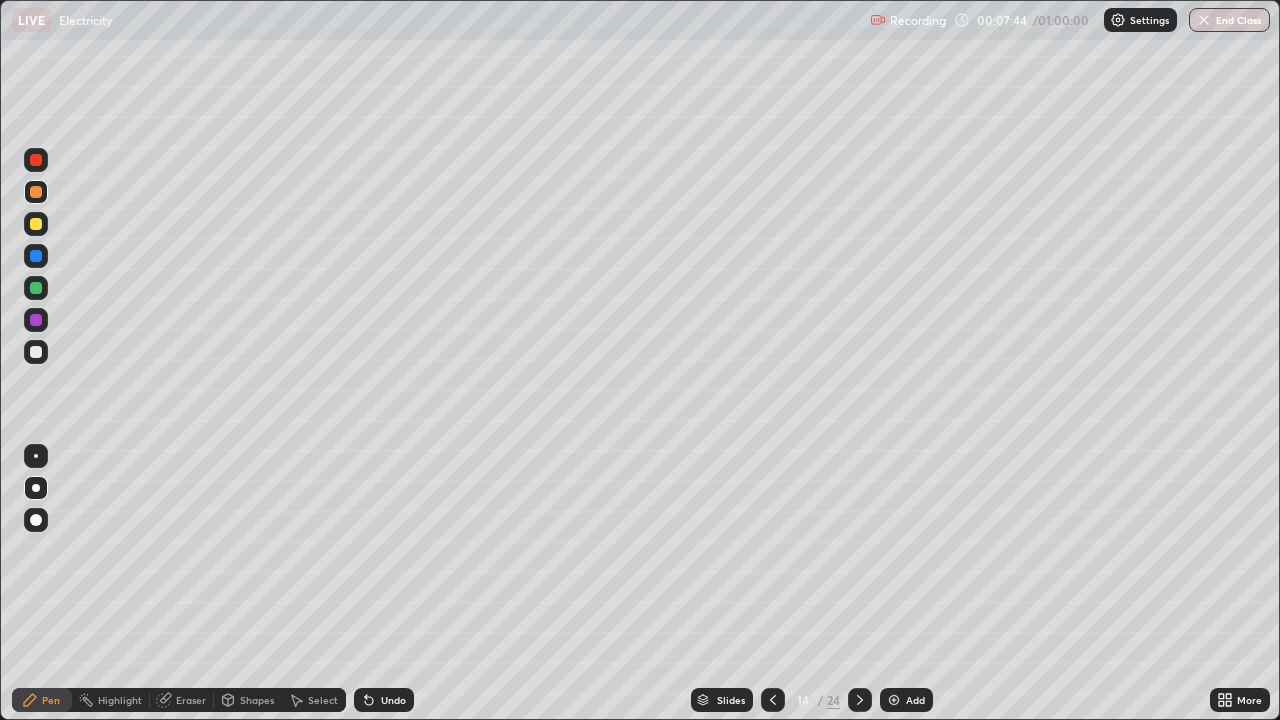 click at bounding box center (36, 288) 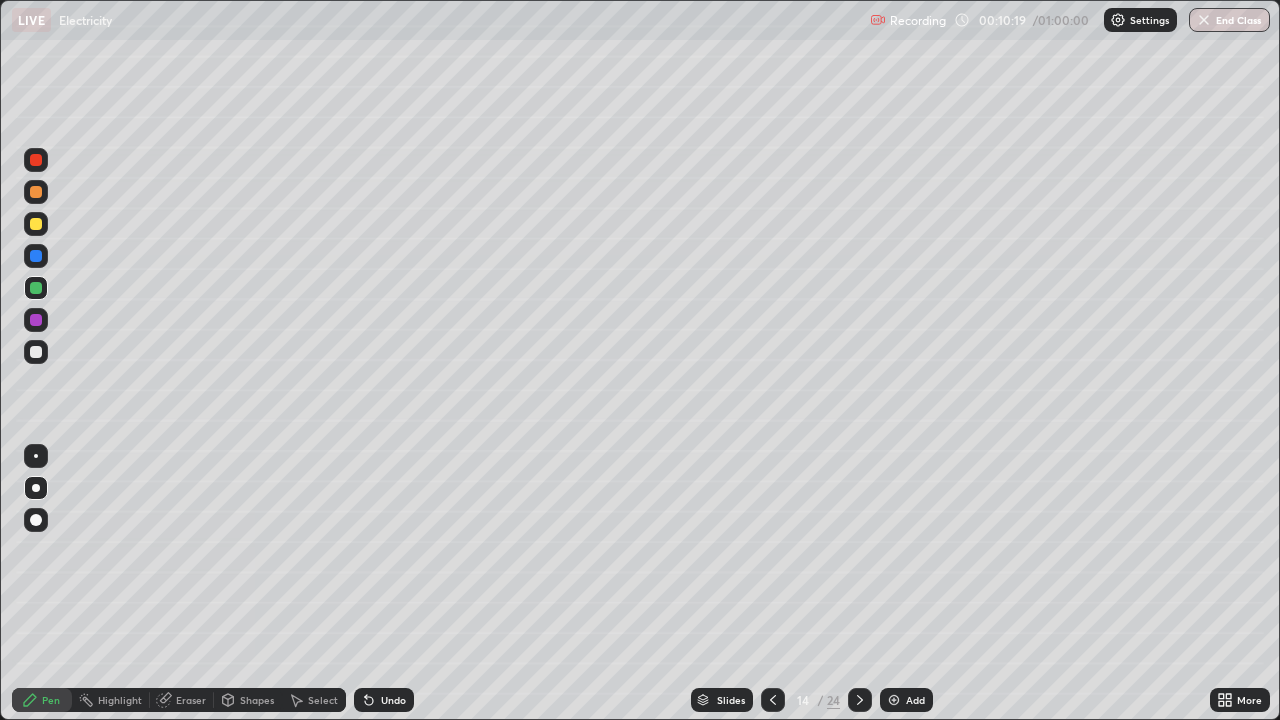 click at bounding box center [894, 700] 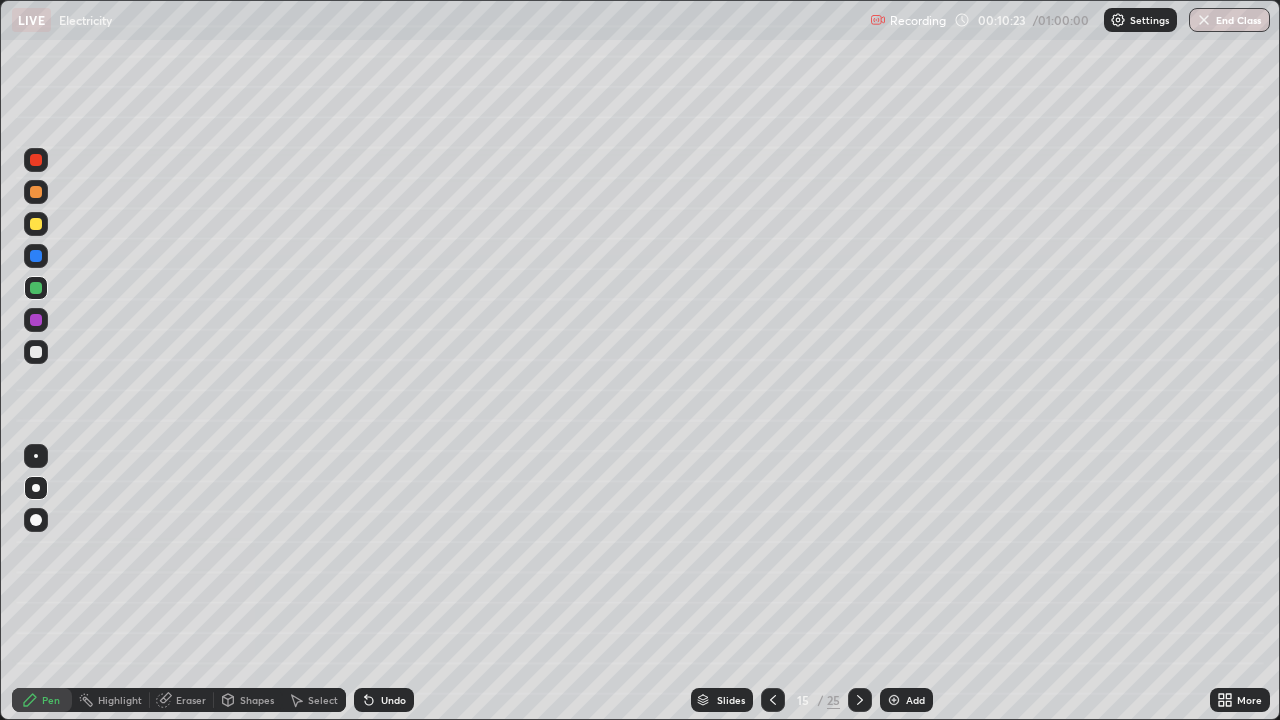 click at bounding box center (36, 352) 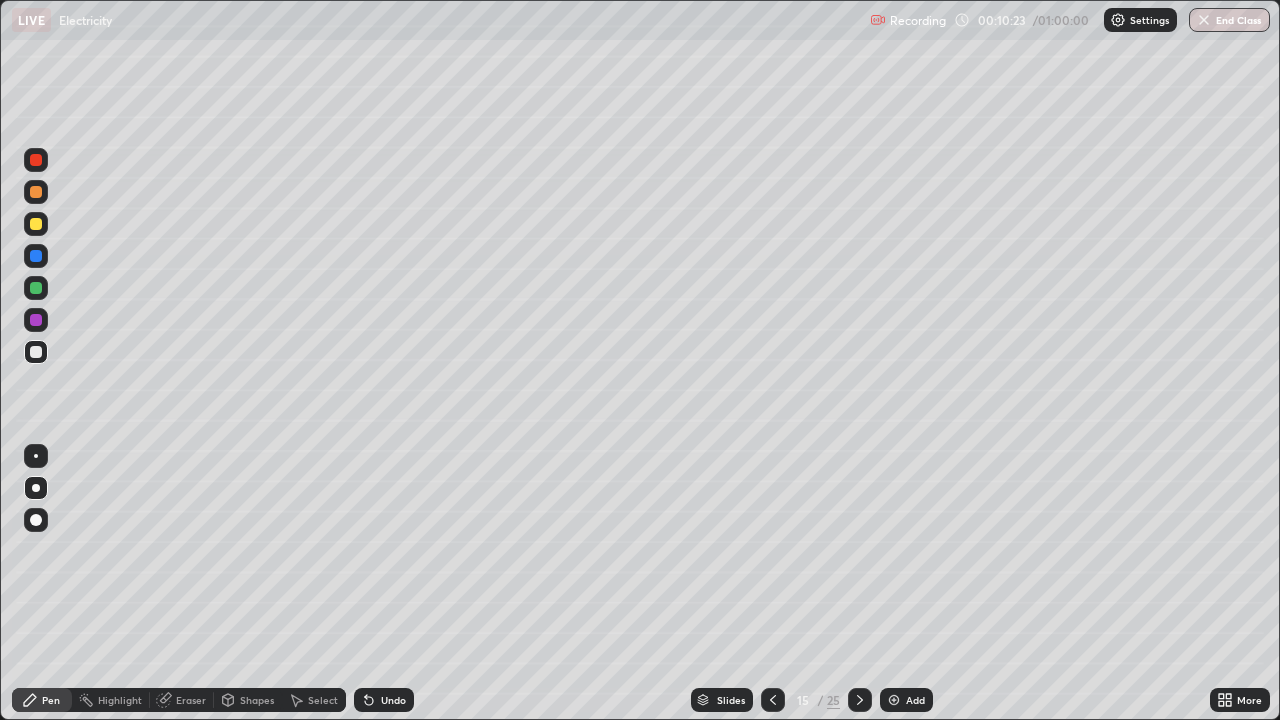 click at bounding box center (36, 352) 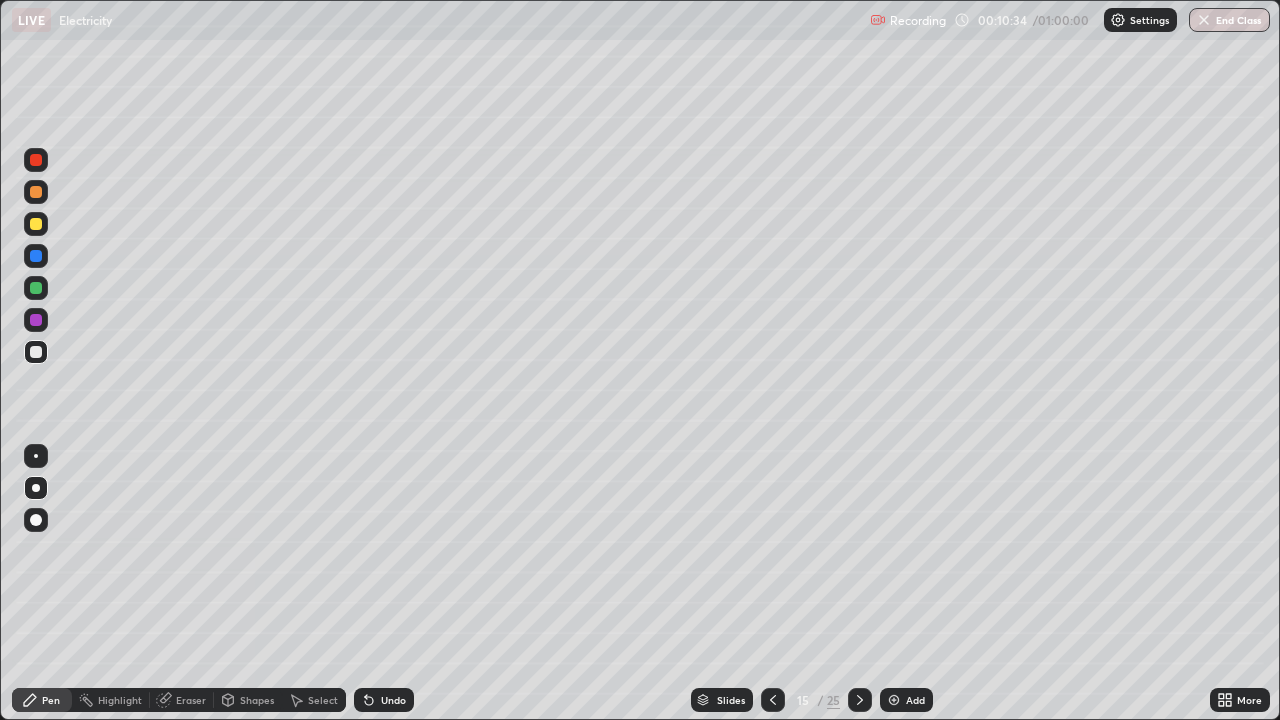 click 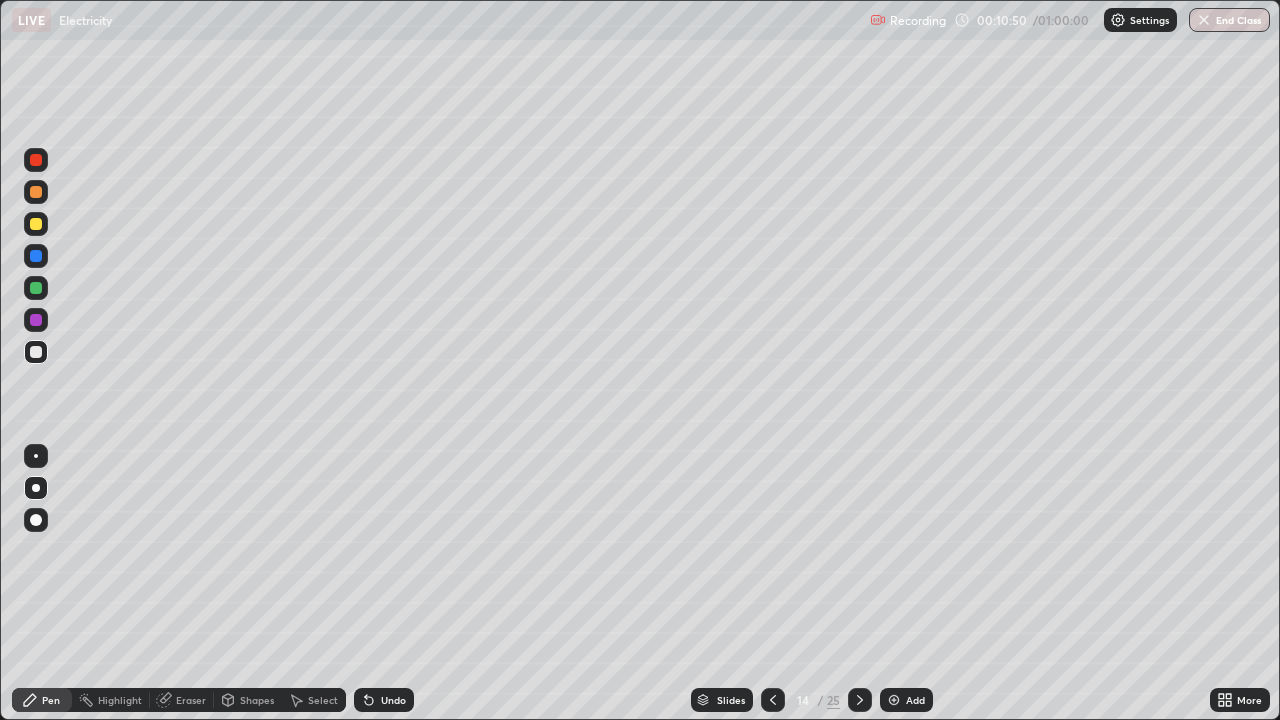 click 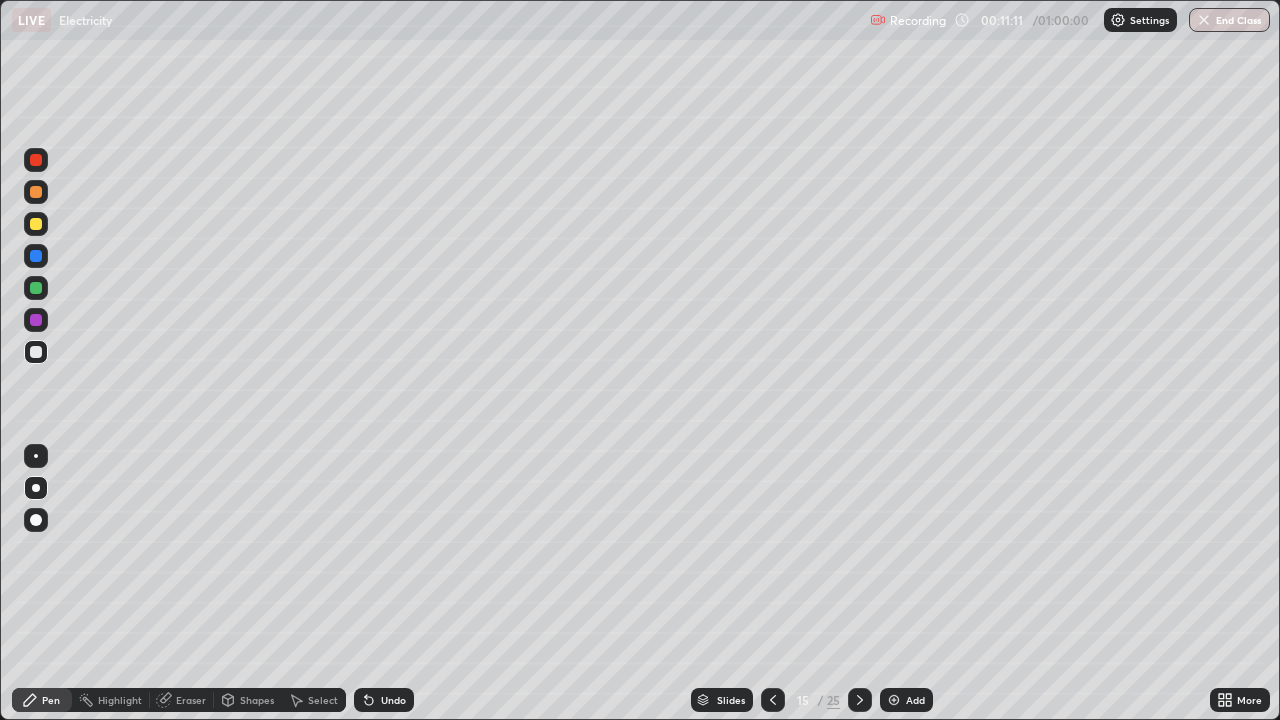 click on "Undo" at bounding box center (393, 700) 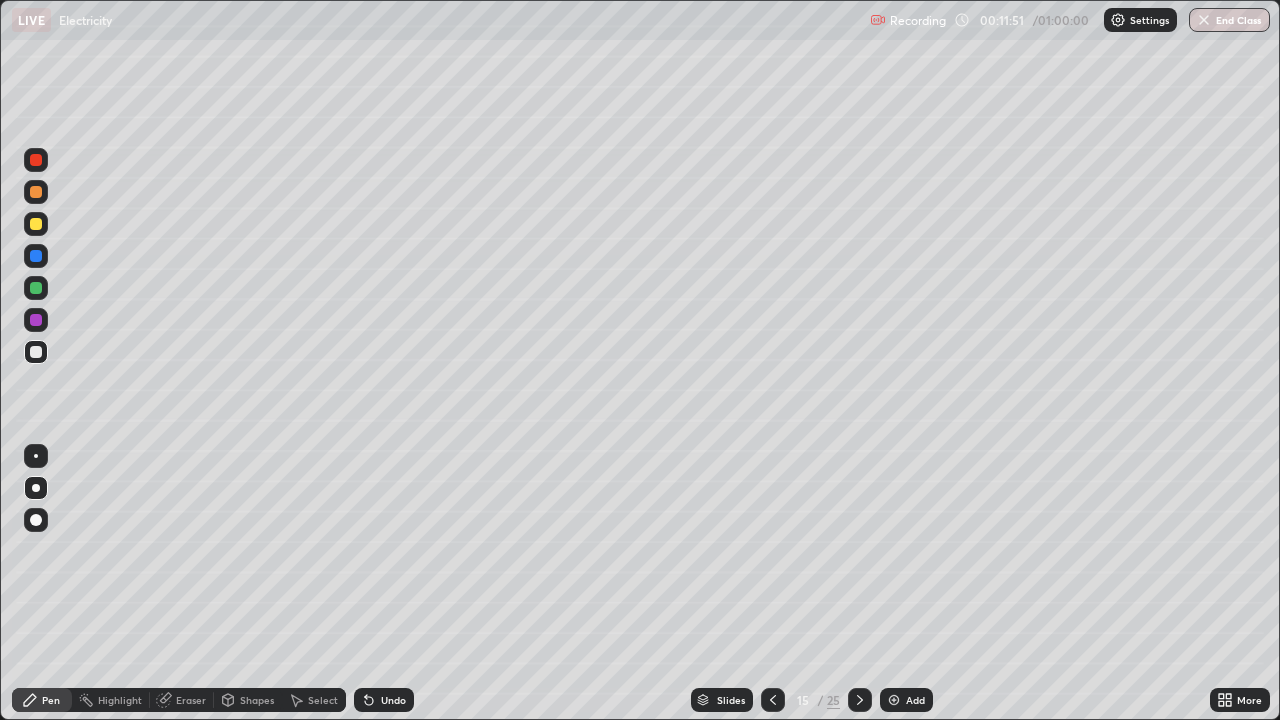 click on "Undo" at bounding box center [393, 700] 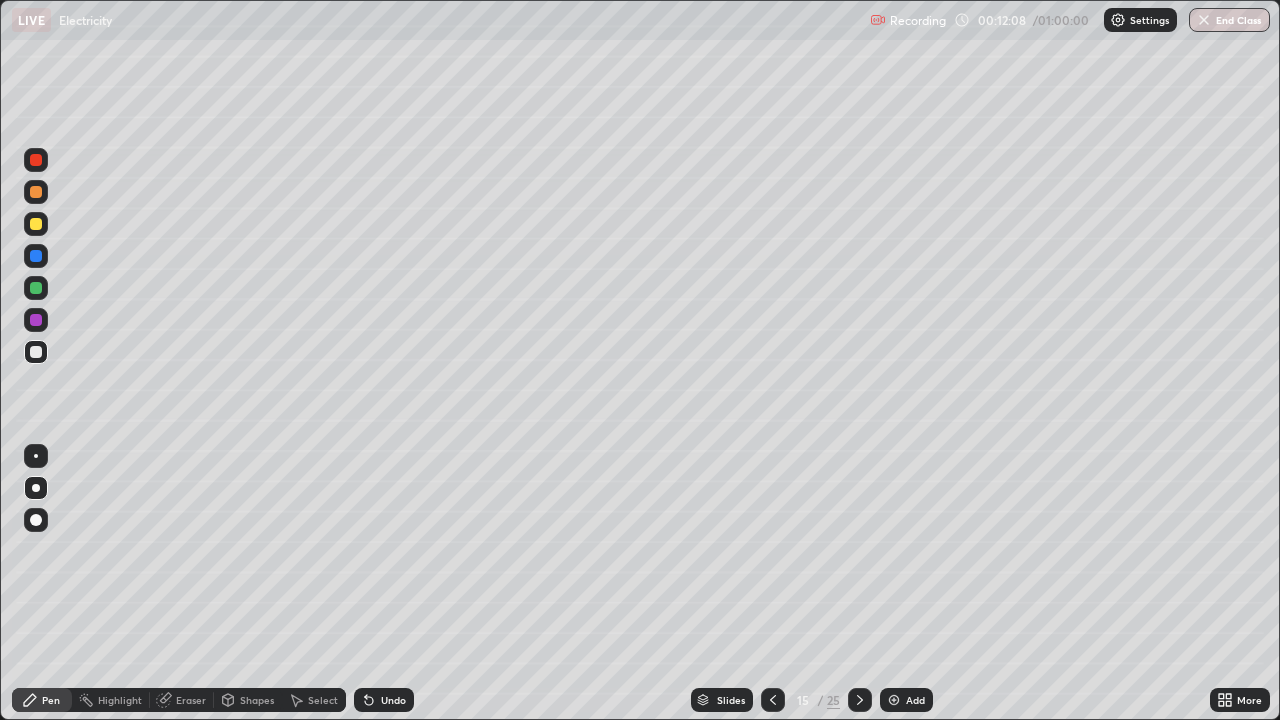 click at bounding box center [36, 288] 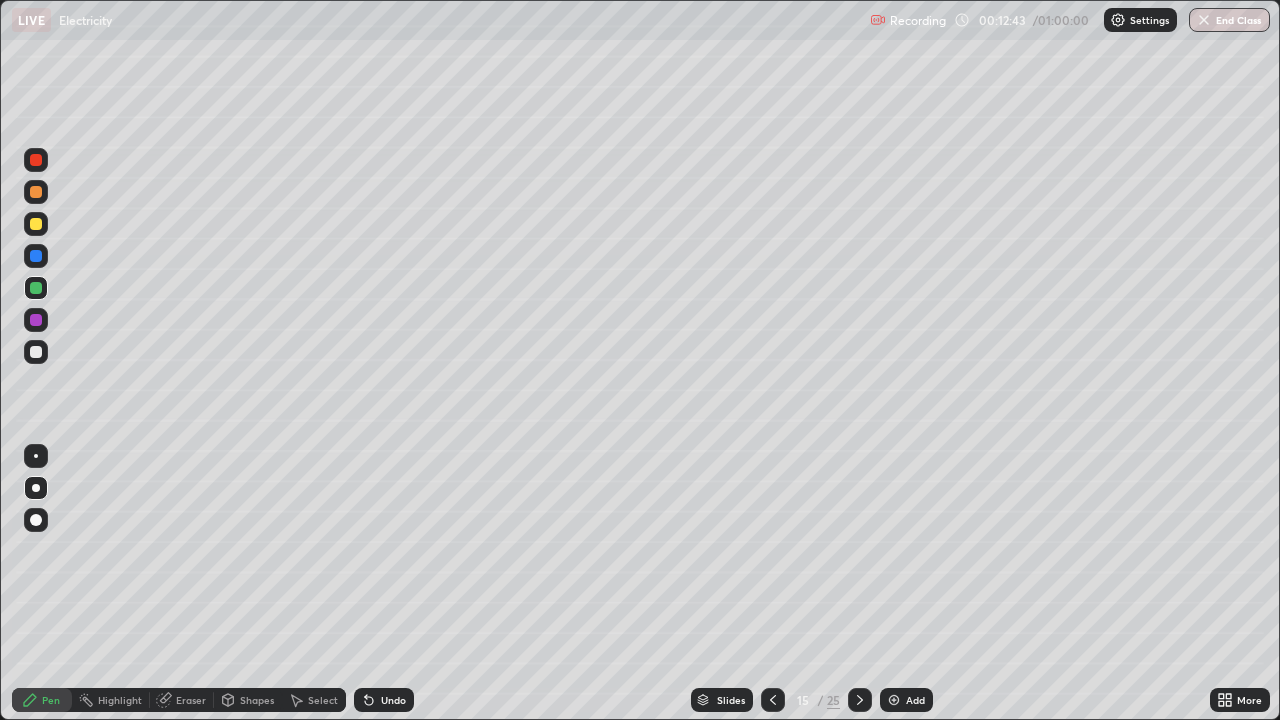 click at bounding box center [36, 488] 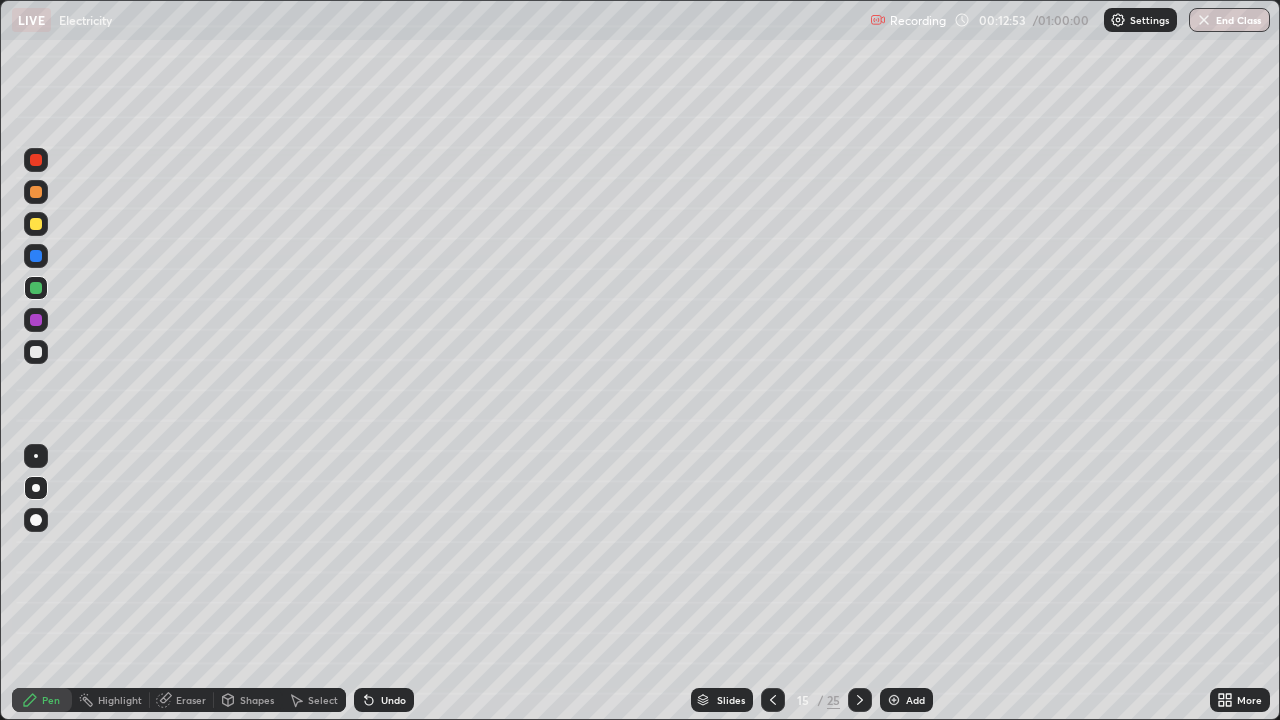 click on "Undo" at bounding box center (393, 700) 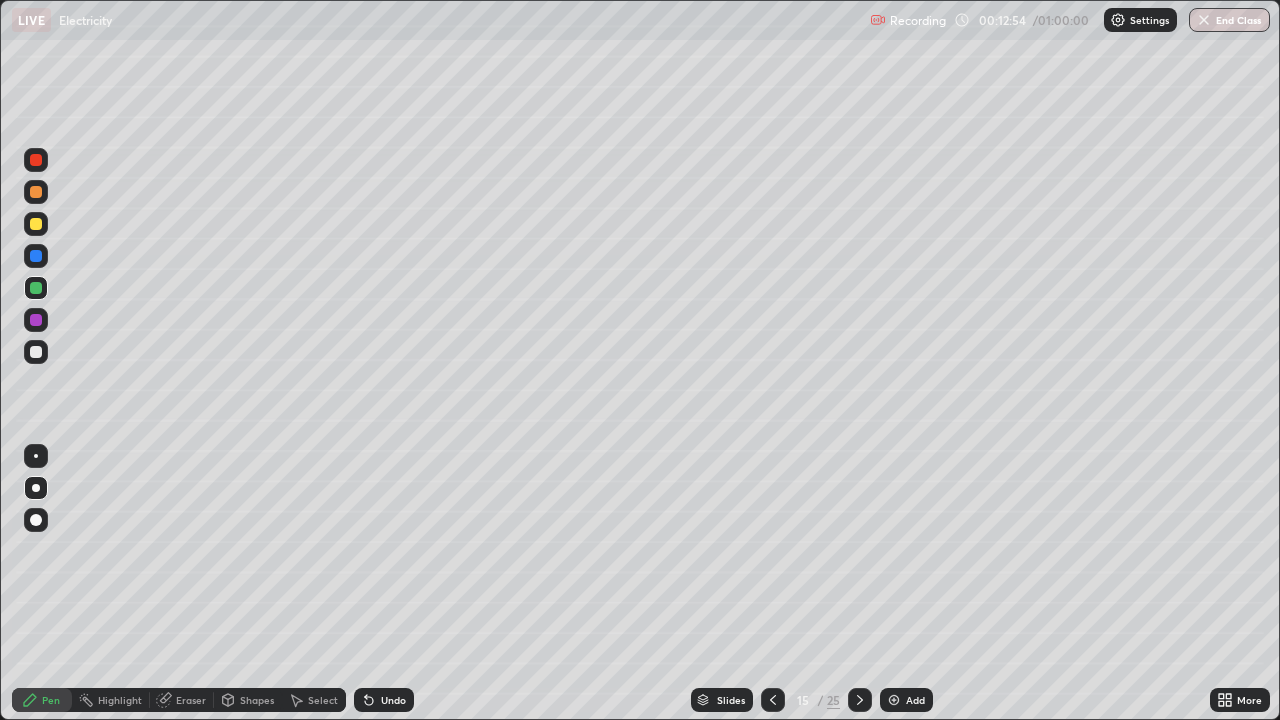 click on "Undo" at bounding box center (384, 700) 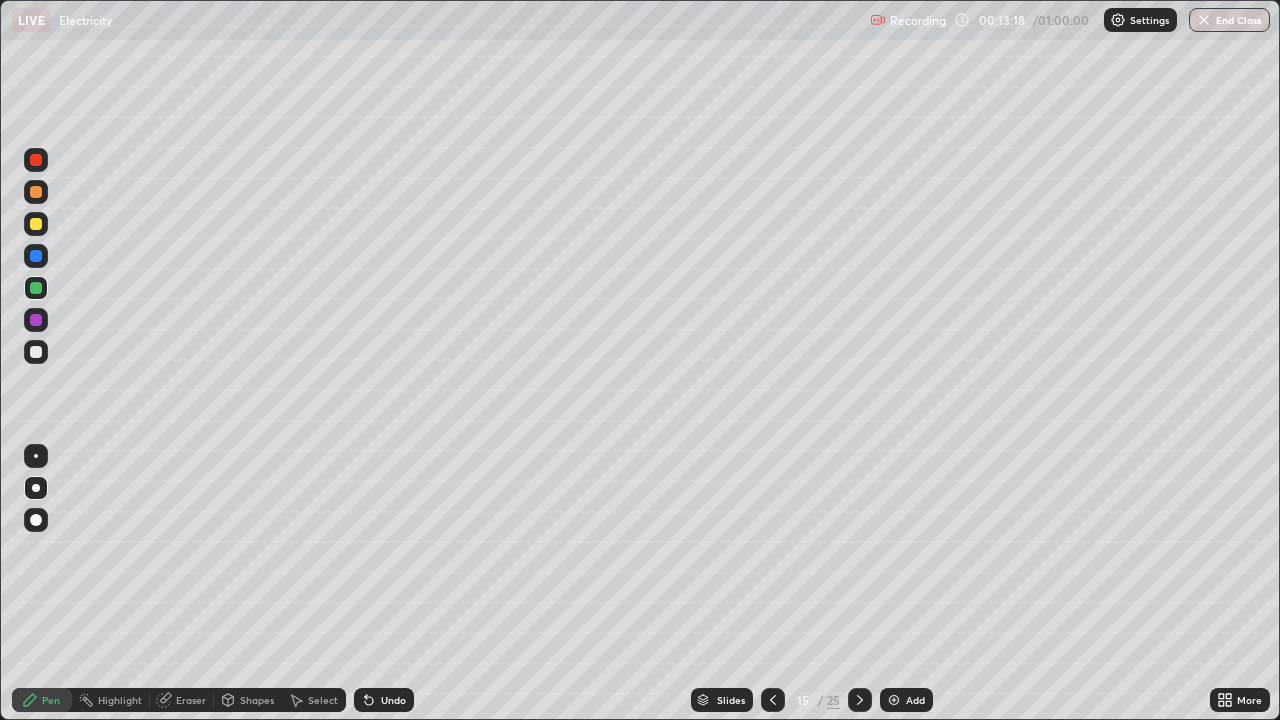 click at bounding box center [36, 224] 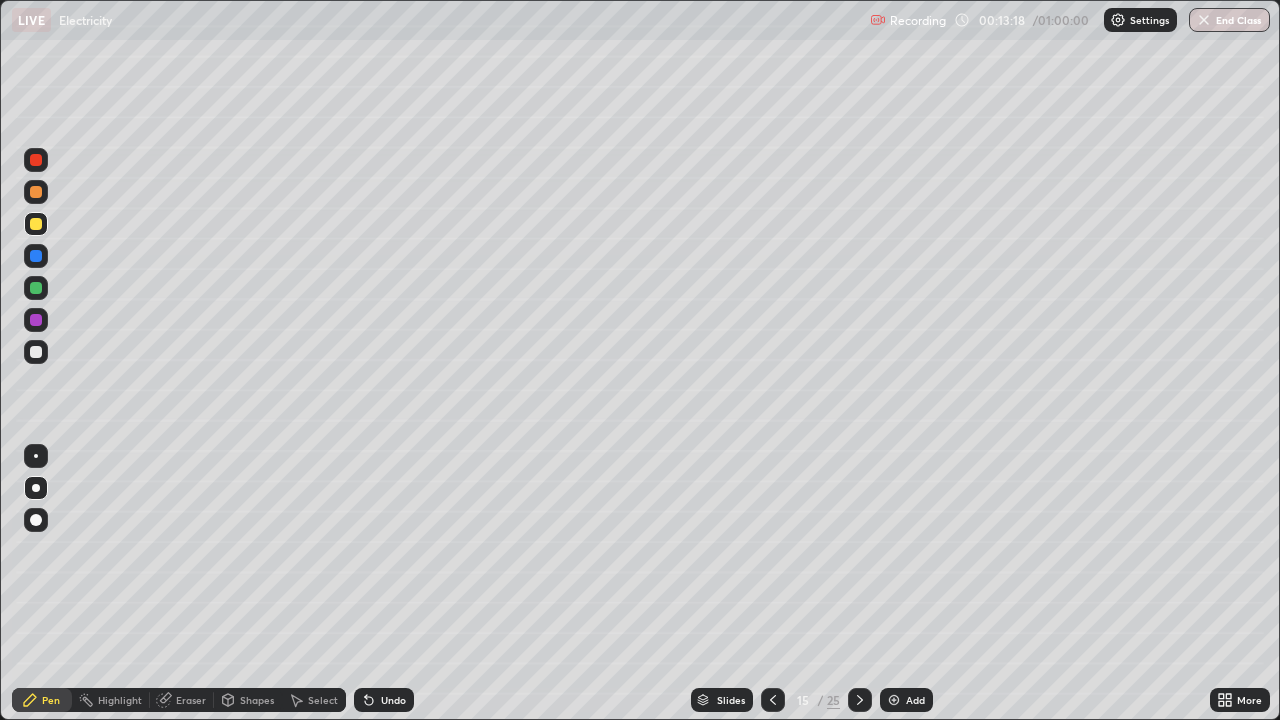 click at bounding box center (36, 256) 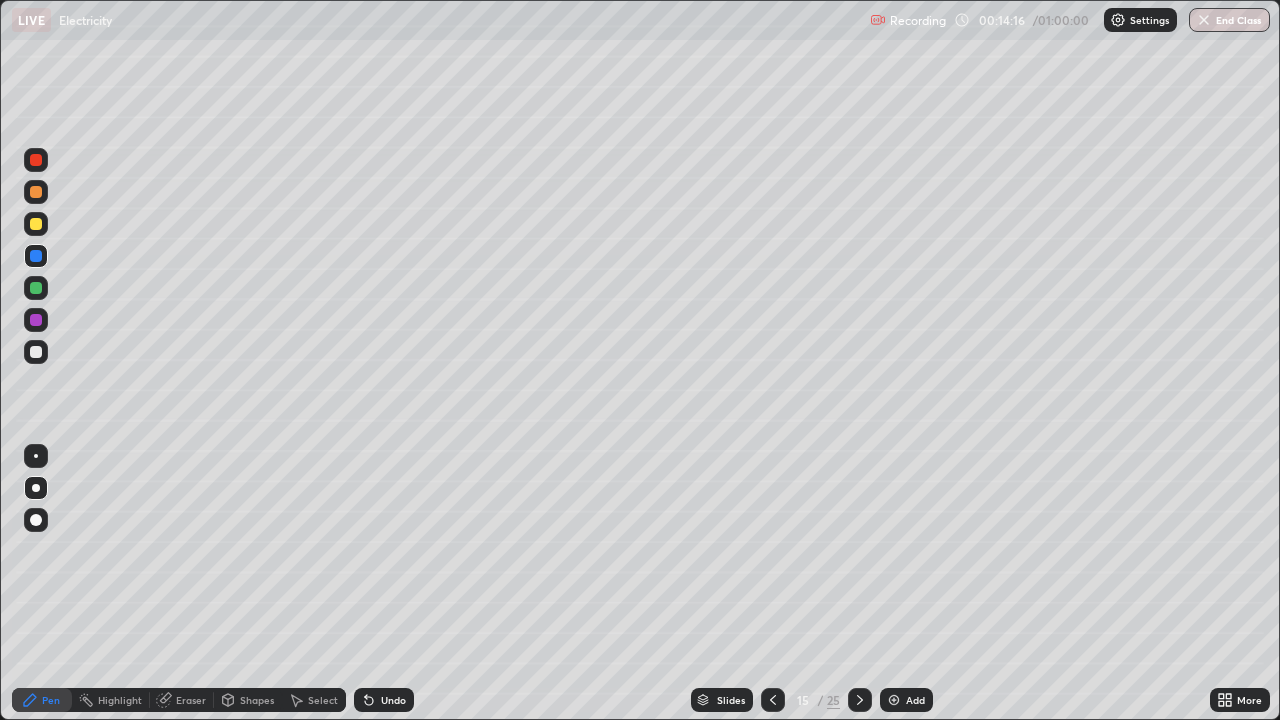 click at bounding box center (36, 288) 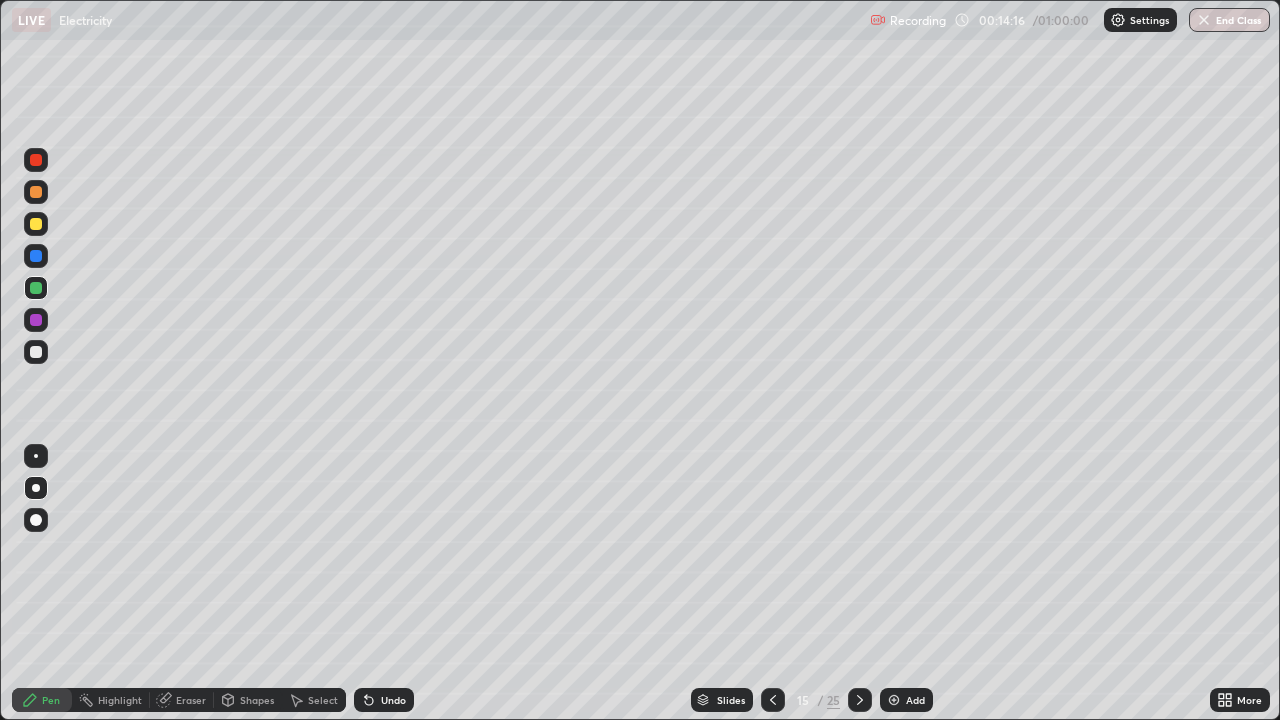 click at bounding box center [36, 320] 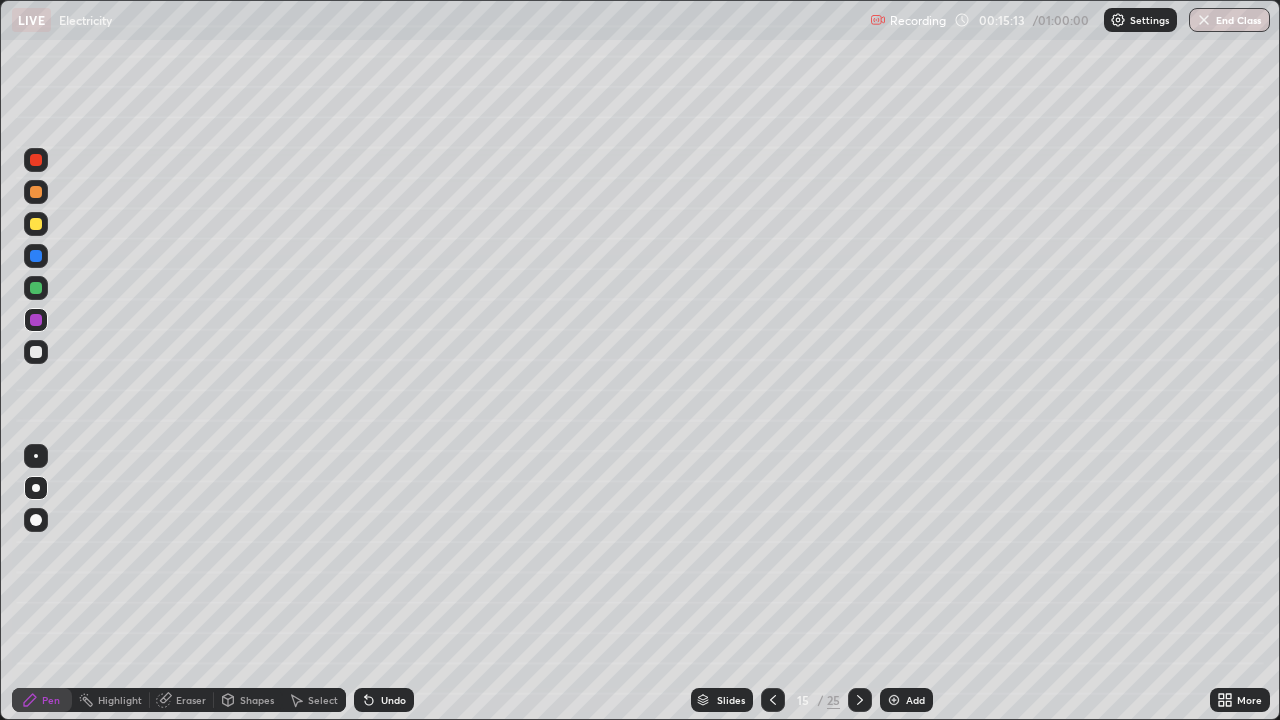click on "Undo" at bounding box center (393, 700) 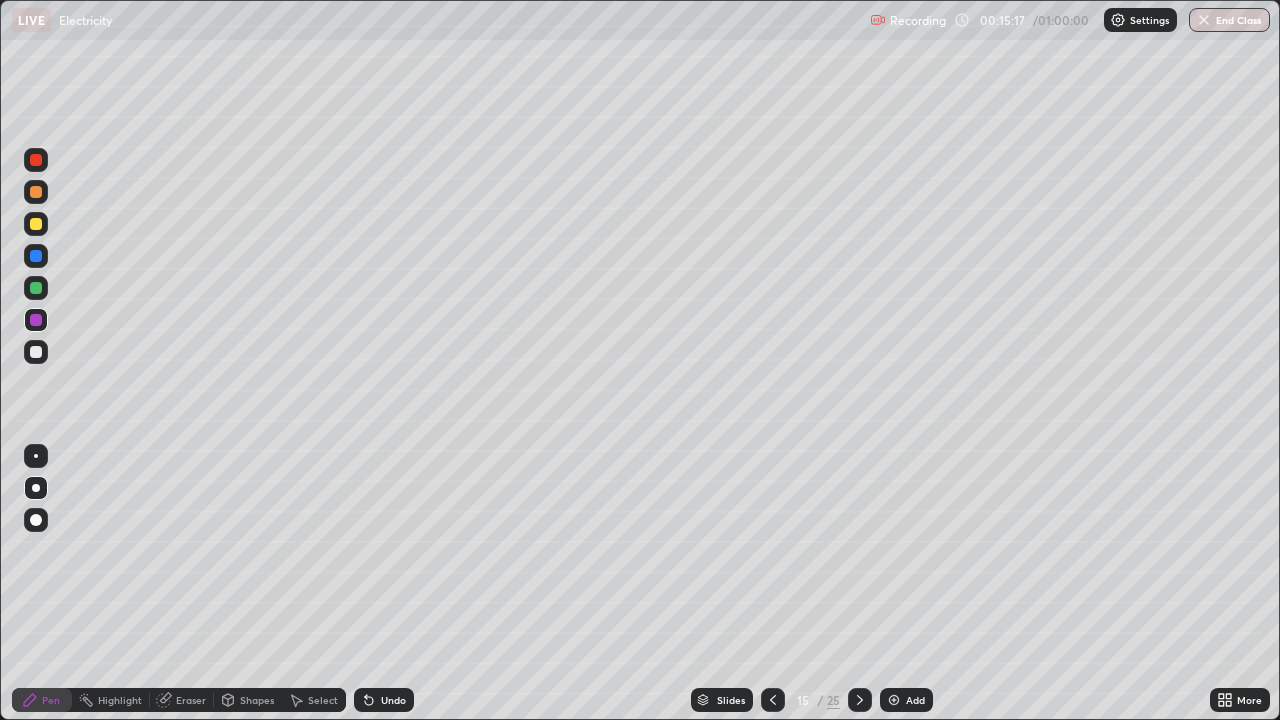 click at bounding box center [36, 352] 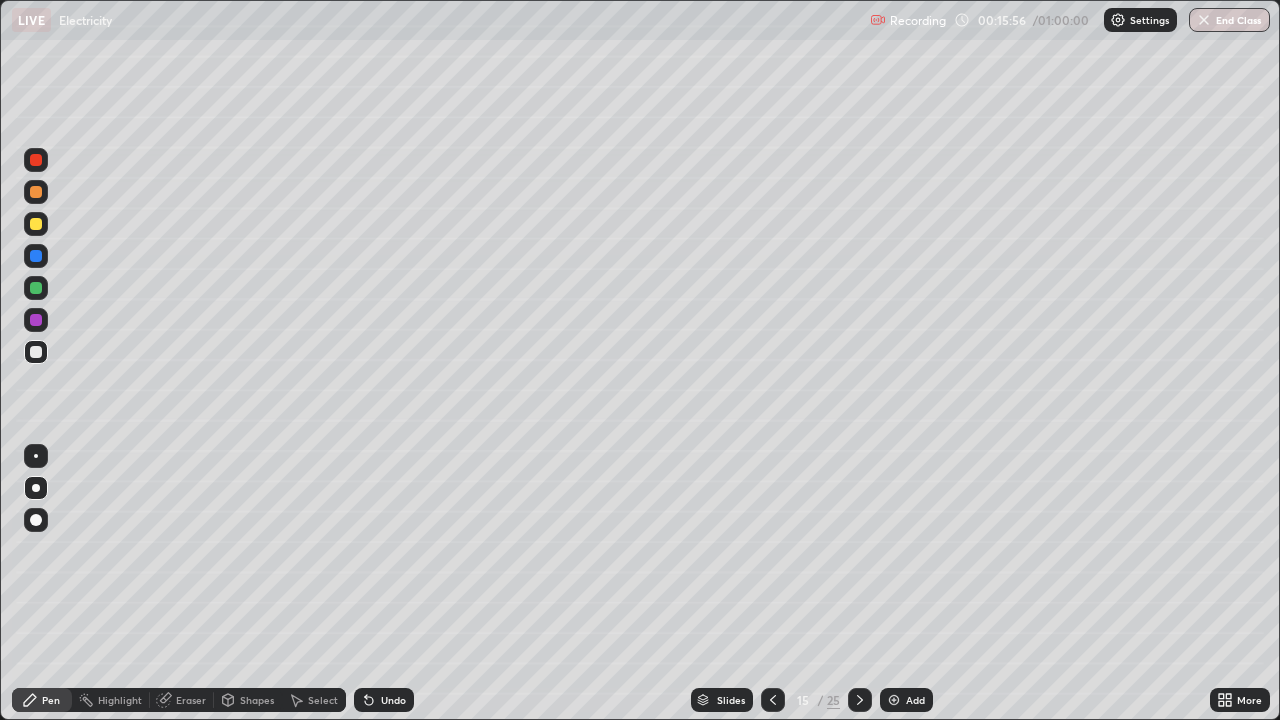click on "Undo" at bounding box center (393, 700) 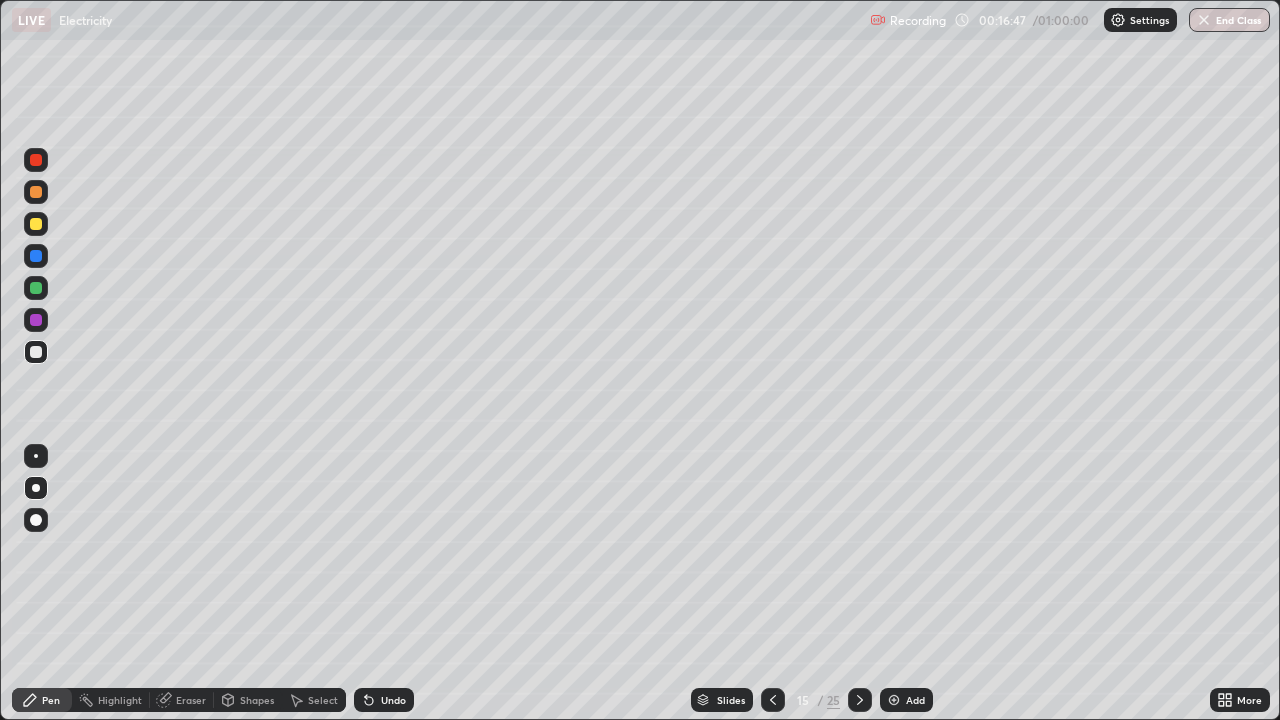 click at bounding box center (36, 320) 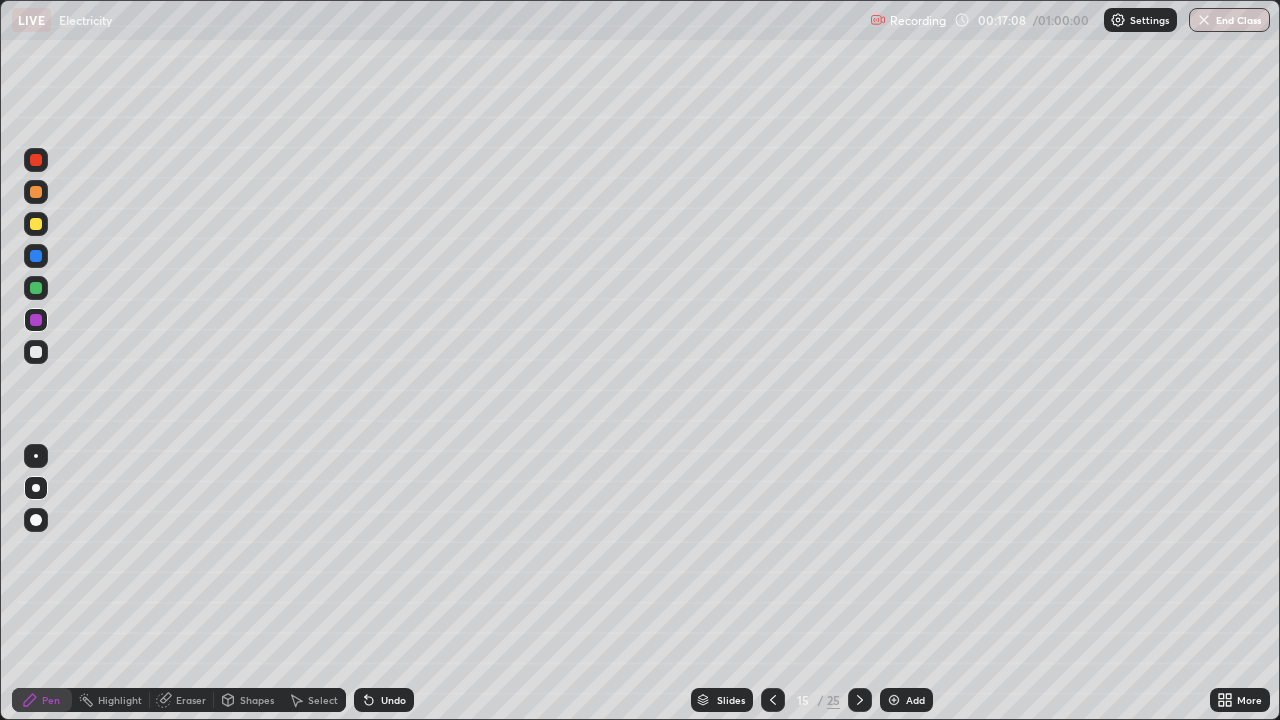 click at bounding box center [894, 700] 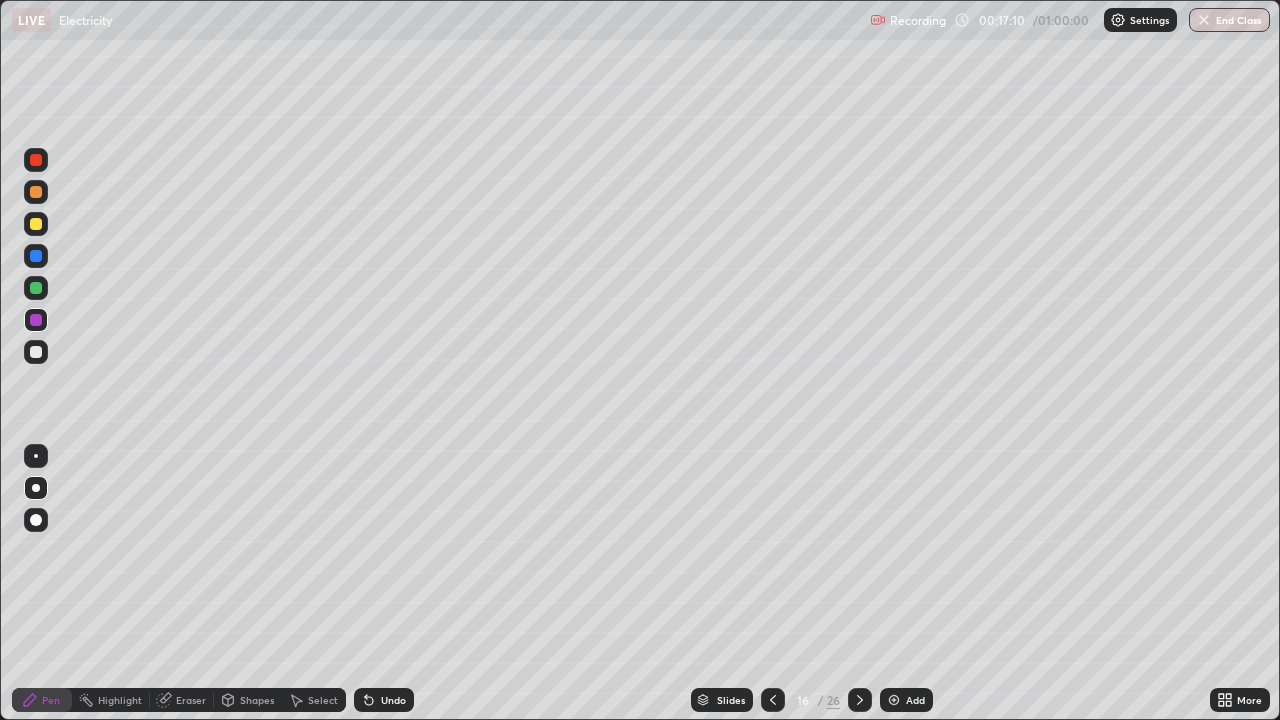click at bounding box center (36, 352) 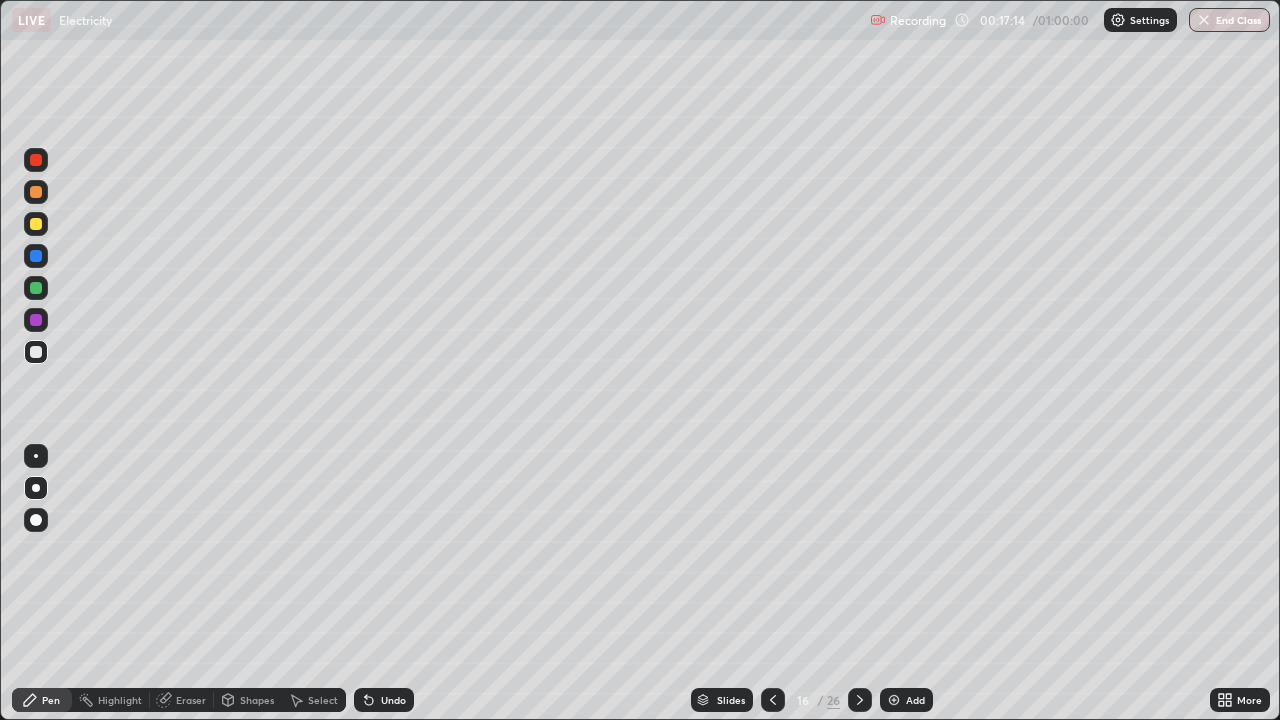 click on "Undo" at bounding box center (384, 700) 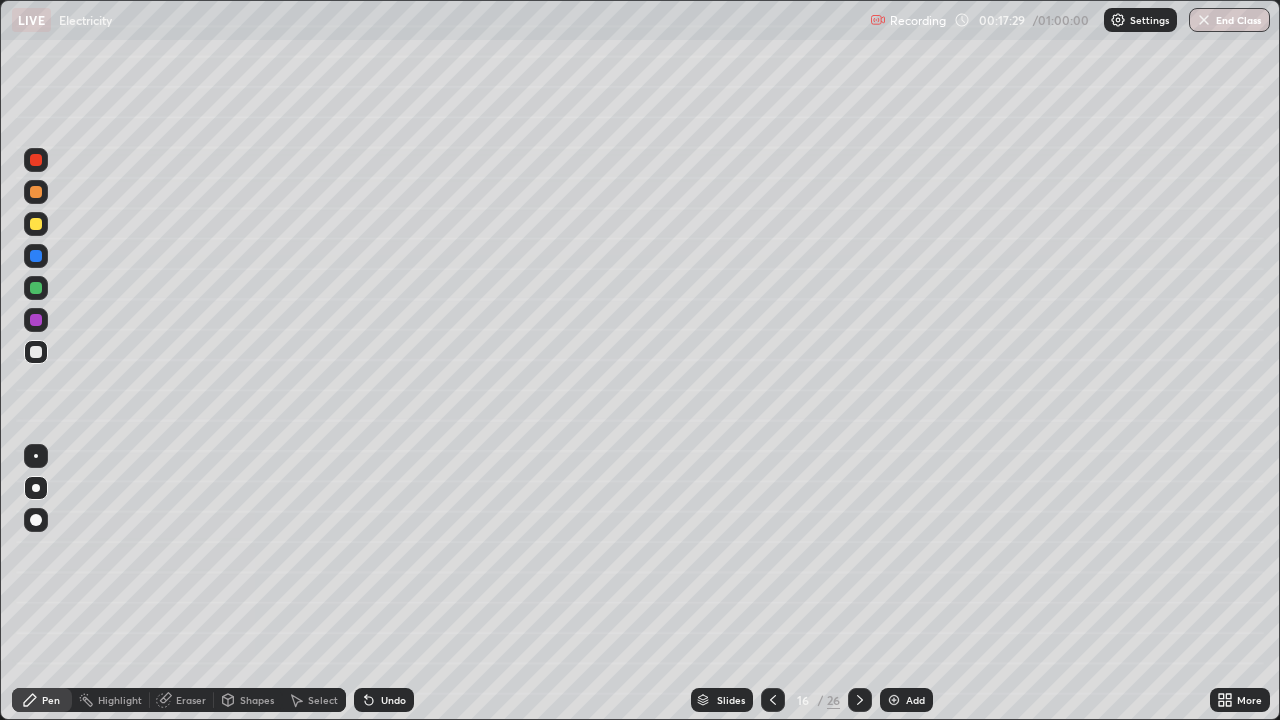 click 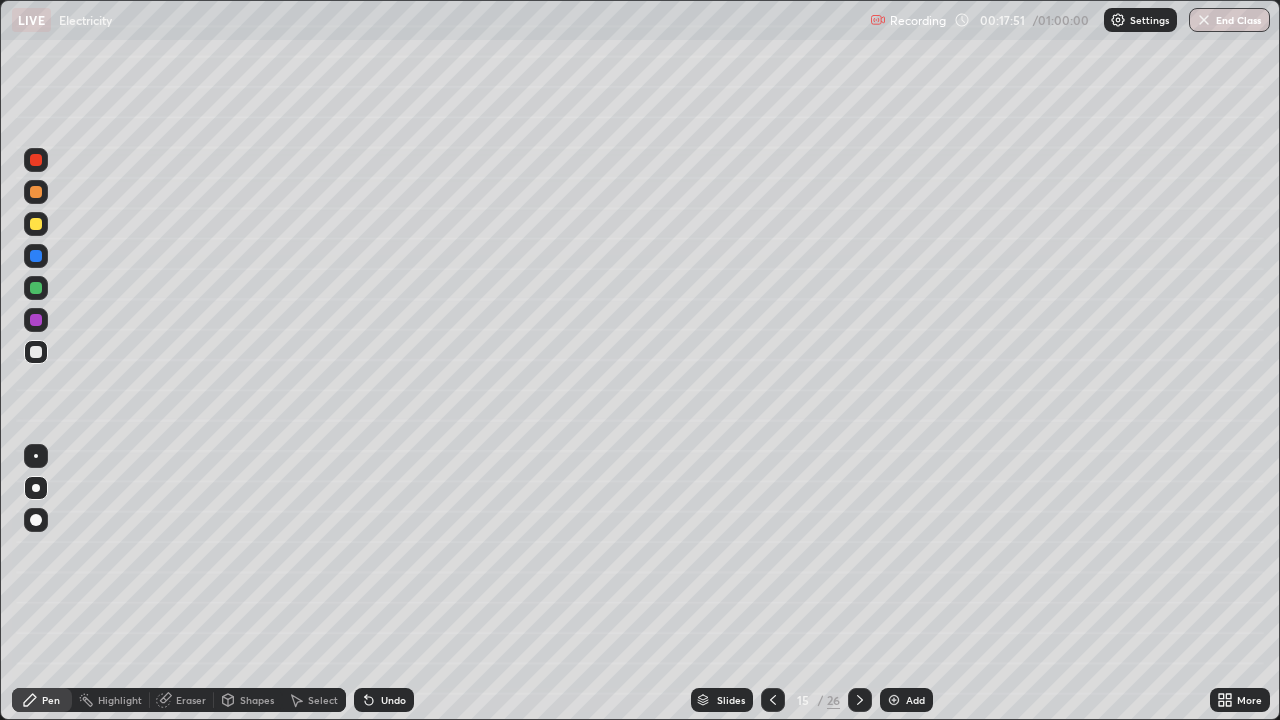 click at bounding box center [860, 700] 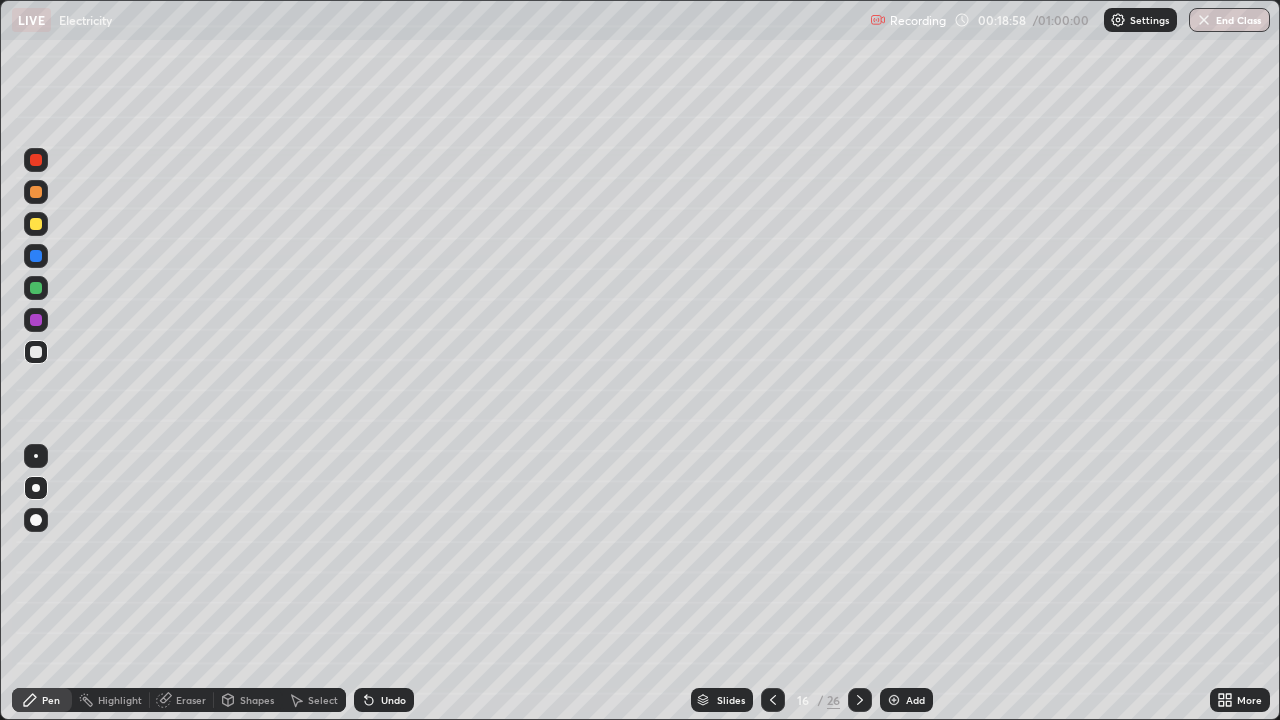 click 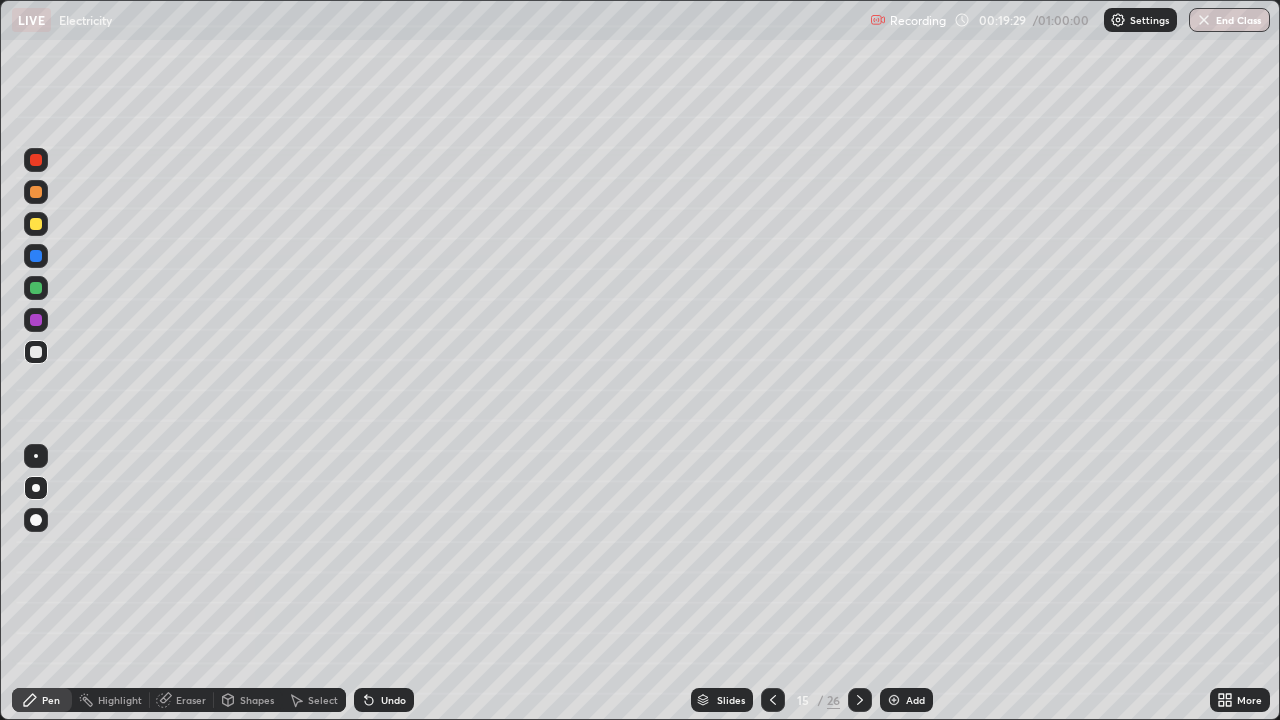 click 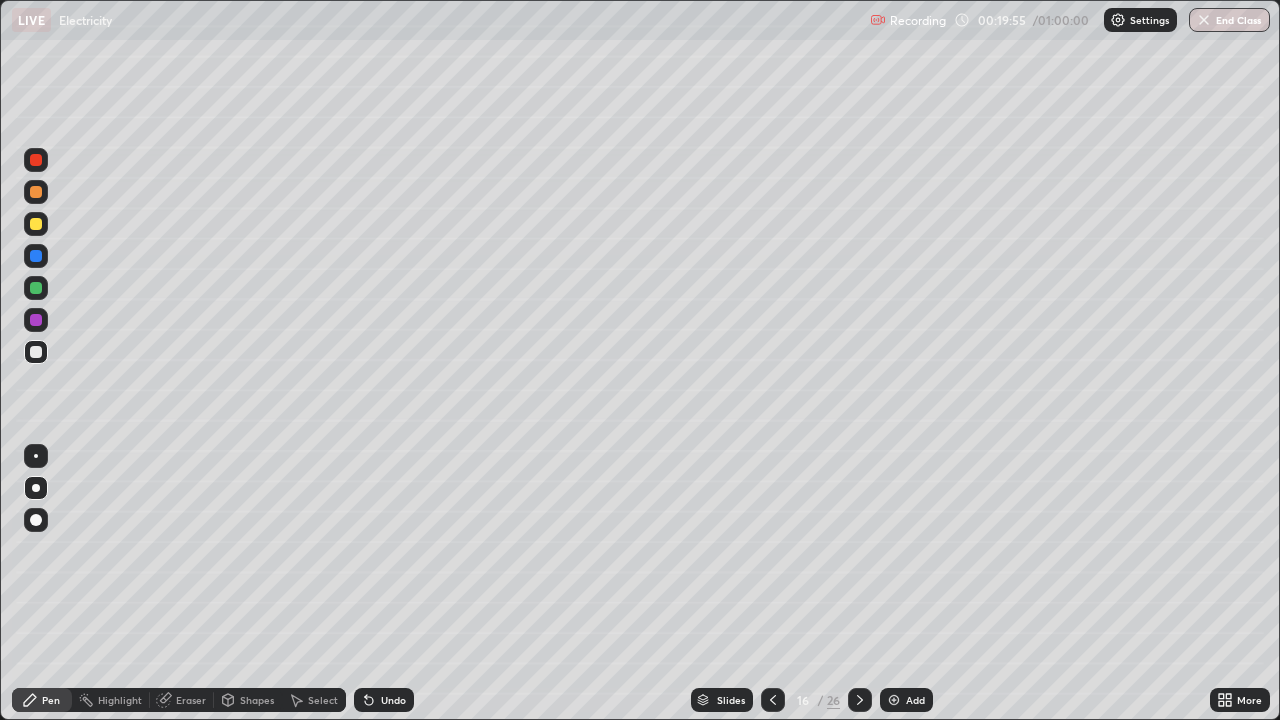click 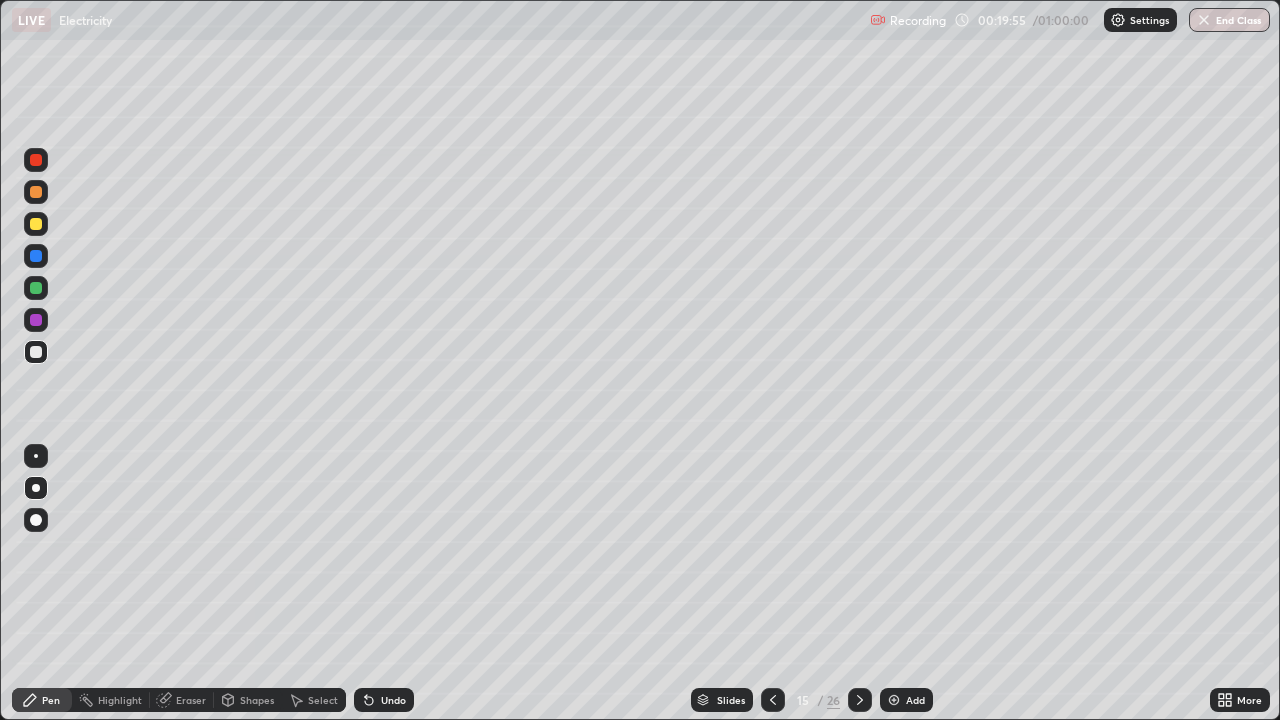 click 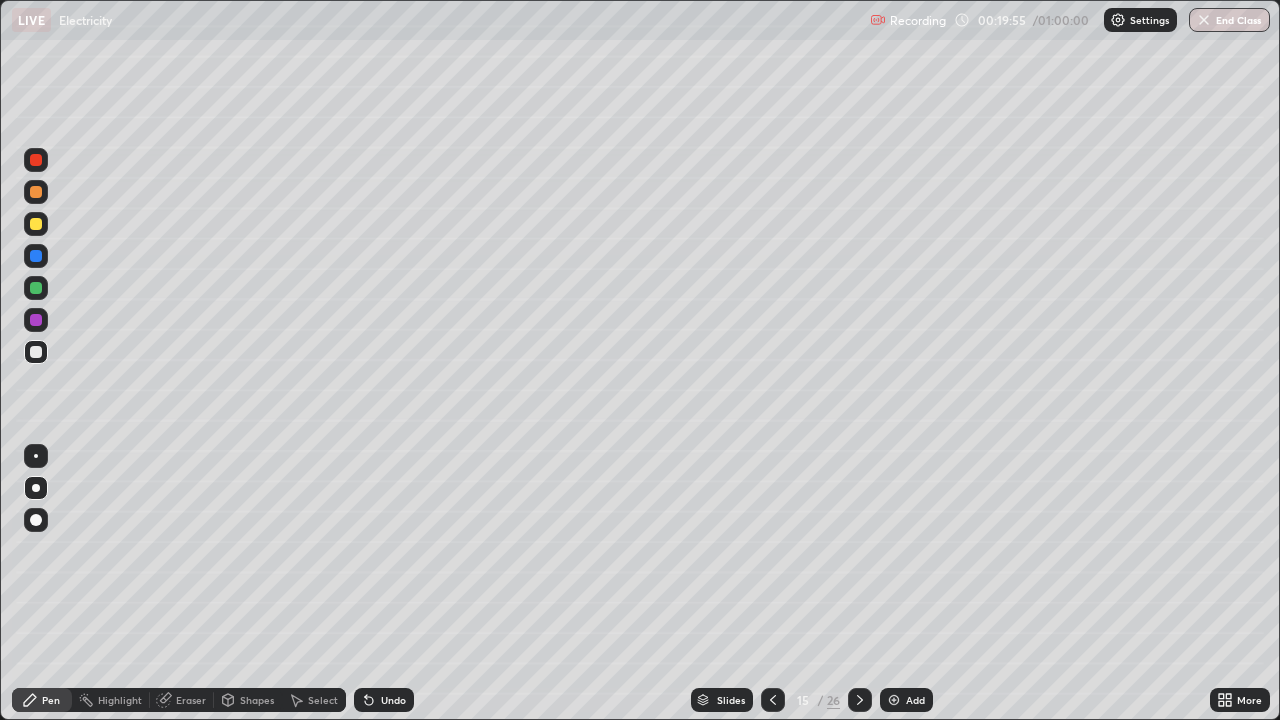 click 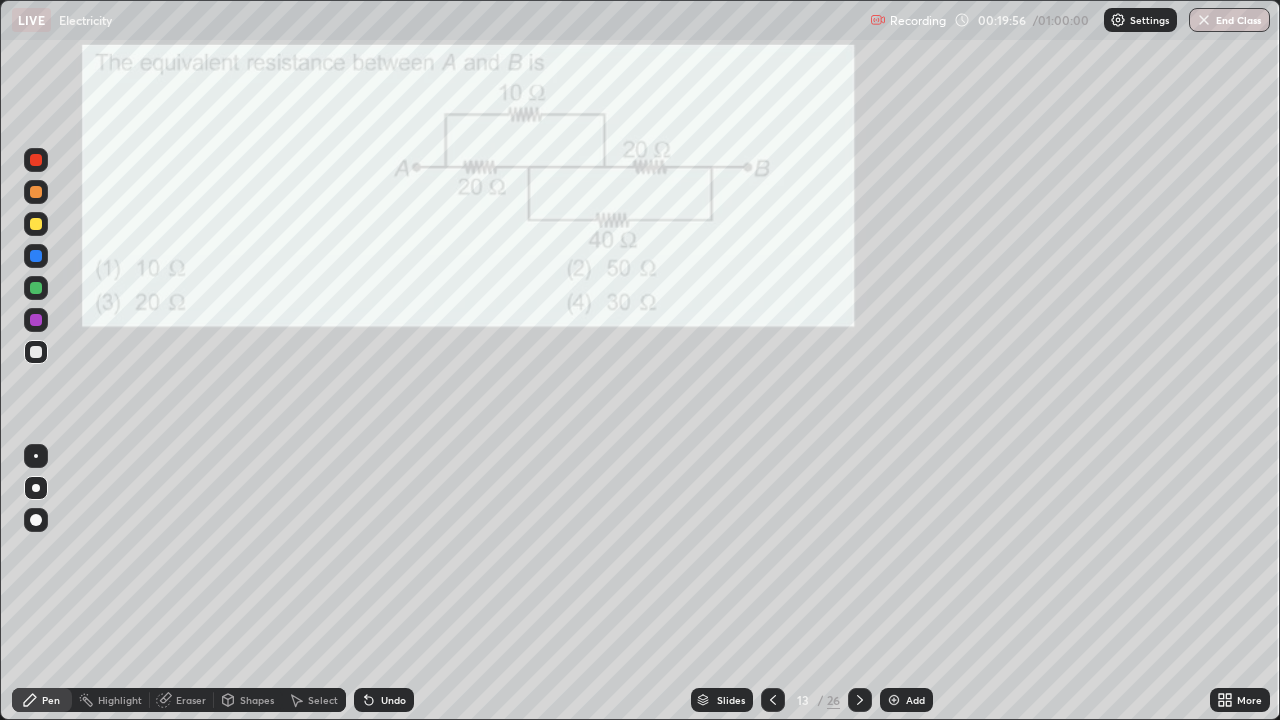 click 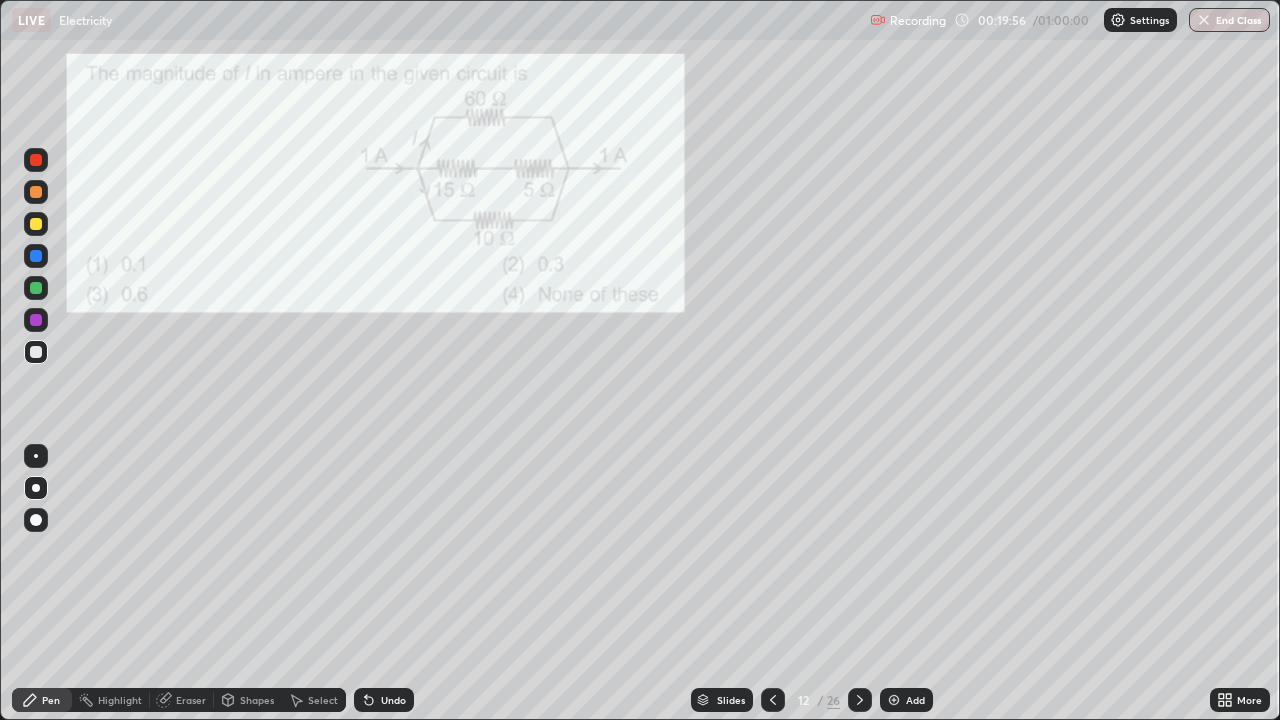 click 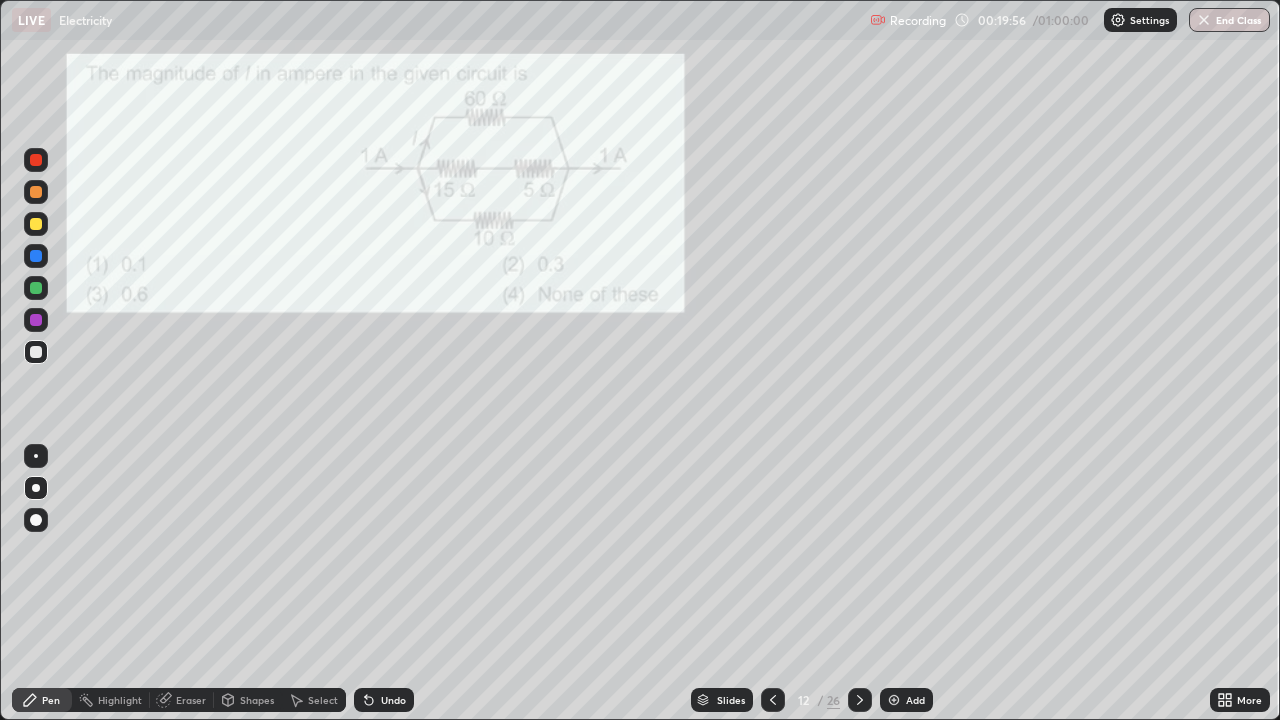 click 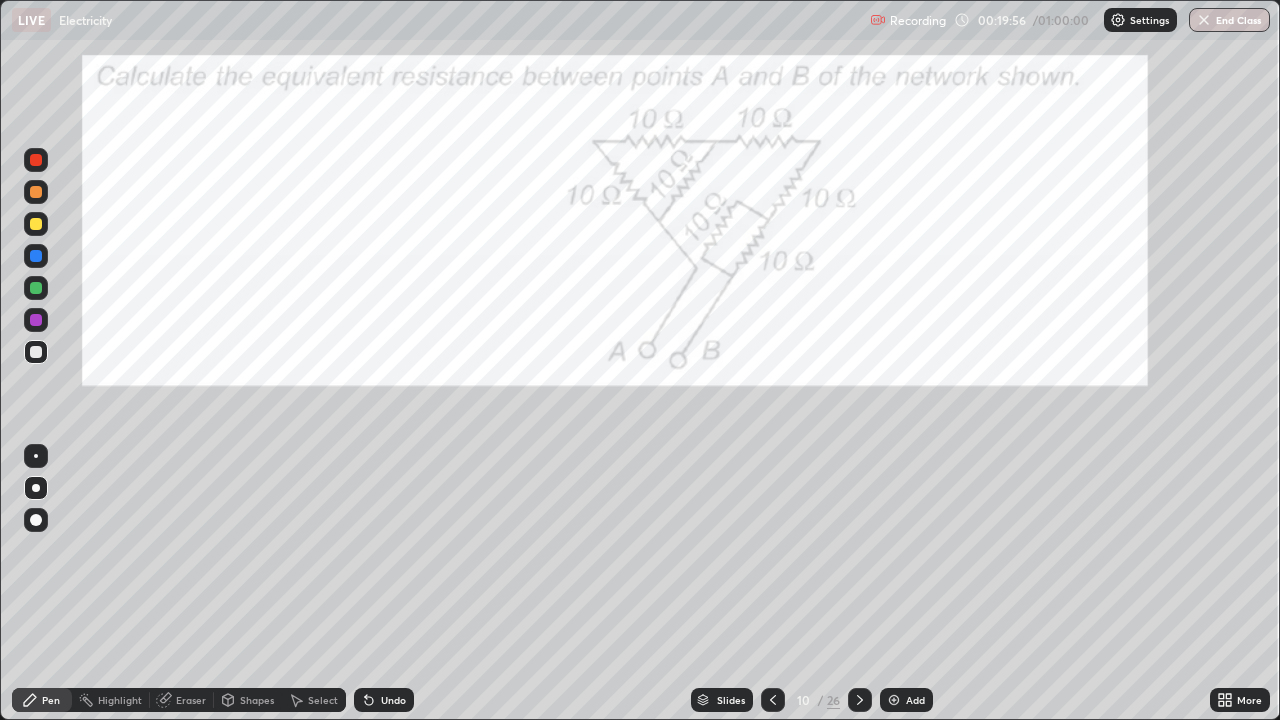 click 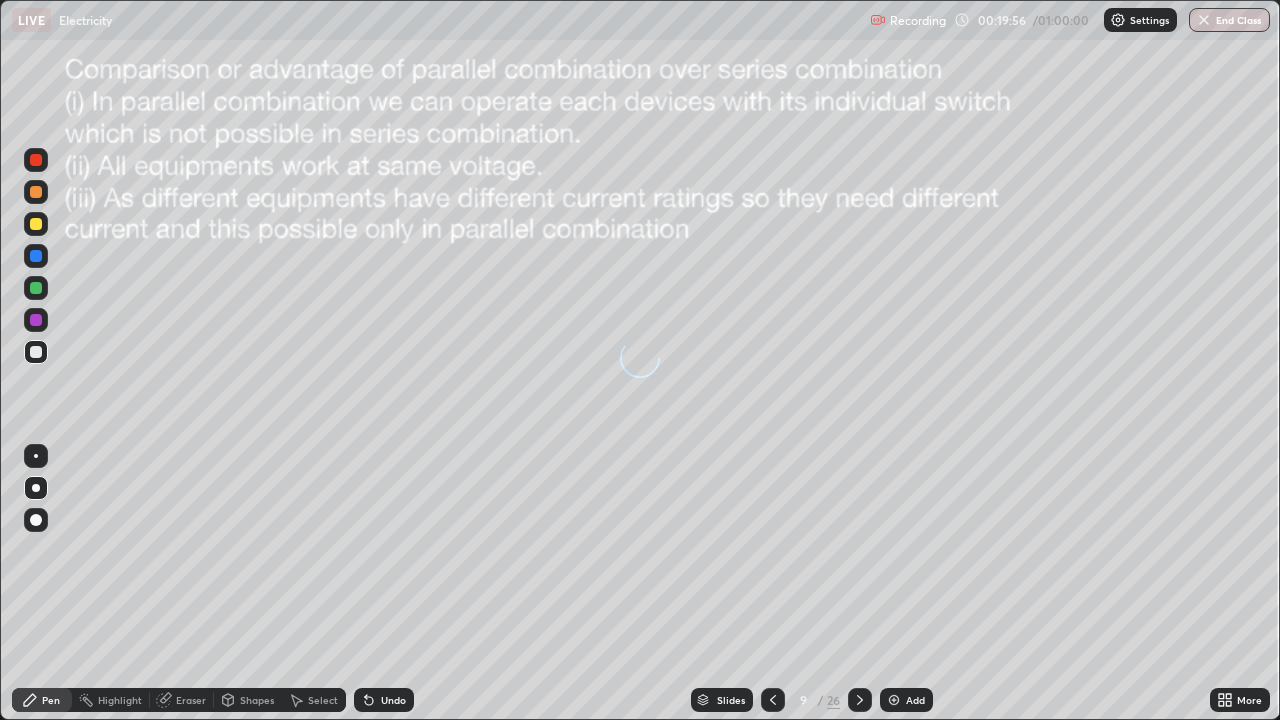 click 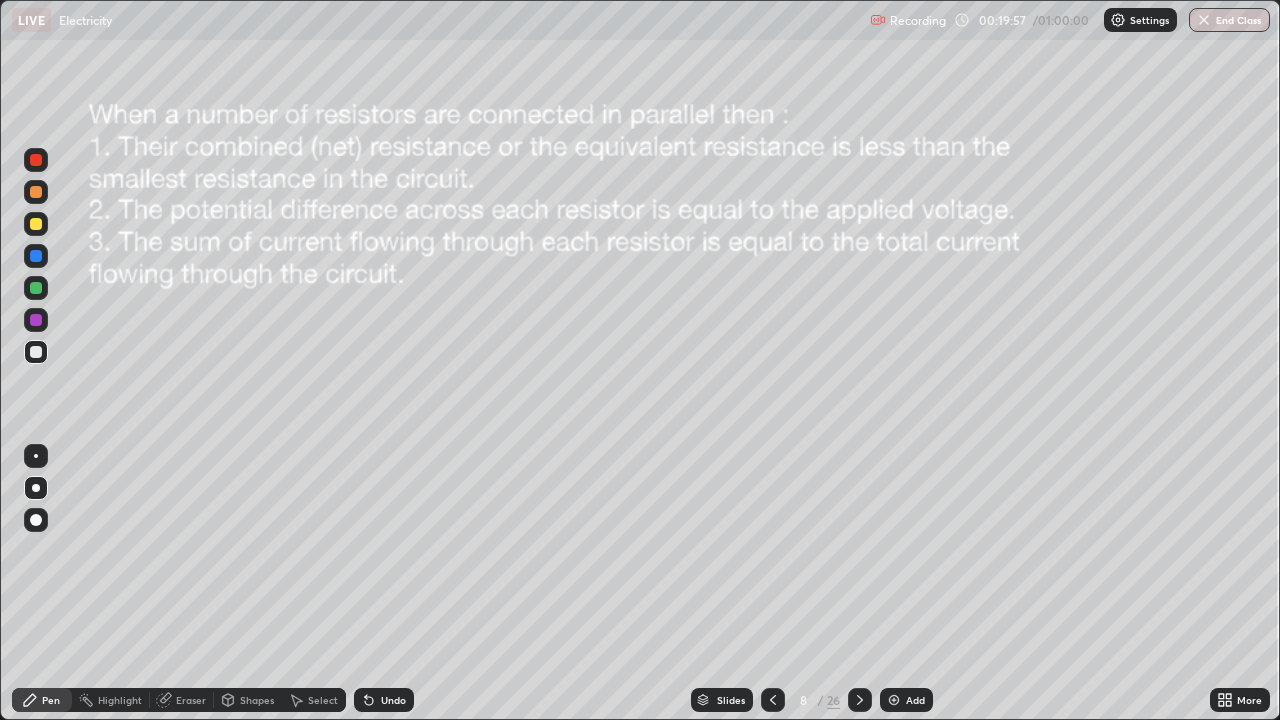 click 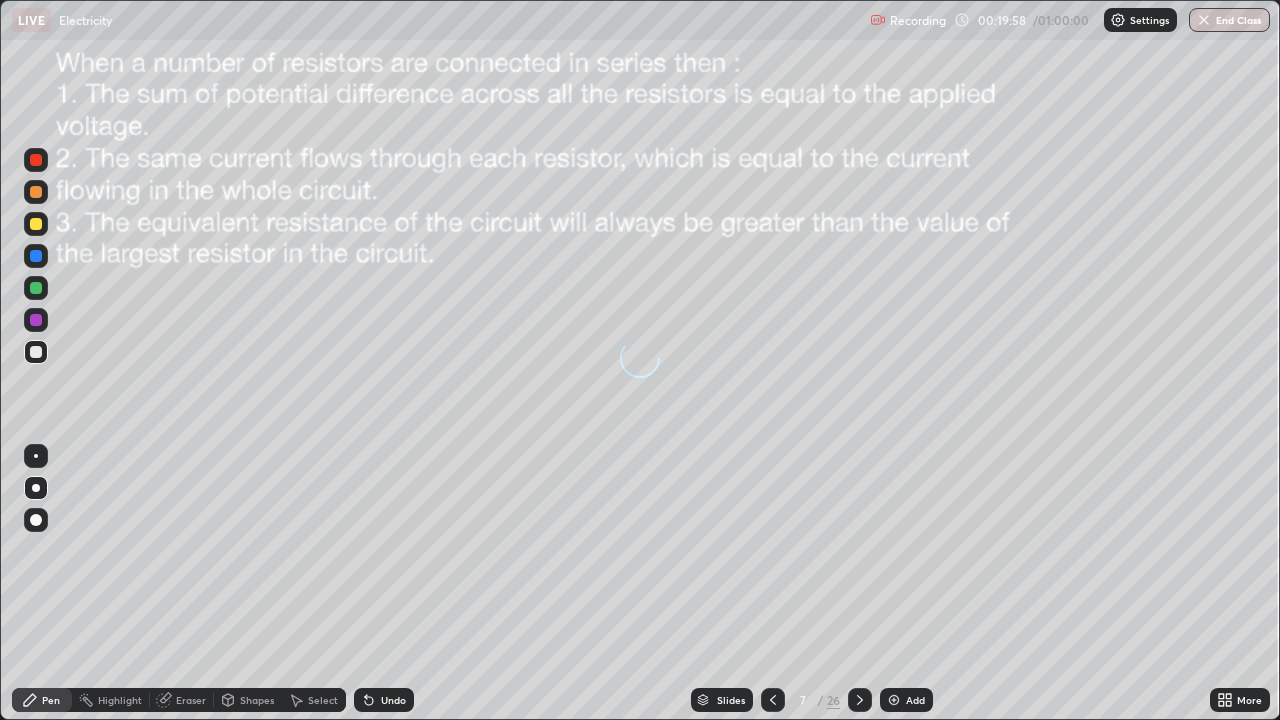 click 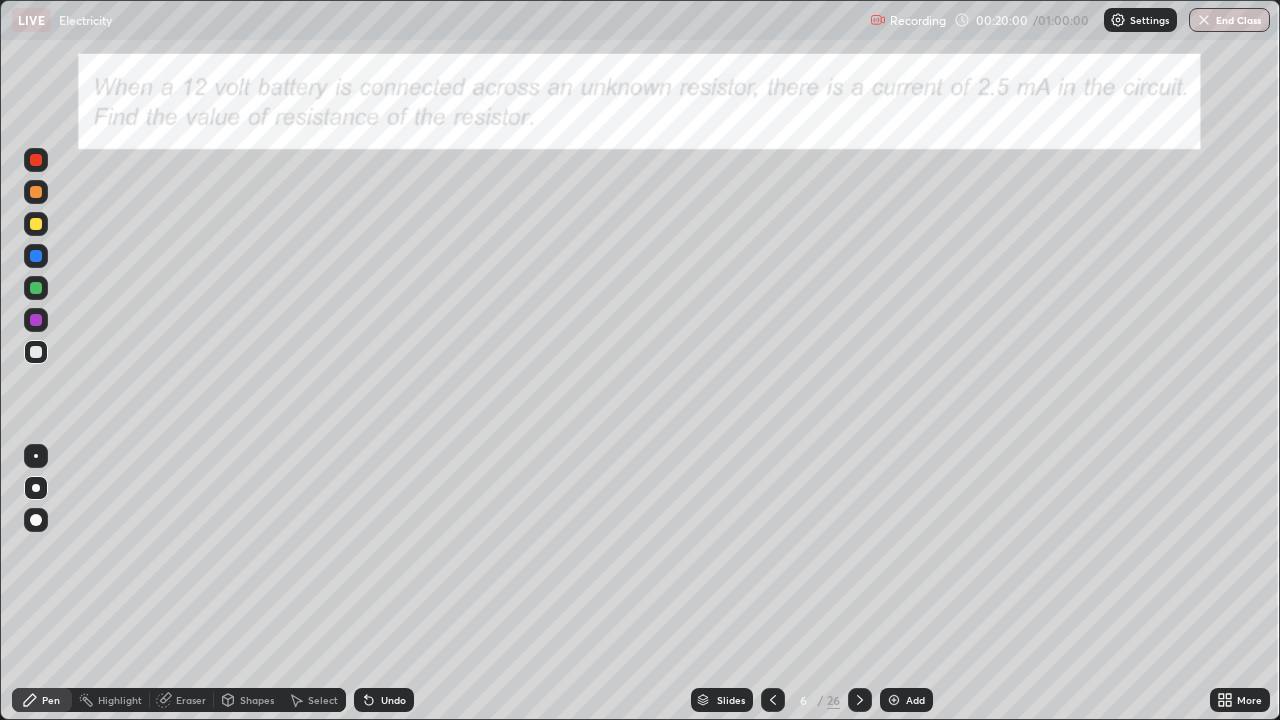 click 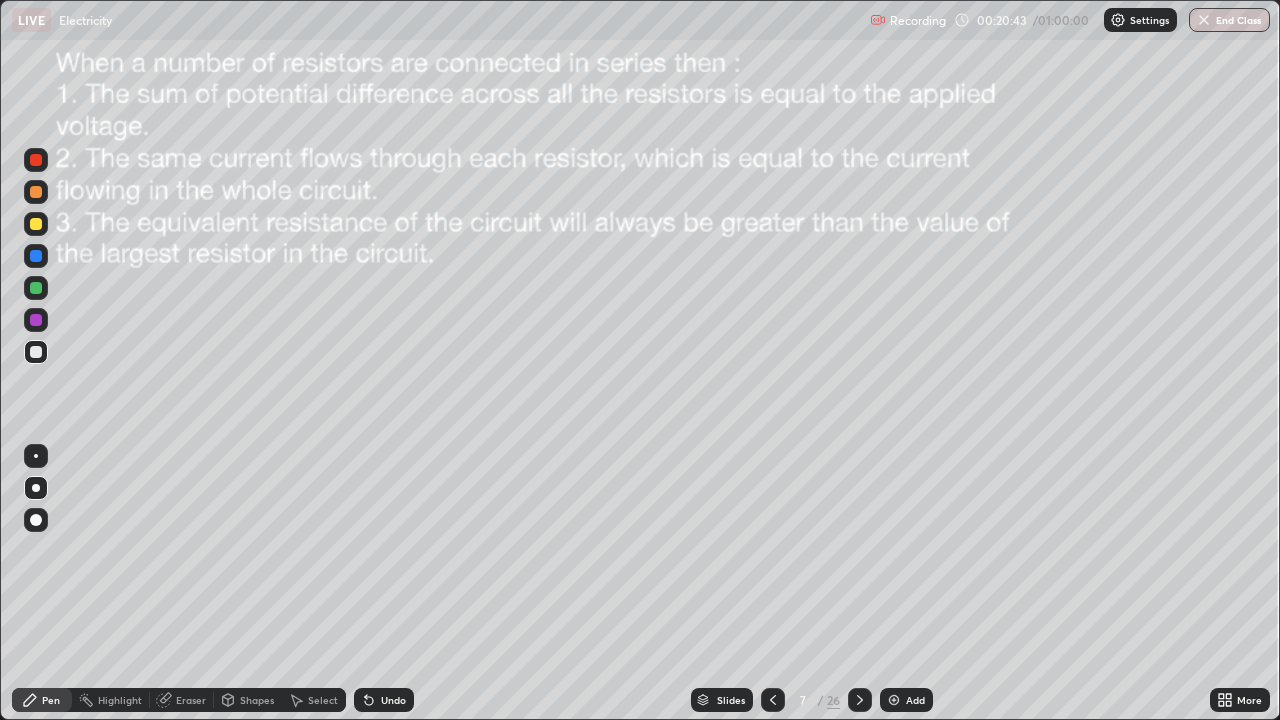 click on "Undo" at bounding box center [384, 700] 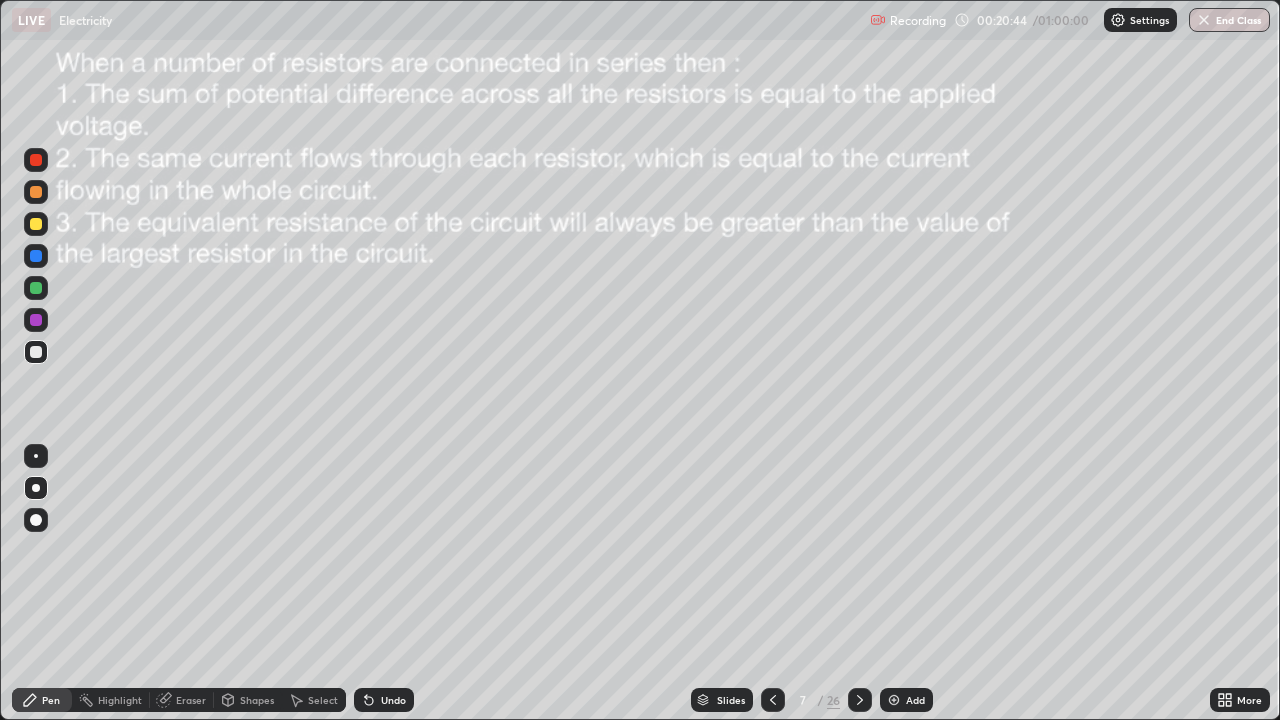 click on "Undo" at bounding box center (393, 700) 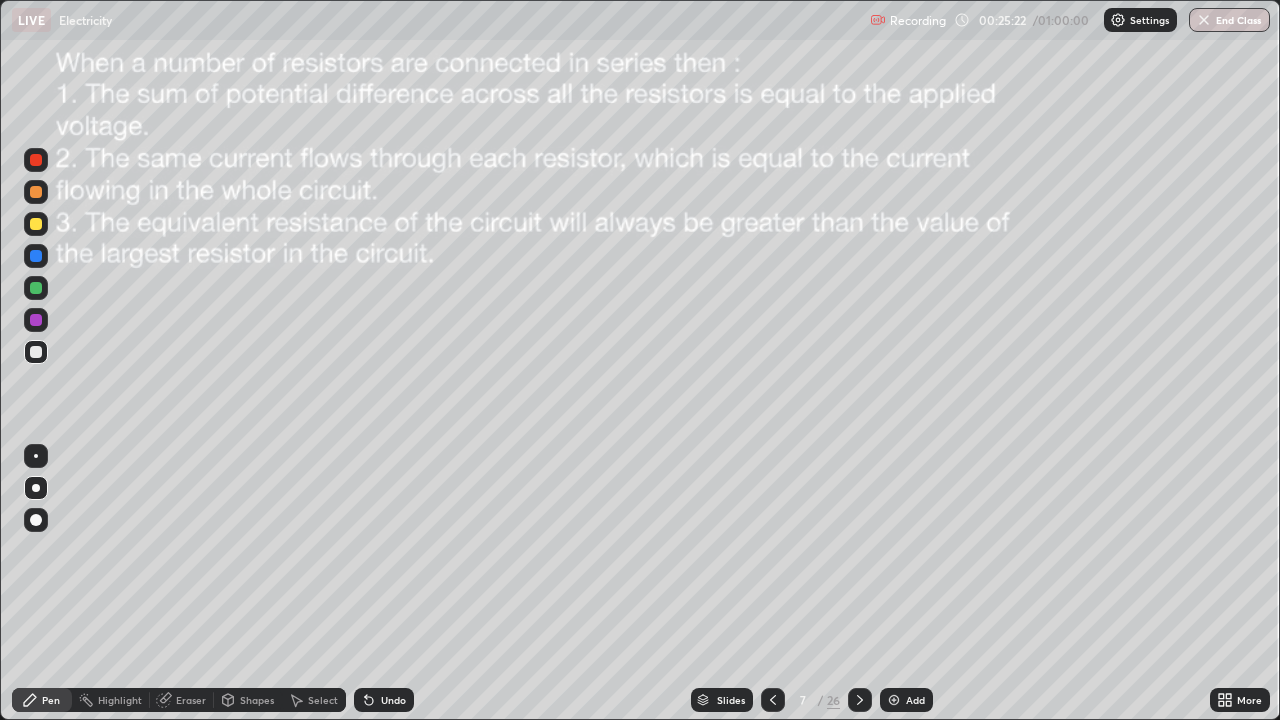 click 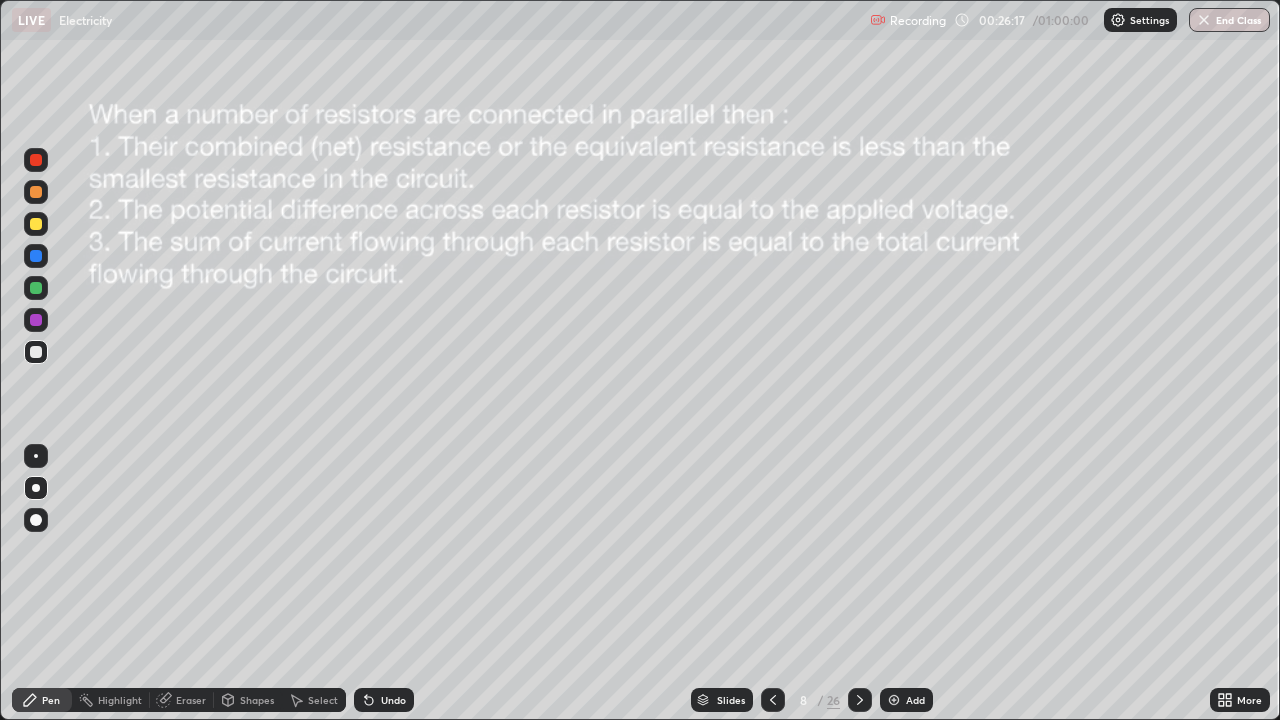 click on "Select" at bounding box center (323, 700) 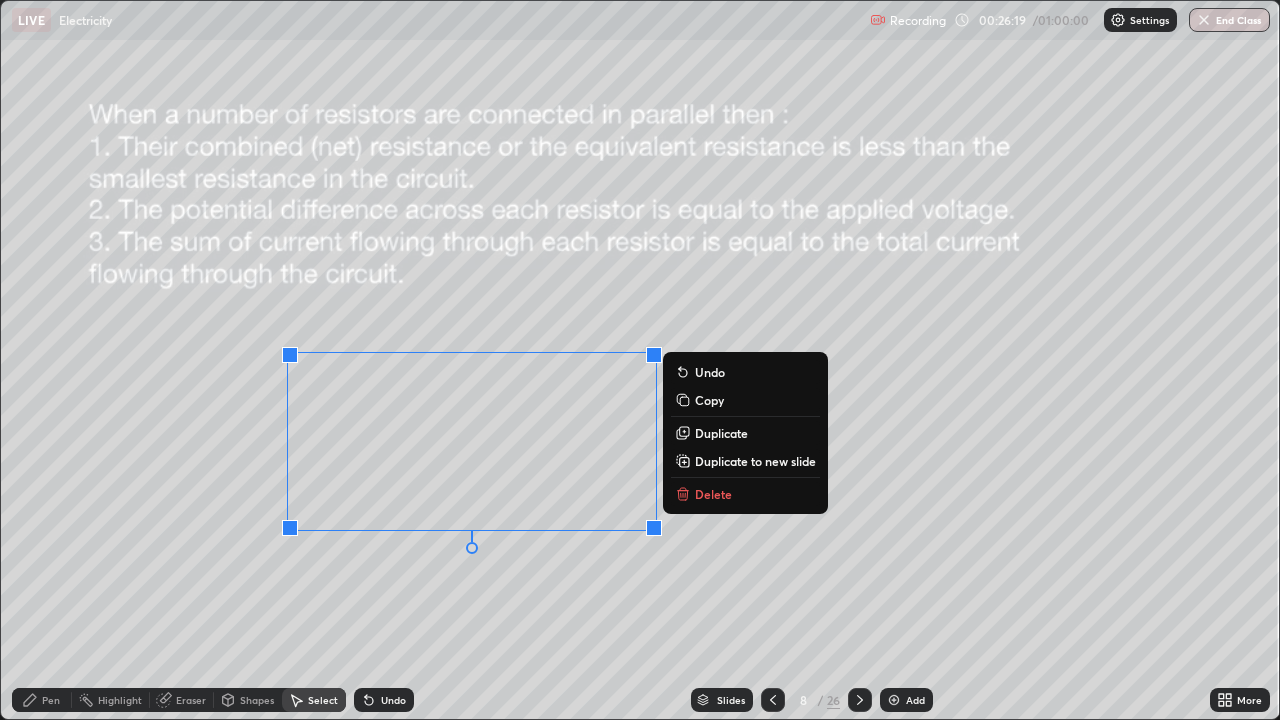 click on "Delete" at bounding box center [745, 494] 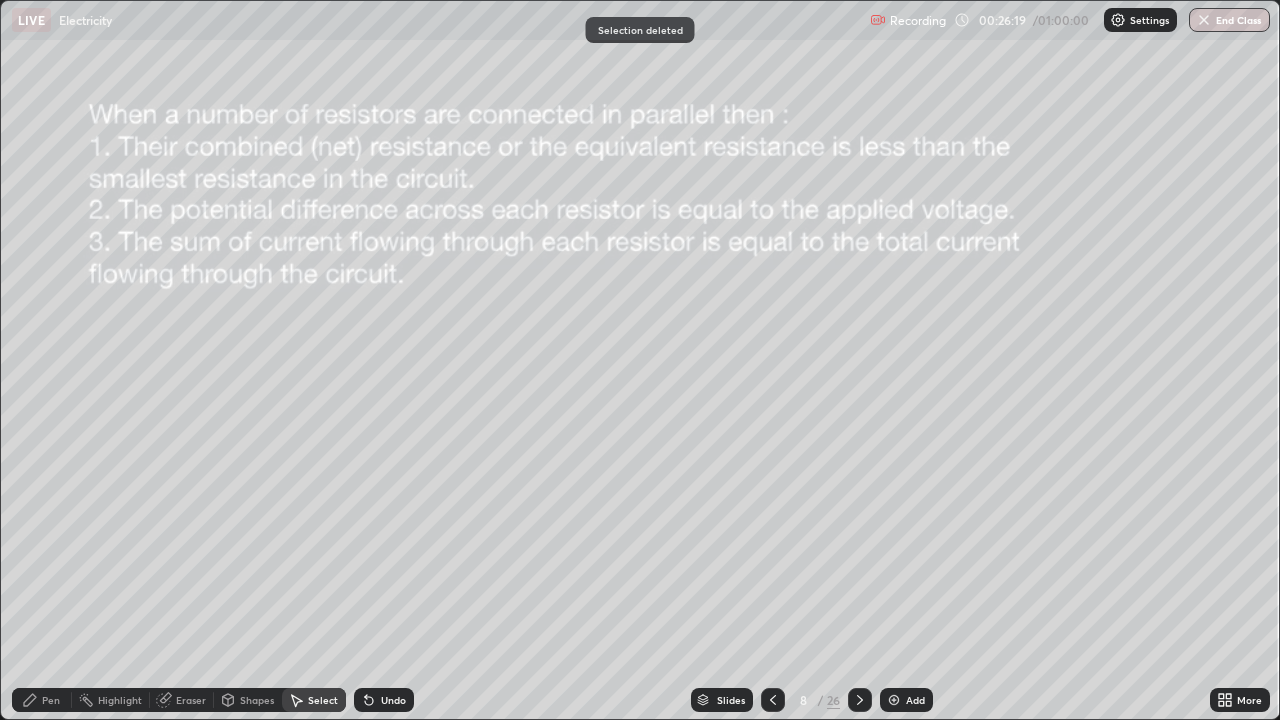 click on "0 ° Undo Copy Duplicate Duplicate to new slide Delete" at bounding box center (640, 360) 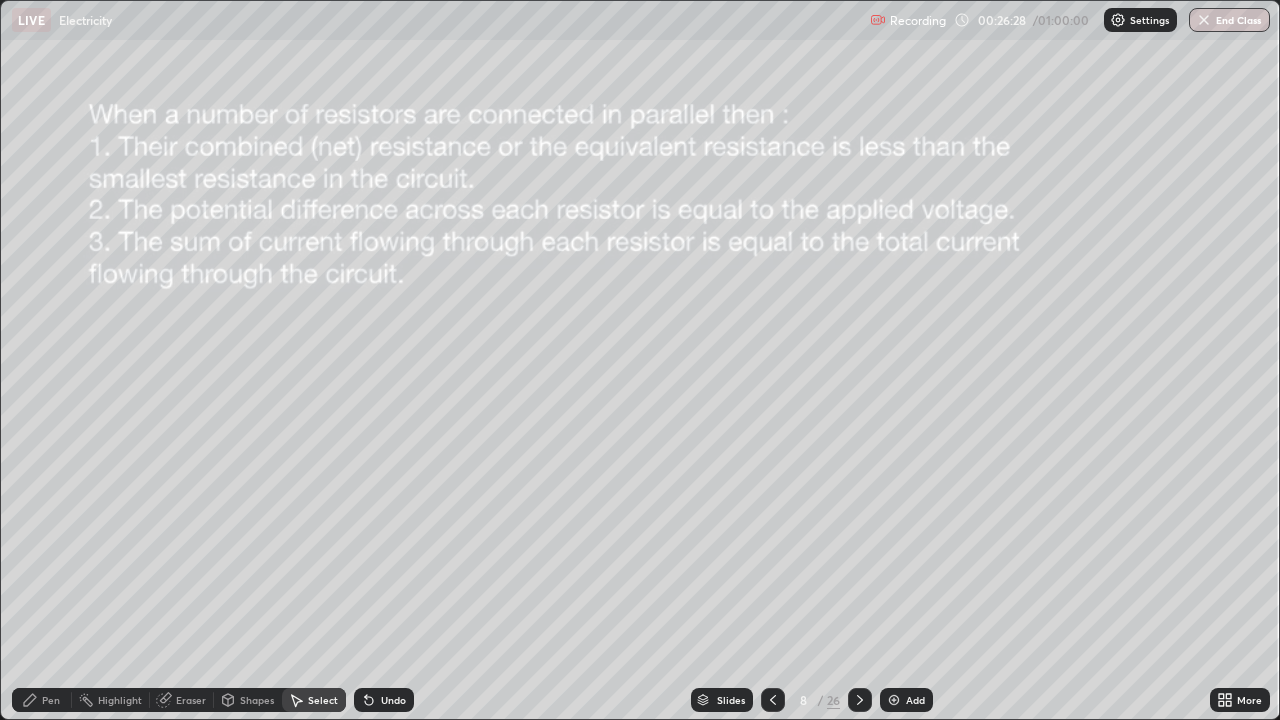 click at bounding box center [773, 700] 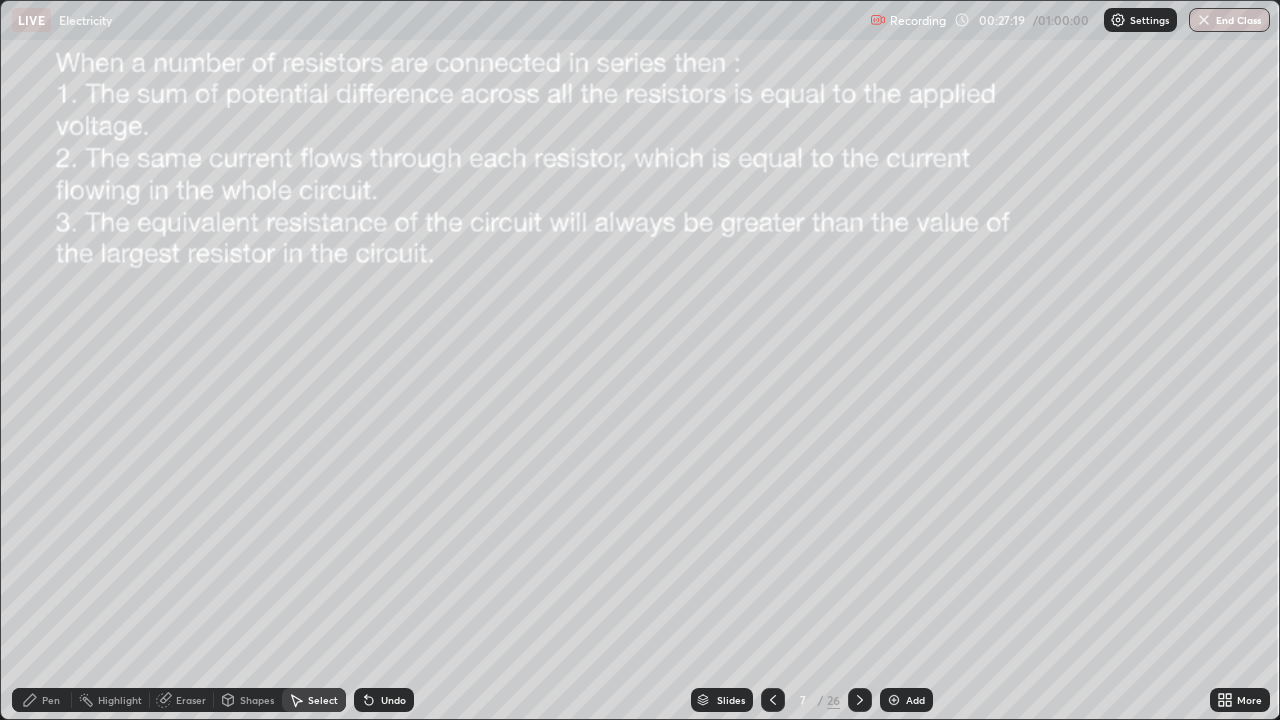 click at bounding box center (860, 700) 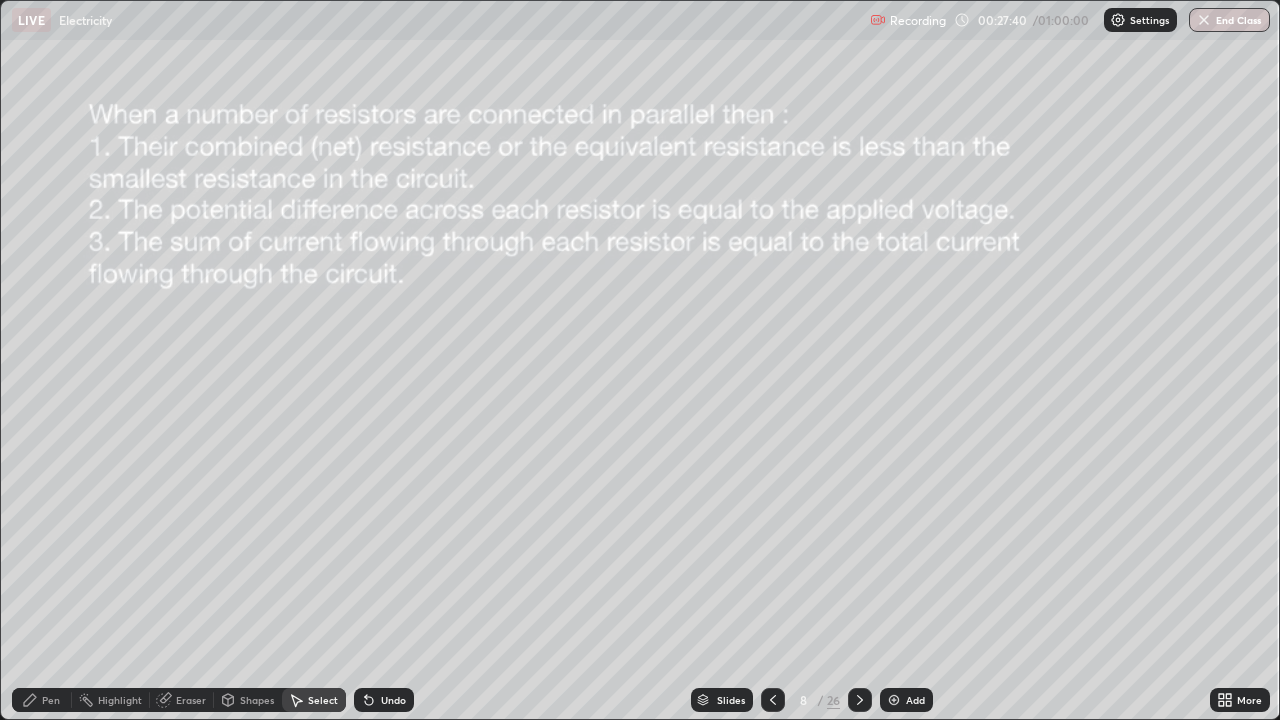 click on "Erase all" at bounding box center [36, 360] 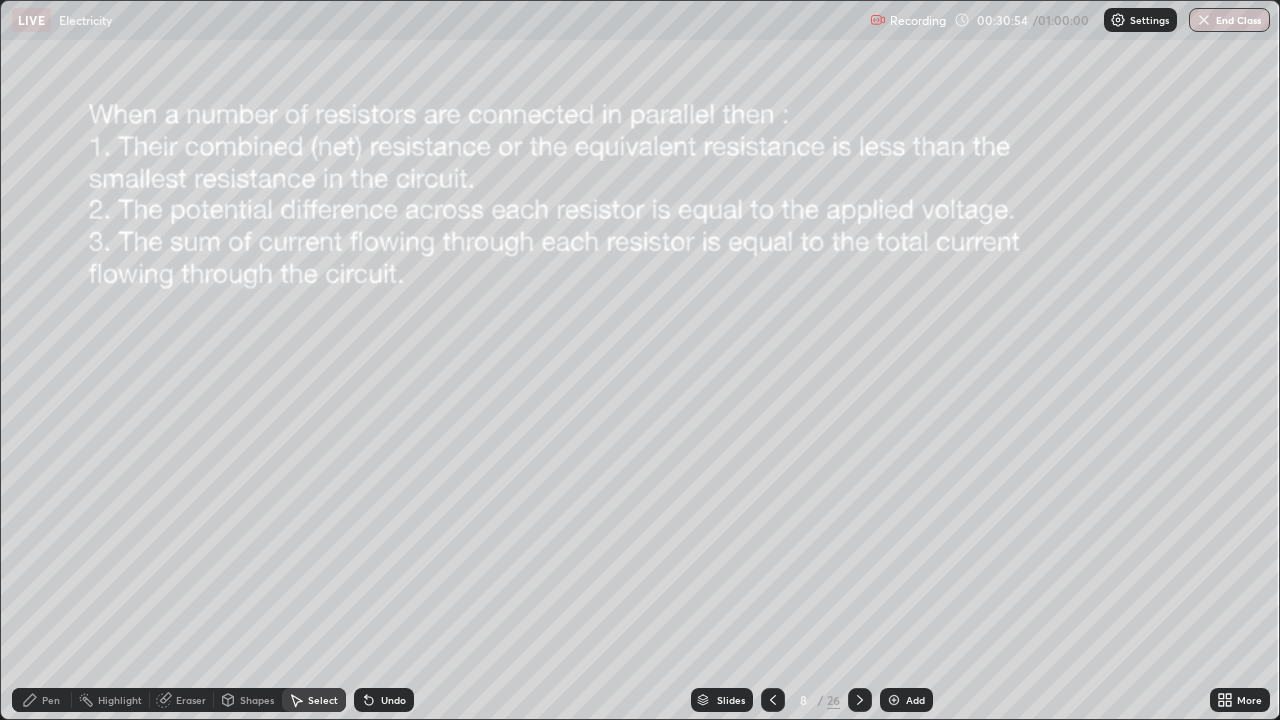 click 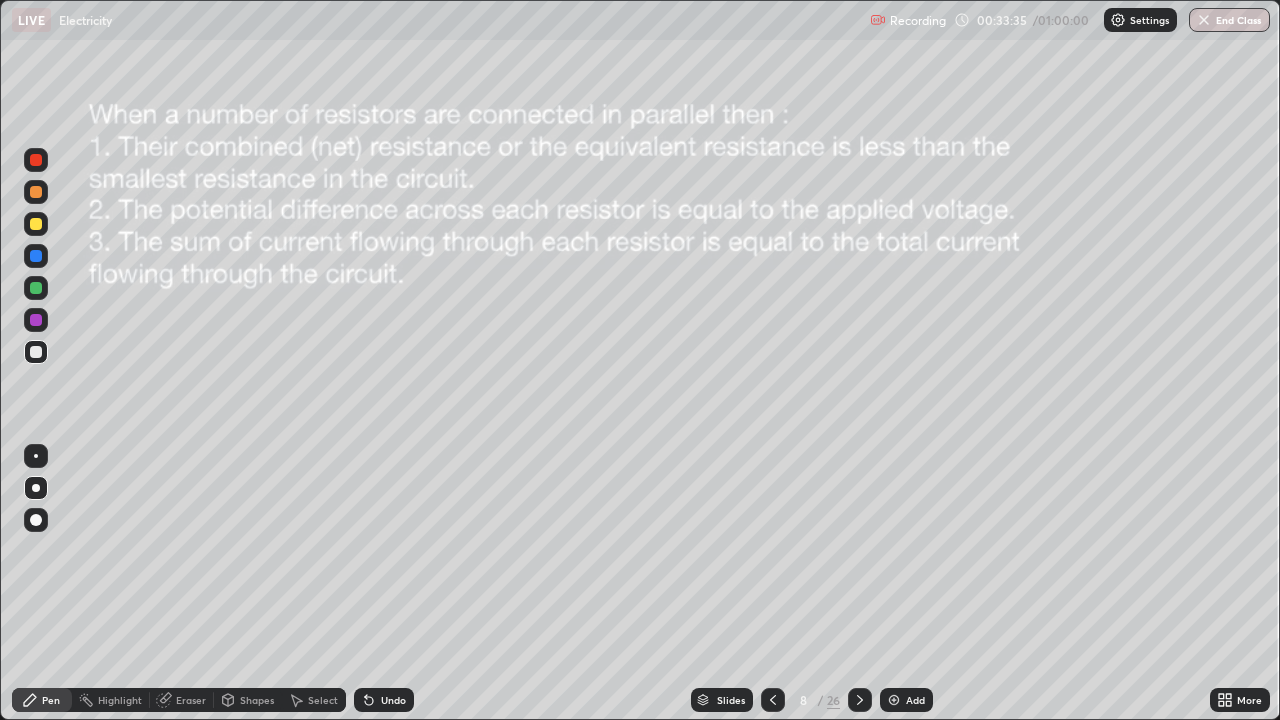 click at bounding box center [36, 288] 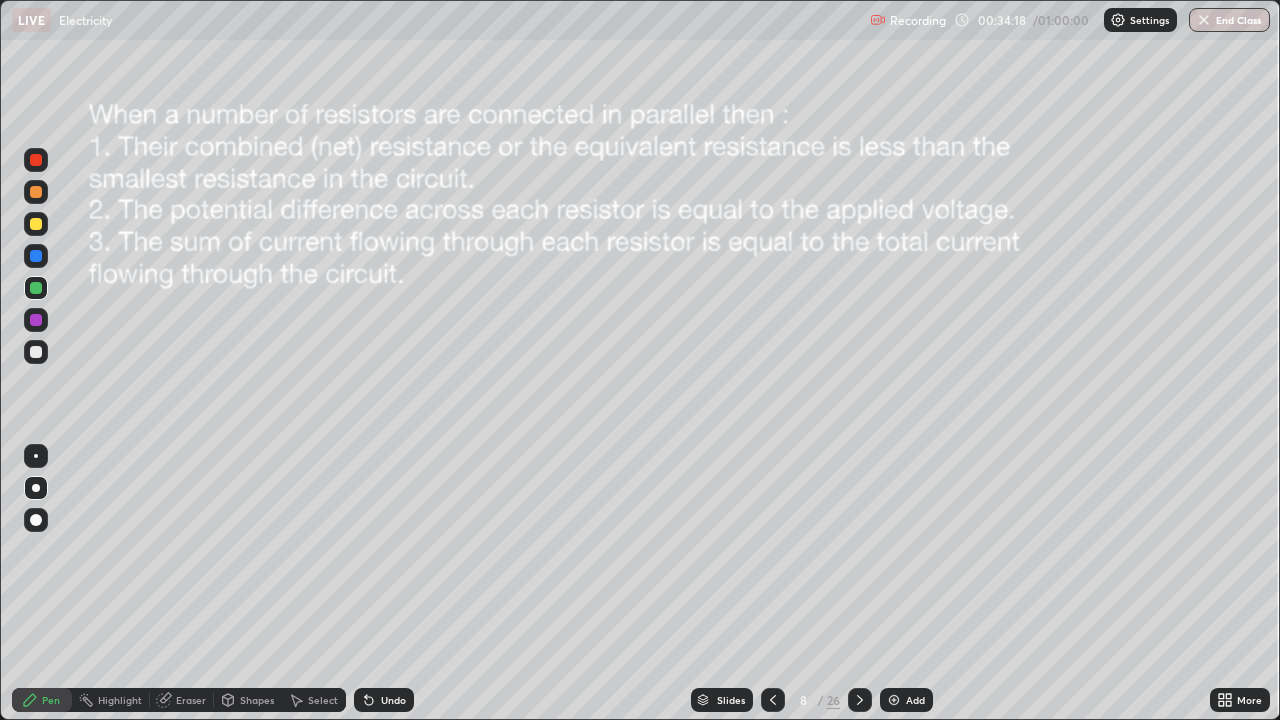 click on "Select" at bounding box center (323, 700) 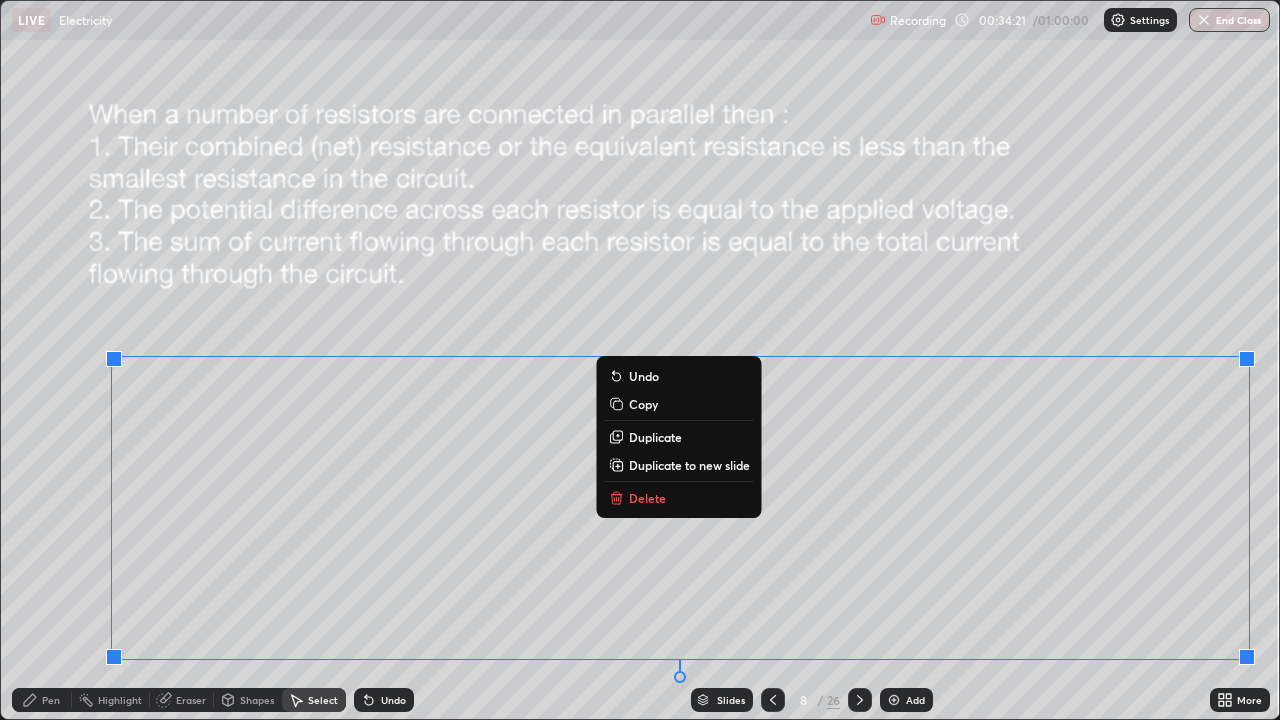 click on "Delete" at bounding box center (647, 498) 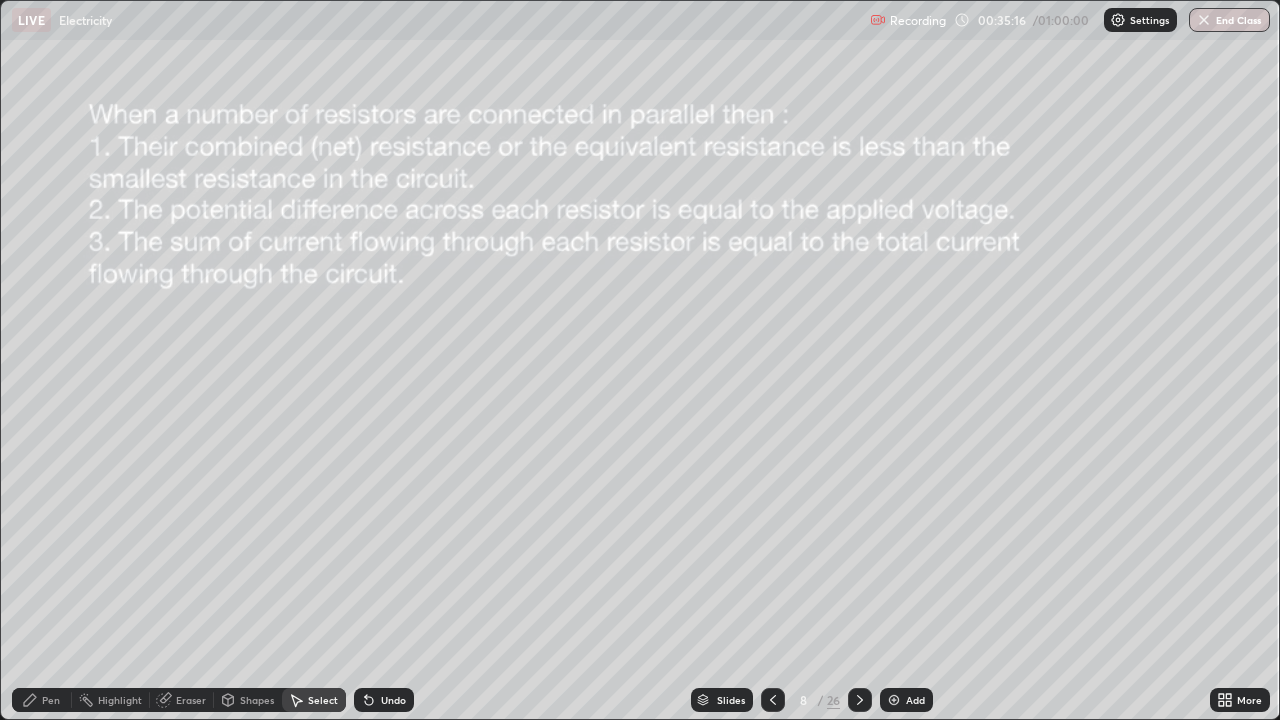 click 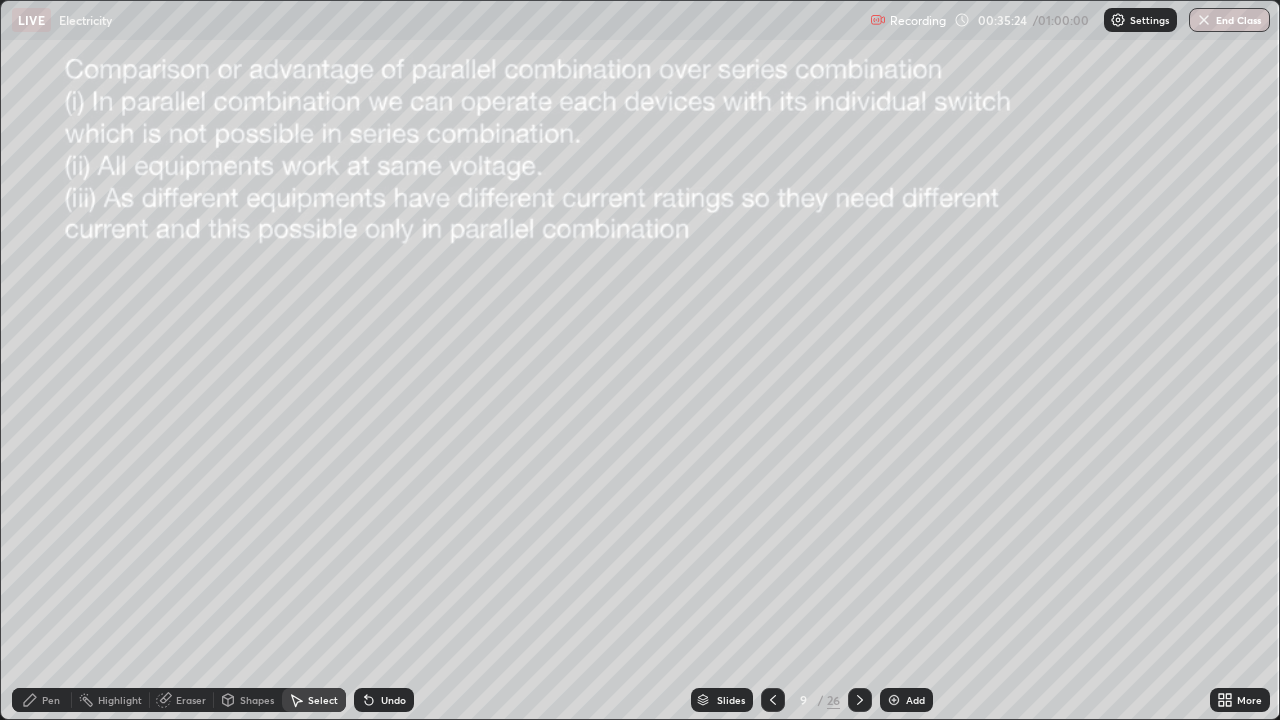click on "Pen" at bounding box center (51, 700) 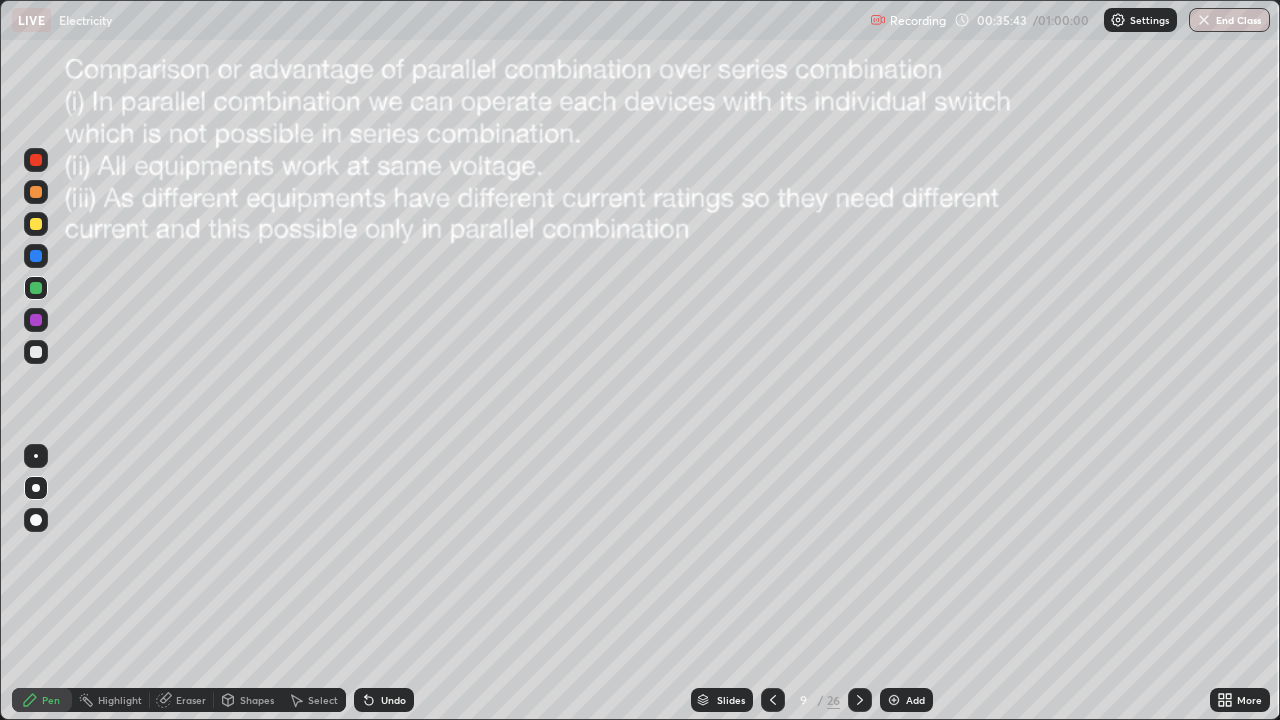 click on "Eraser" at bounding box center [191, 700] 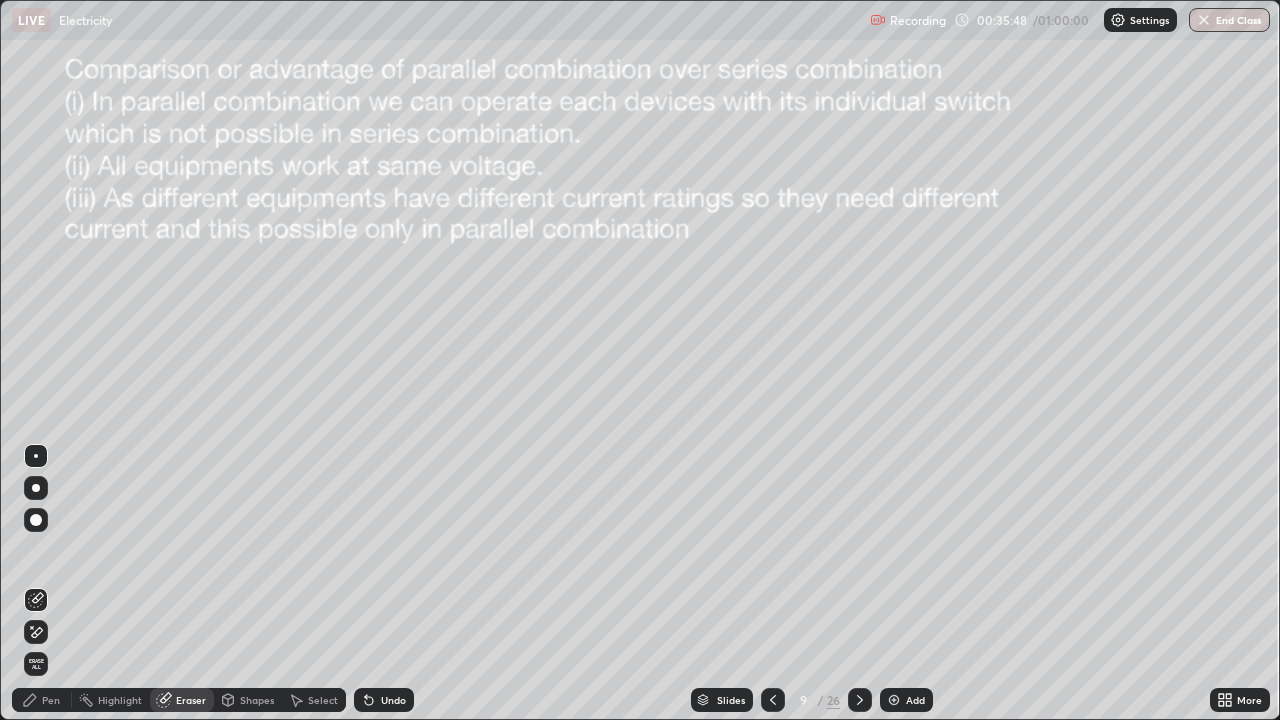 click on "Pen" at bounding box center [51, 700] 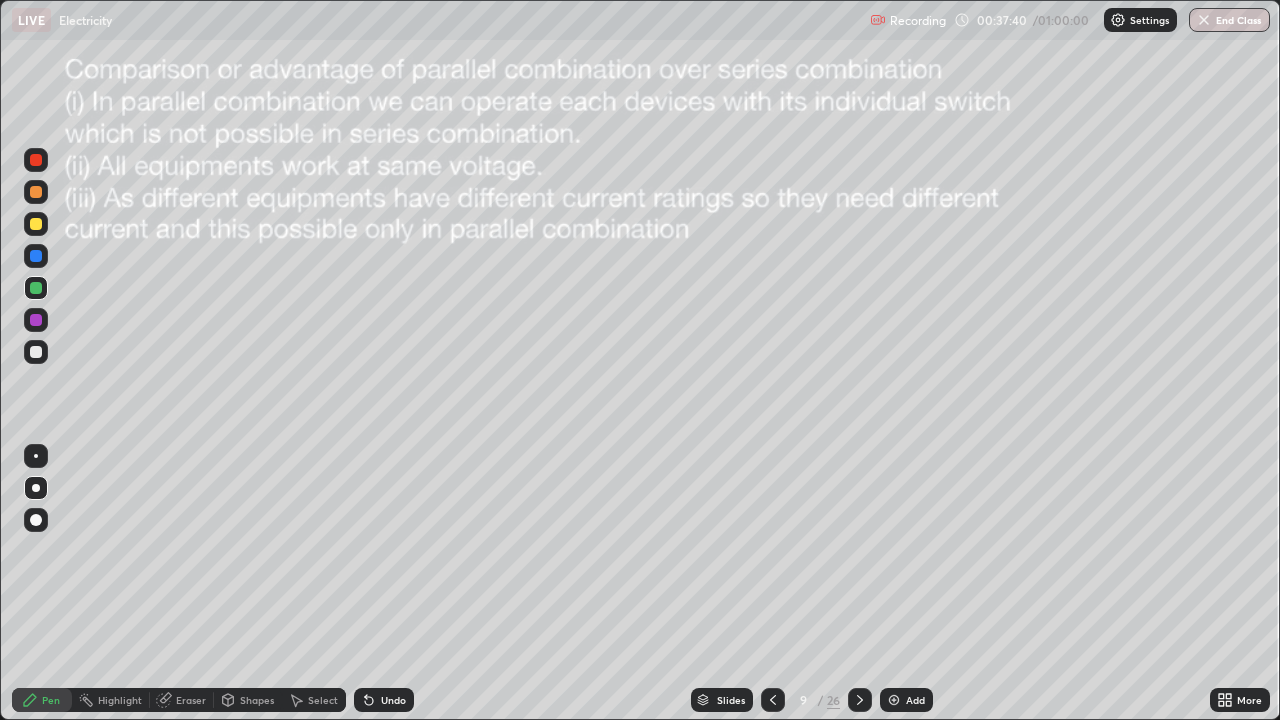 click on "Select" at bounding box center (323, 700) 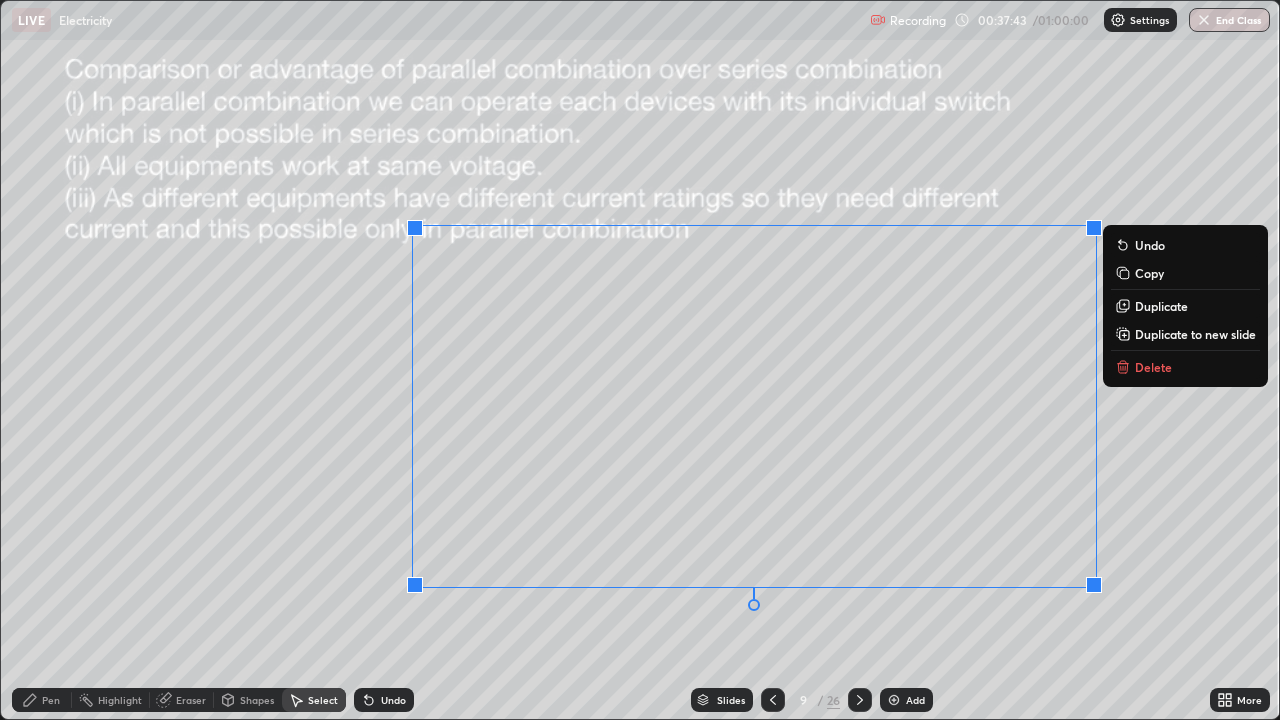 click on "Delete" at bounding box center (1153, 367) 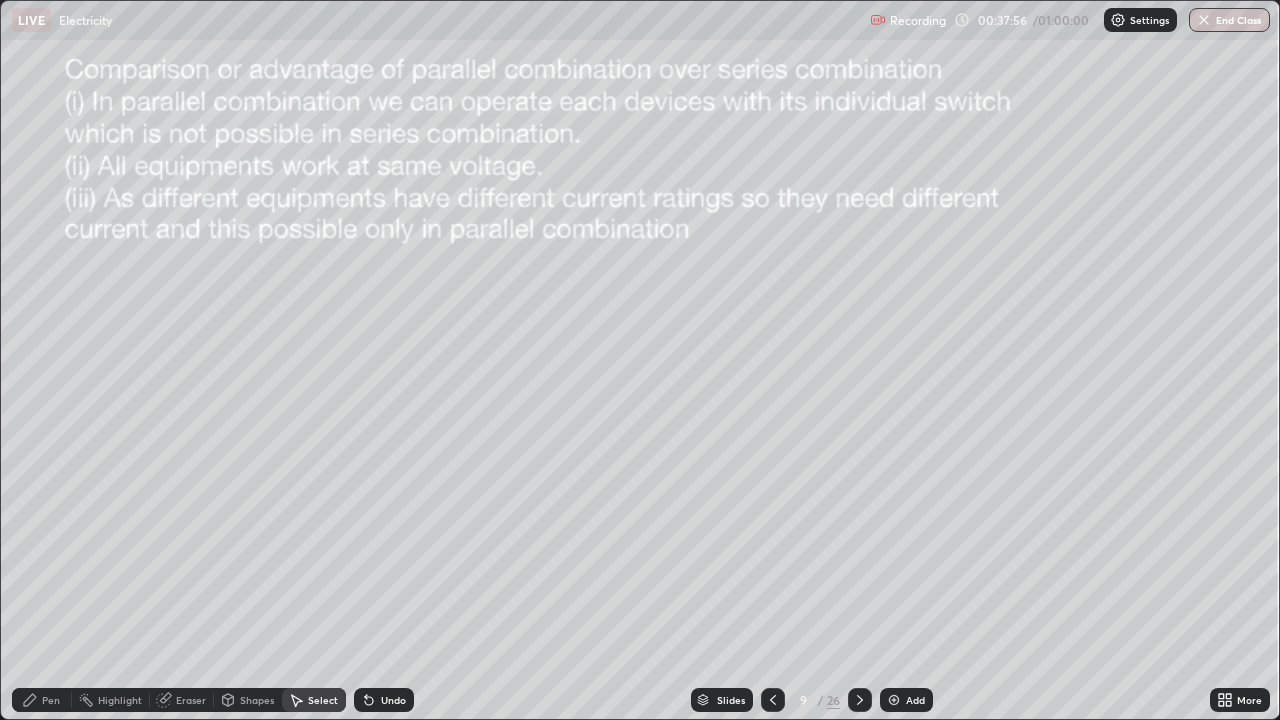 click on "Pen" at bounding box center [51, 700] 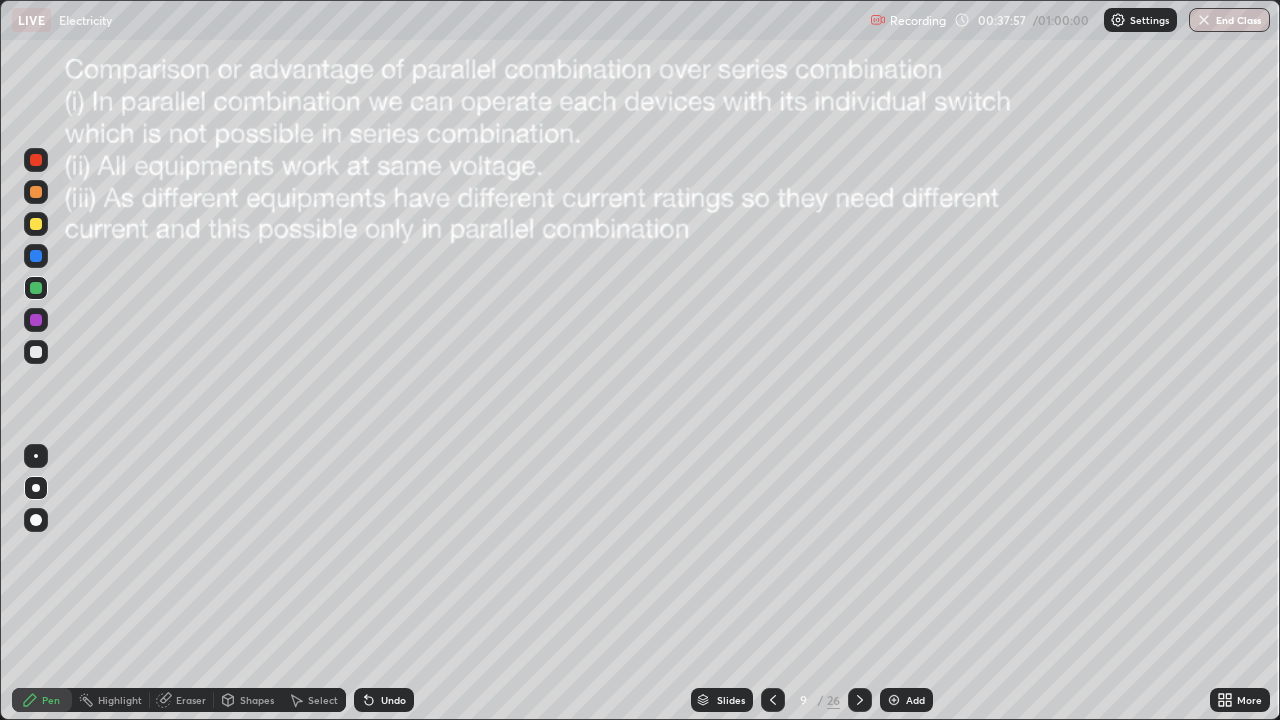 click at bounding box center (36, 520) 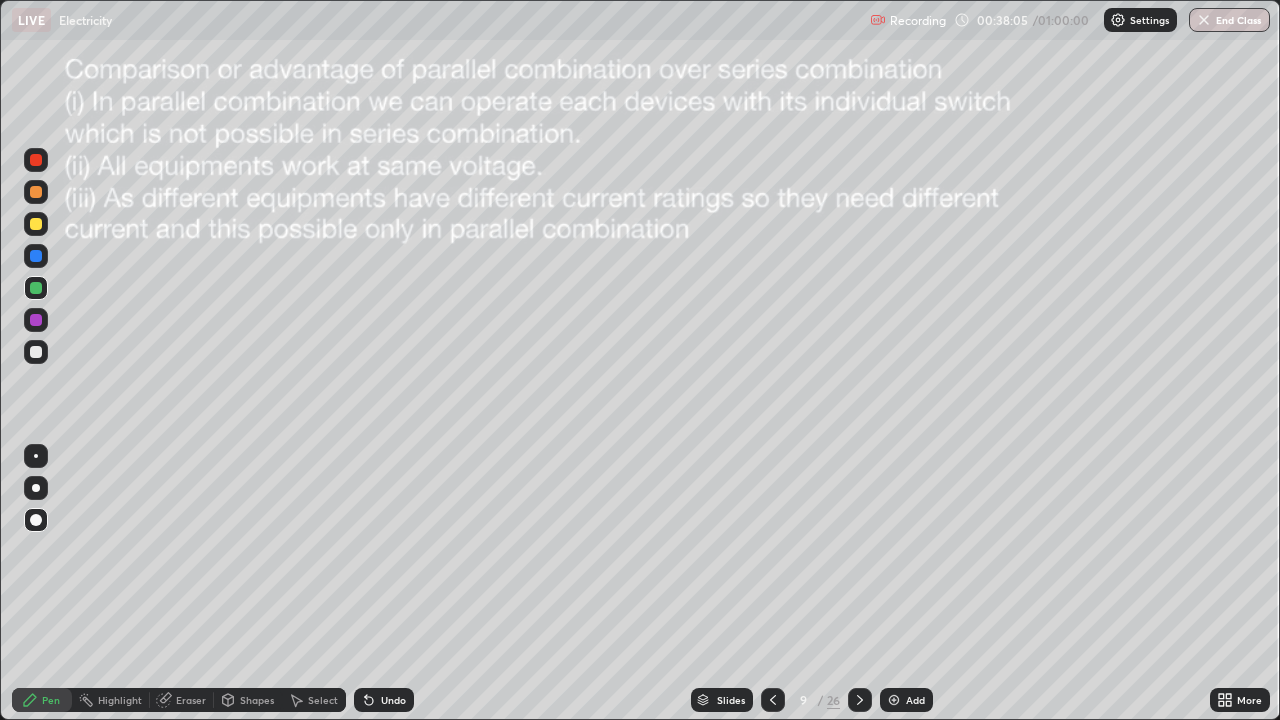 click on "Undo" at bounding box center (384, 700) 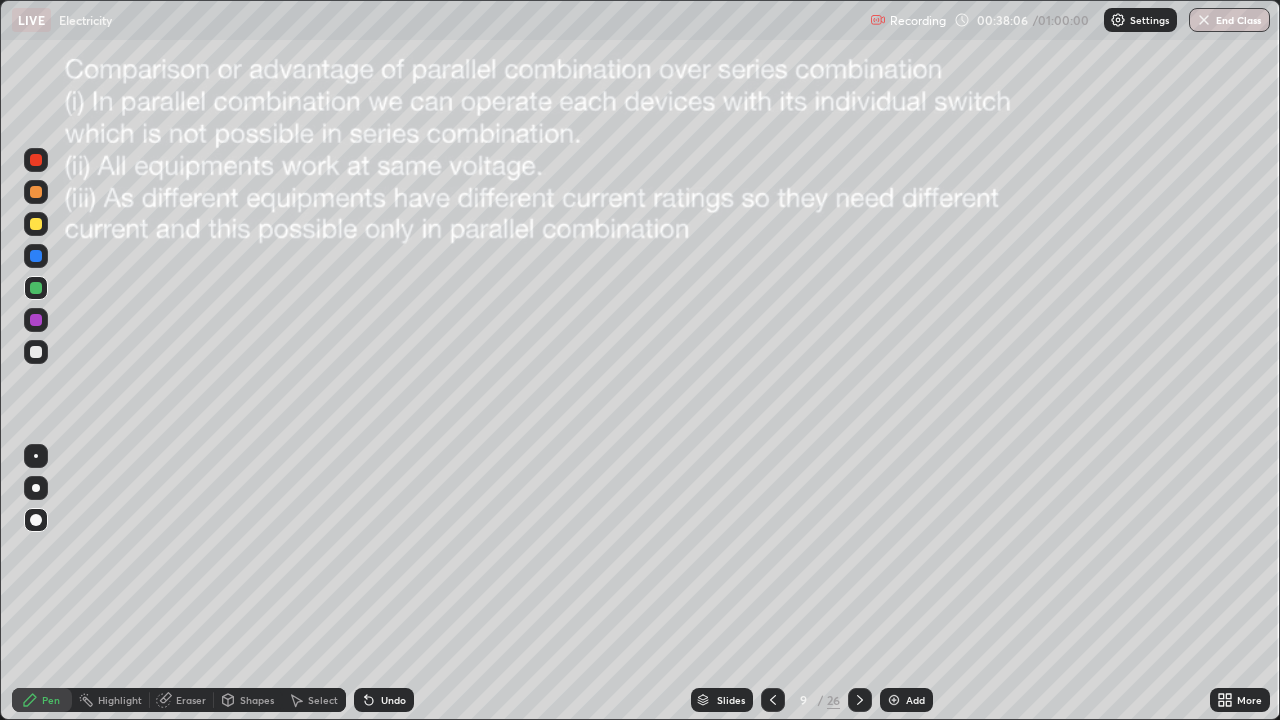 click on "Undo" at bounding box center (393, 700) 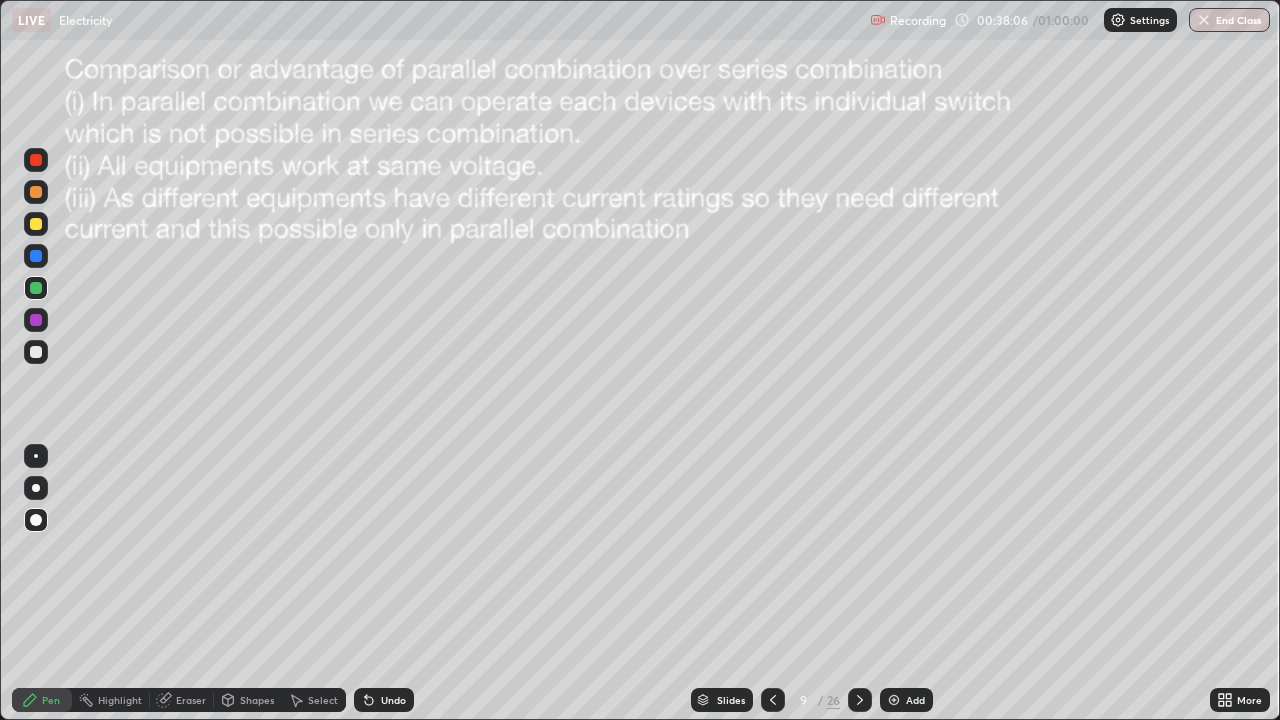 click 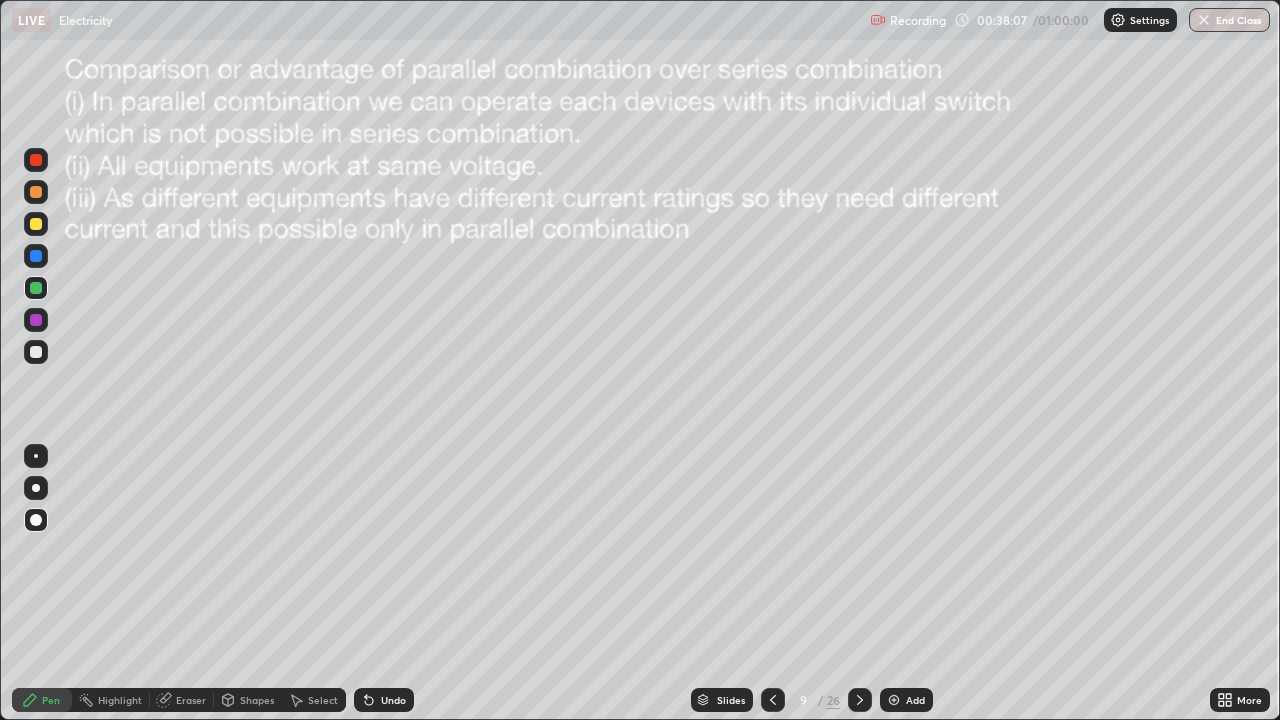 click 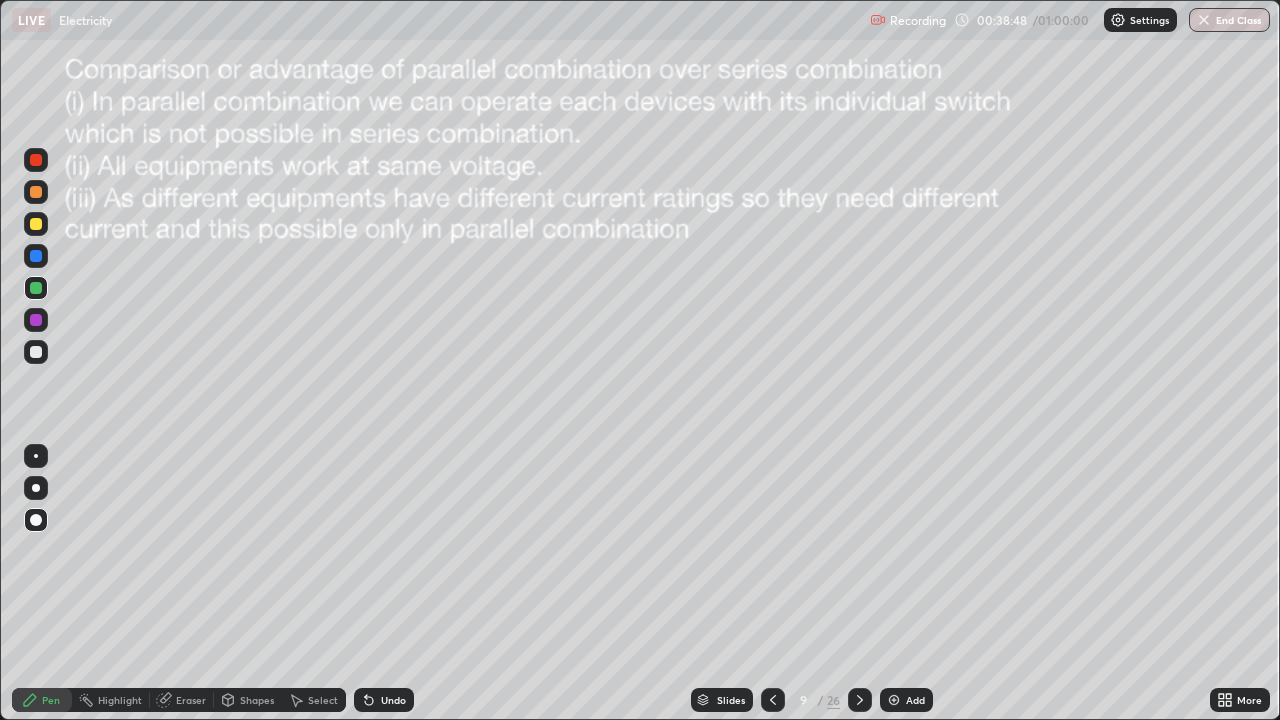 click on "Select" at bounding box center [314, 700] 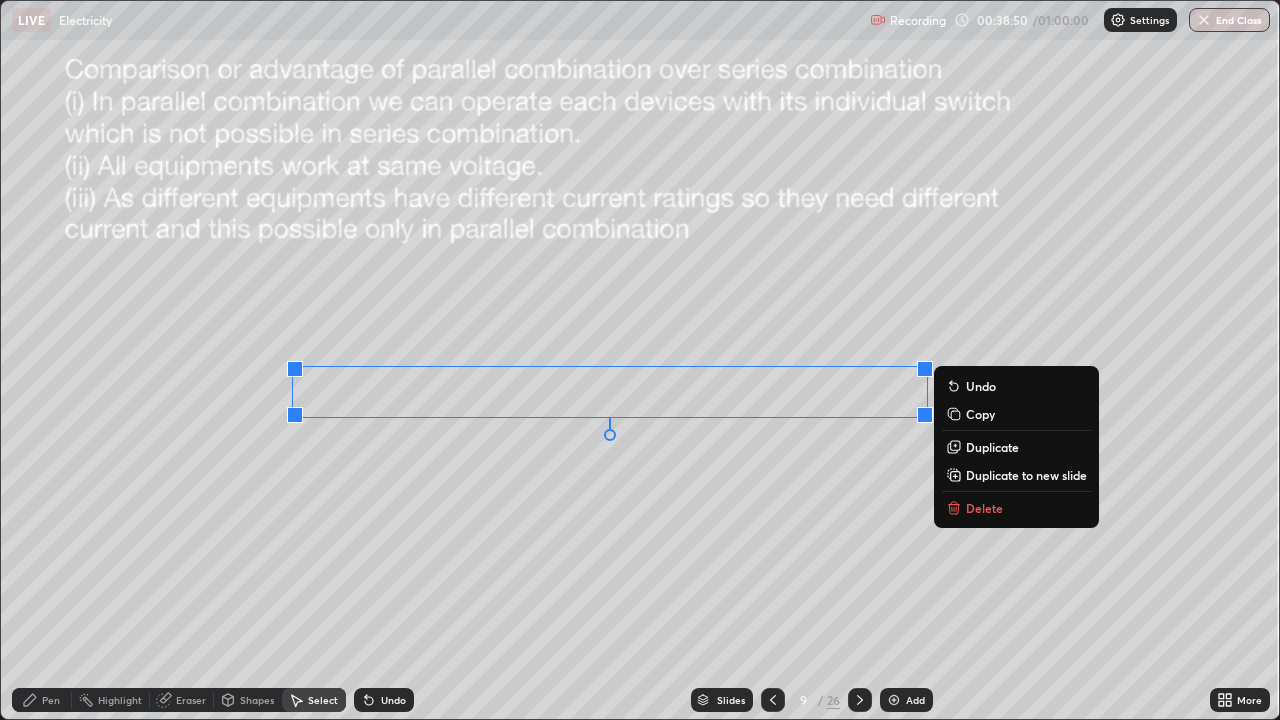 click 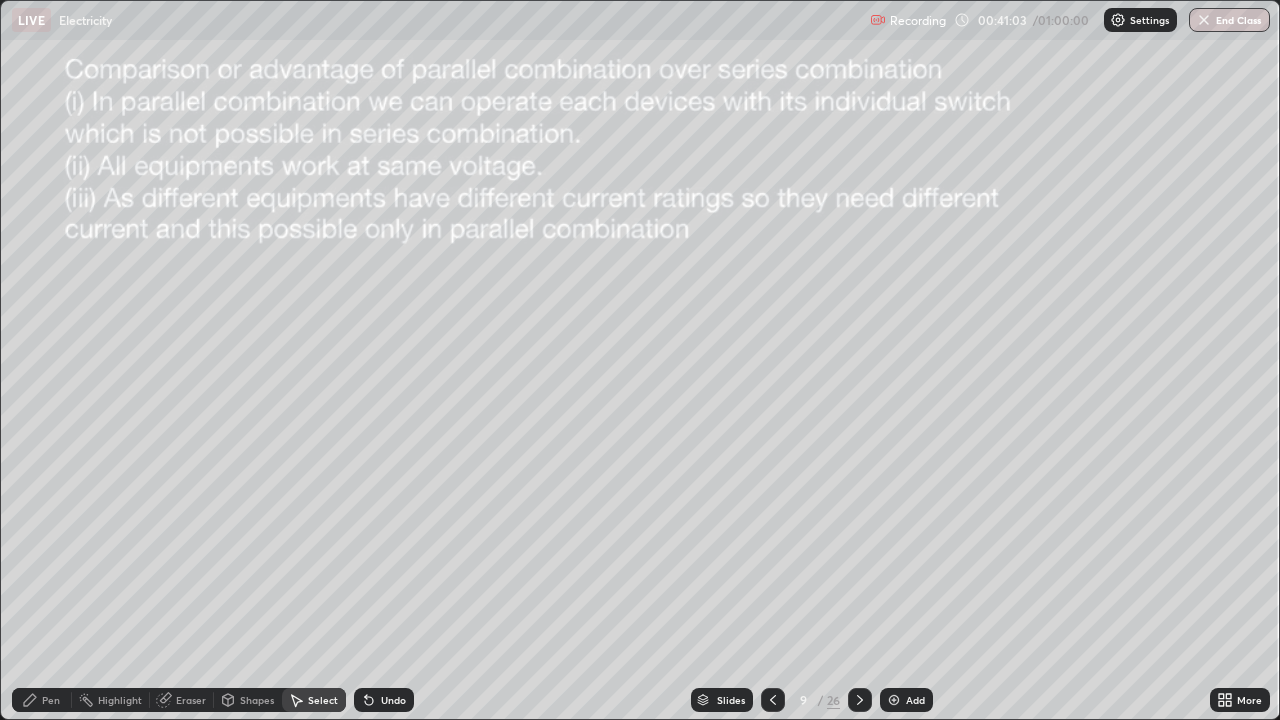 click 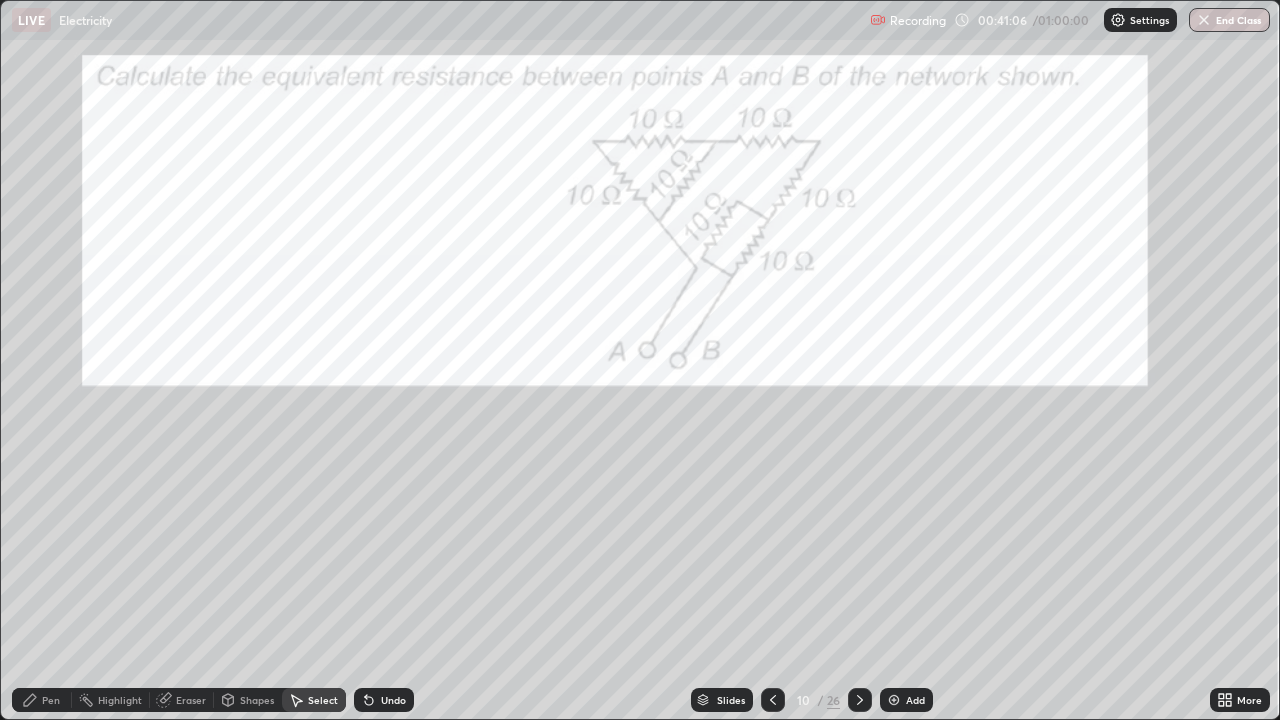 click 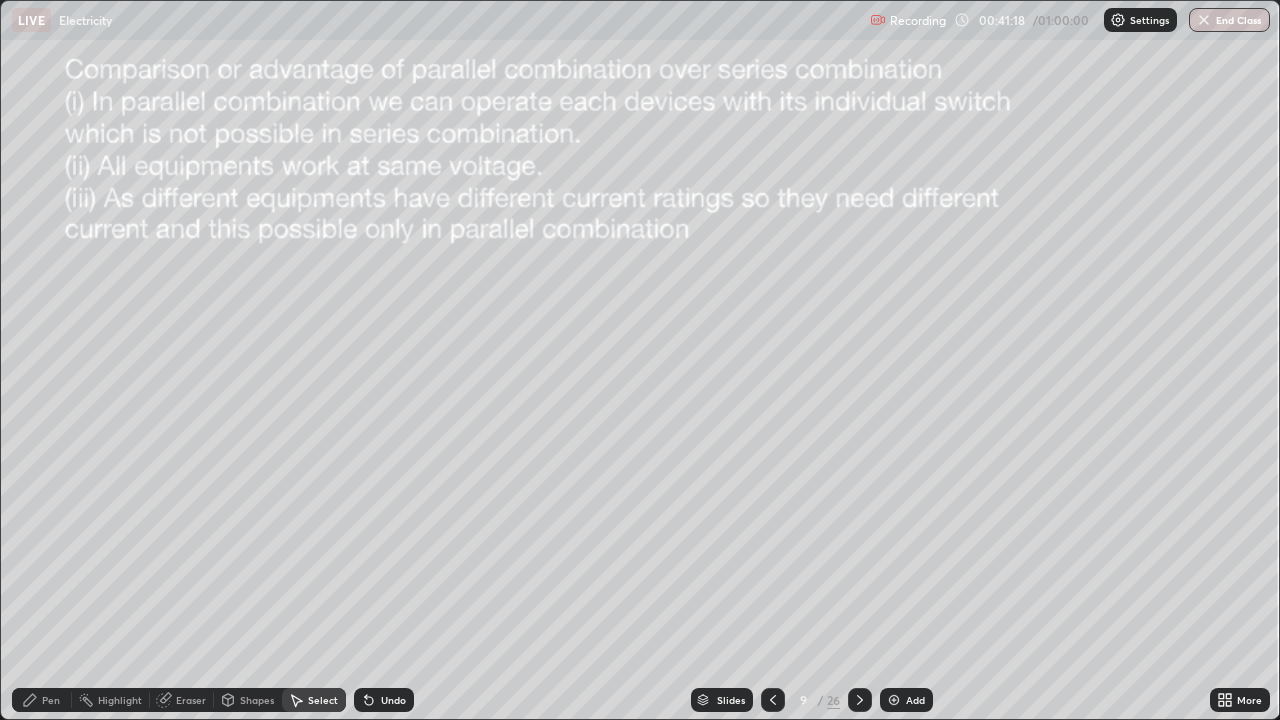 click at bounding box center (860, 700) 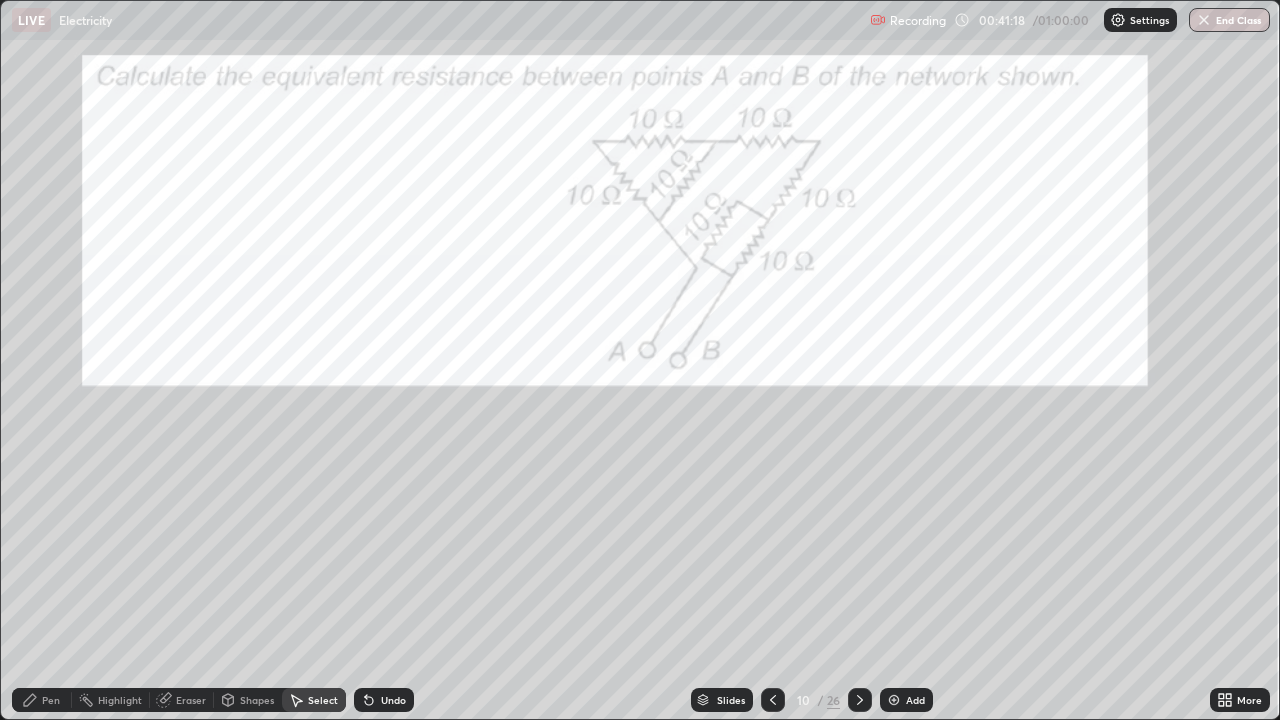 click 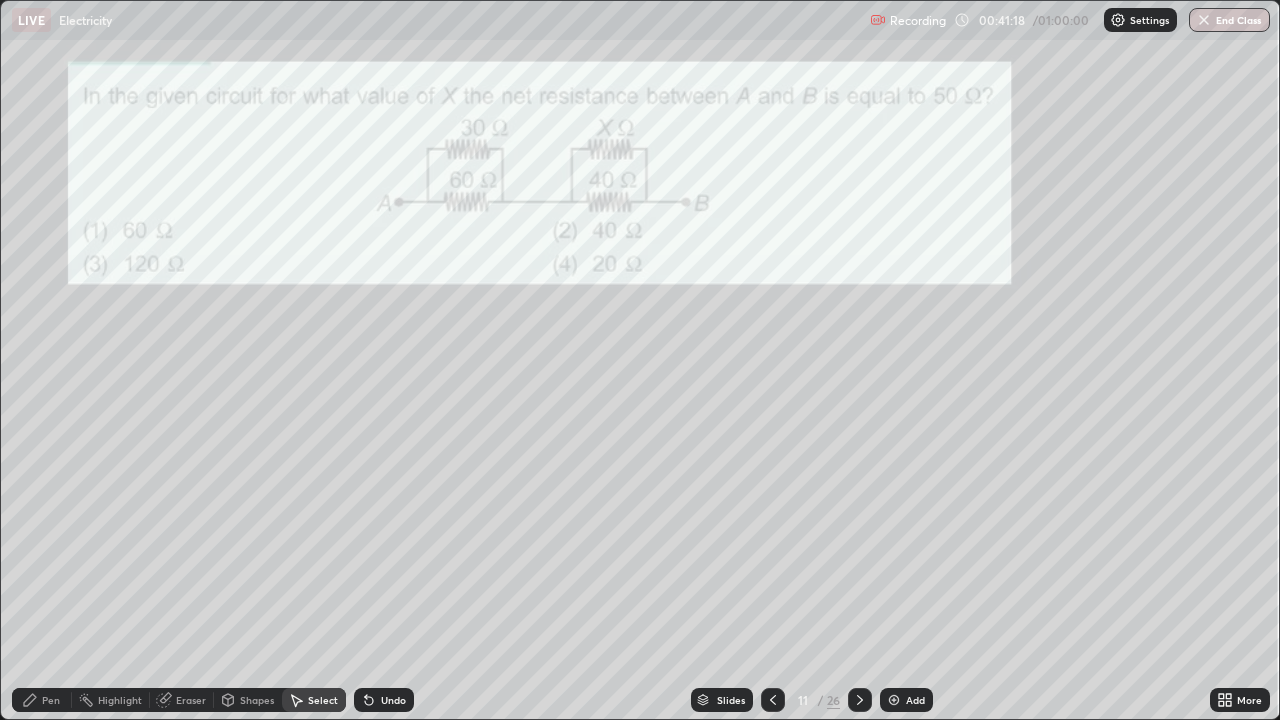 click at bounding box center [860, 700] 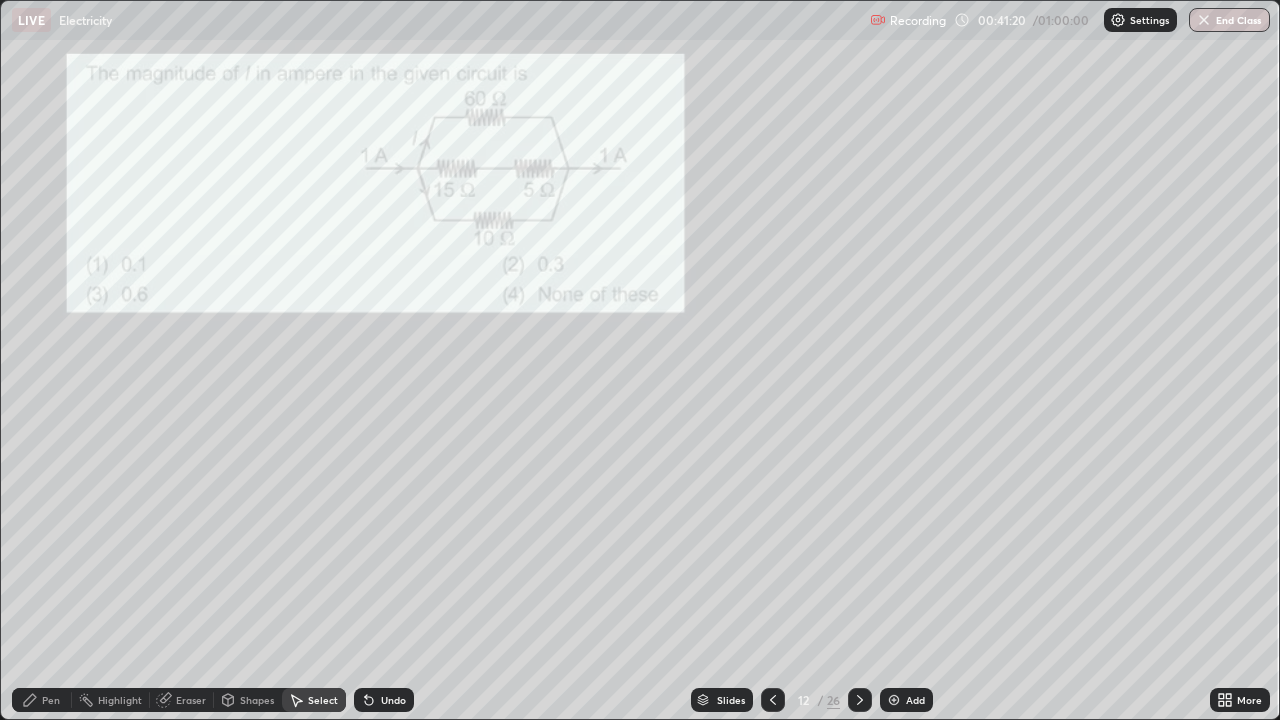 click 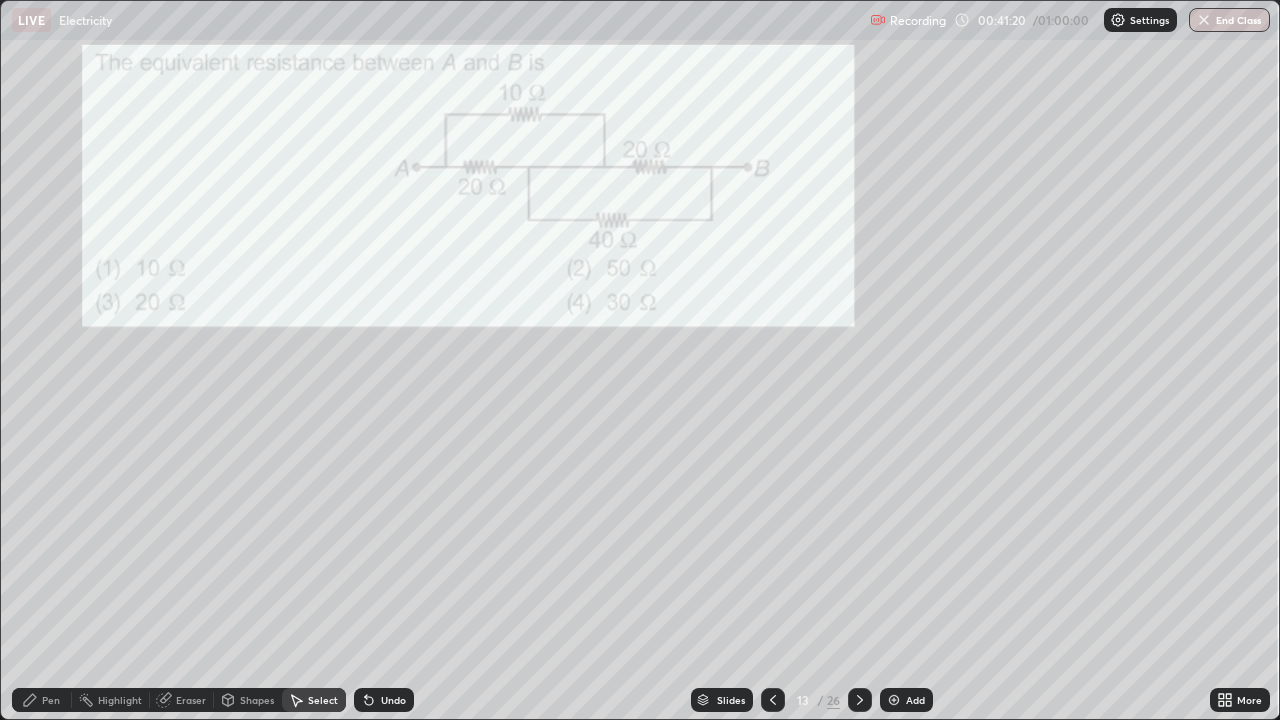 click 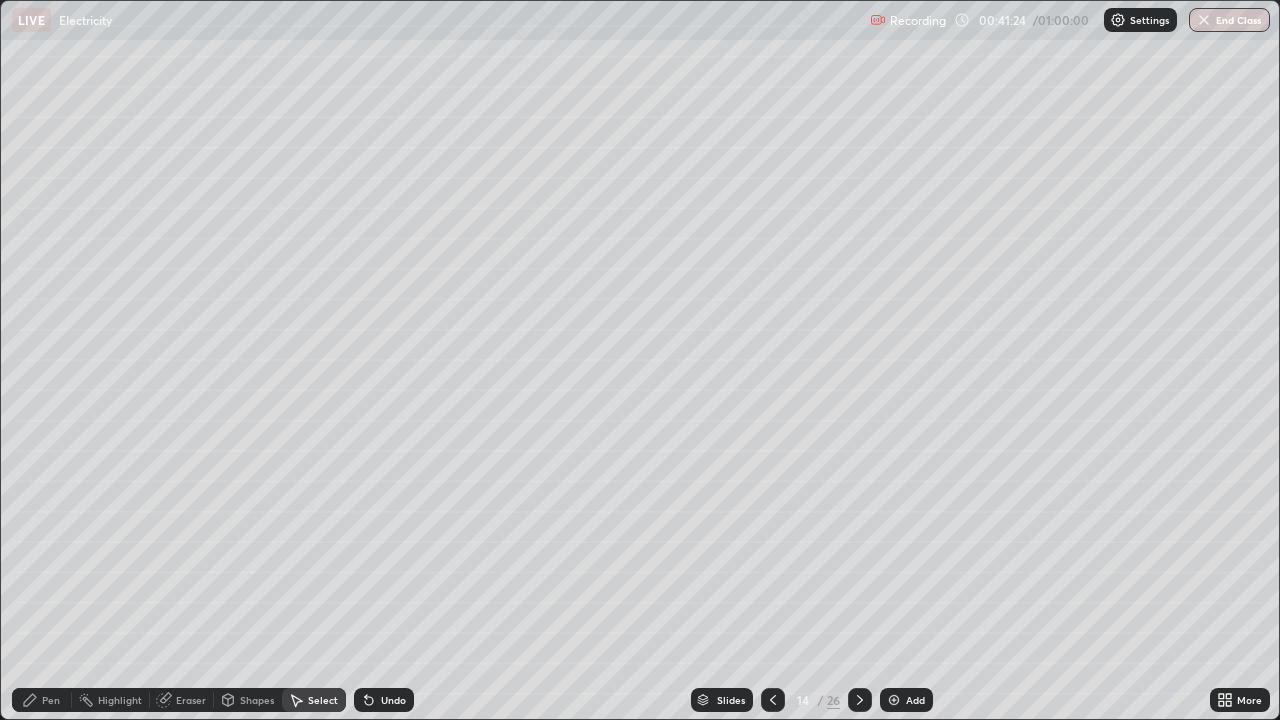 click 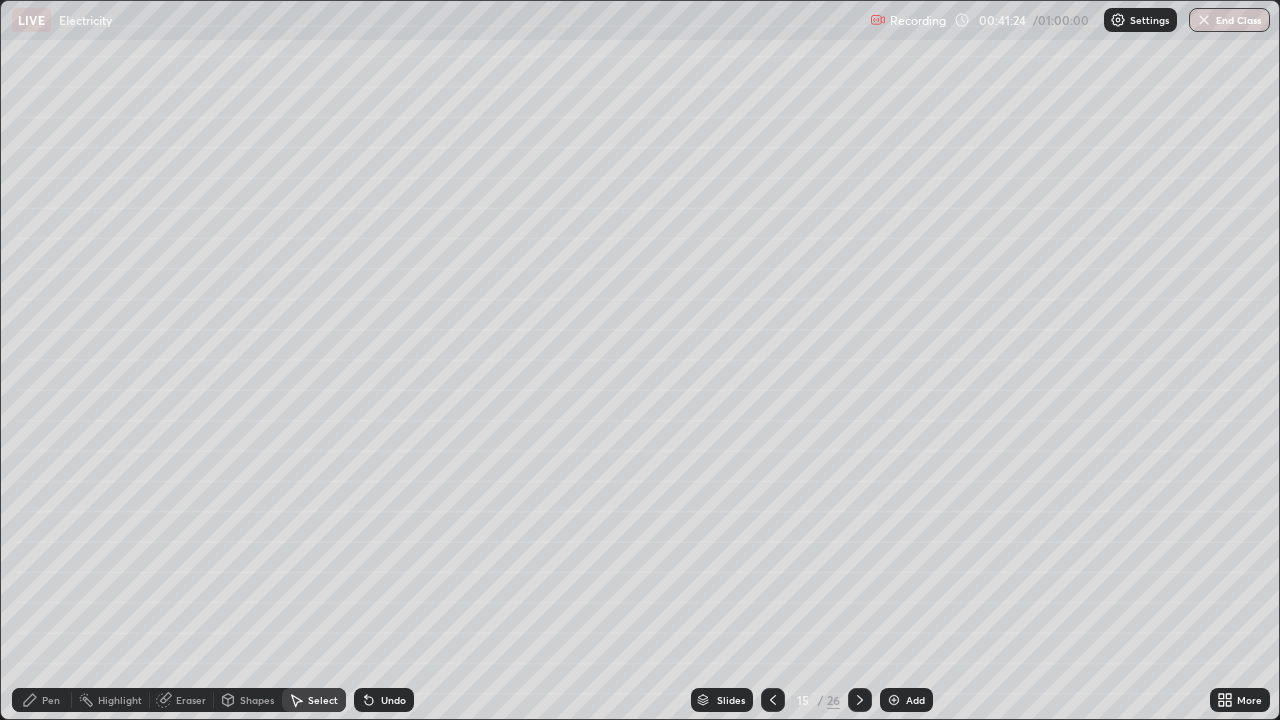 click 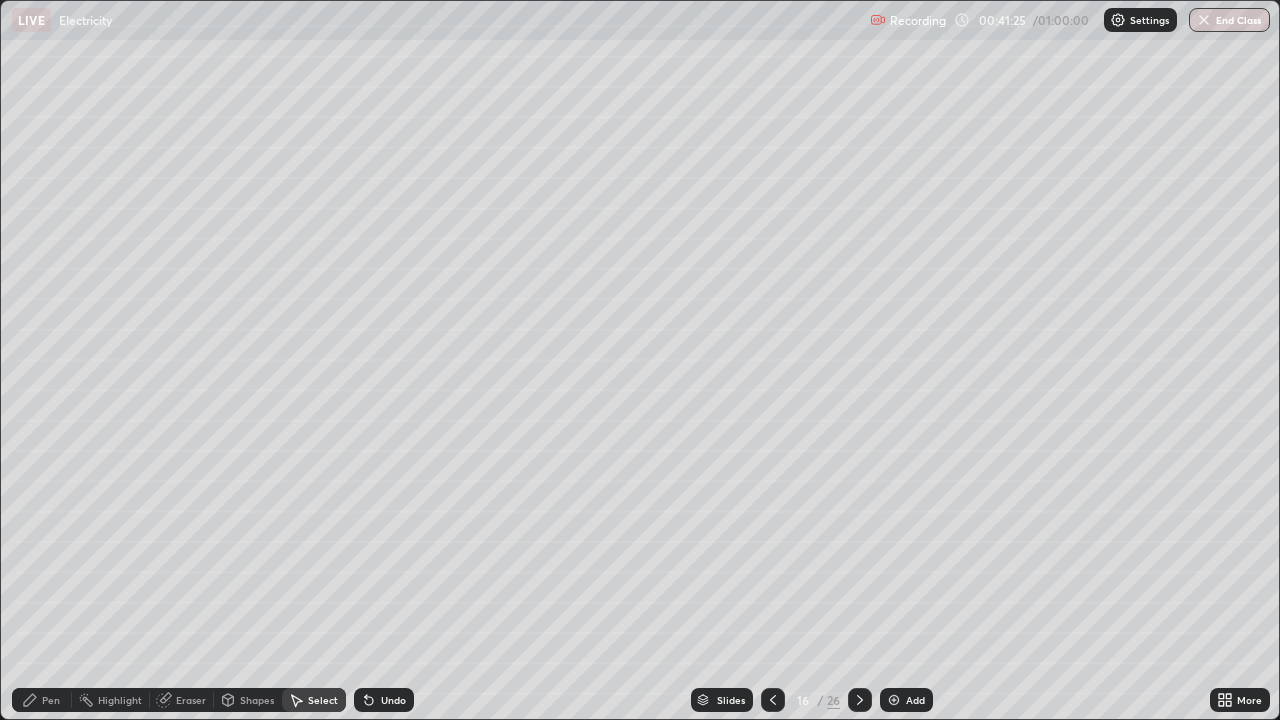 click at bounding box center (860, 700) 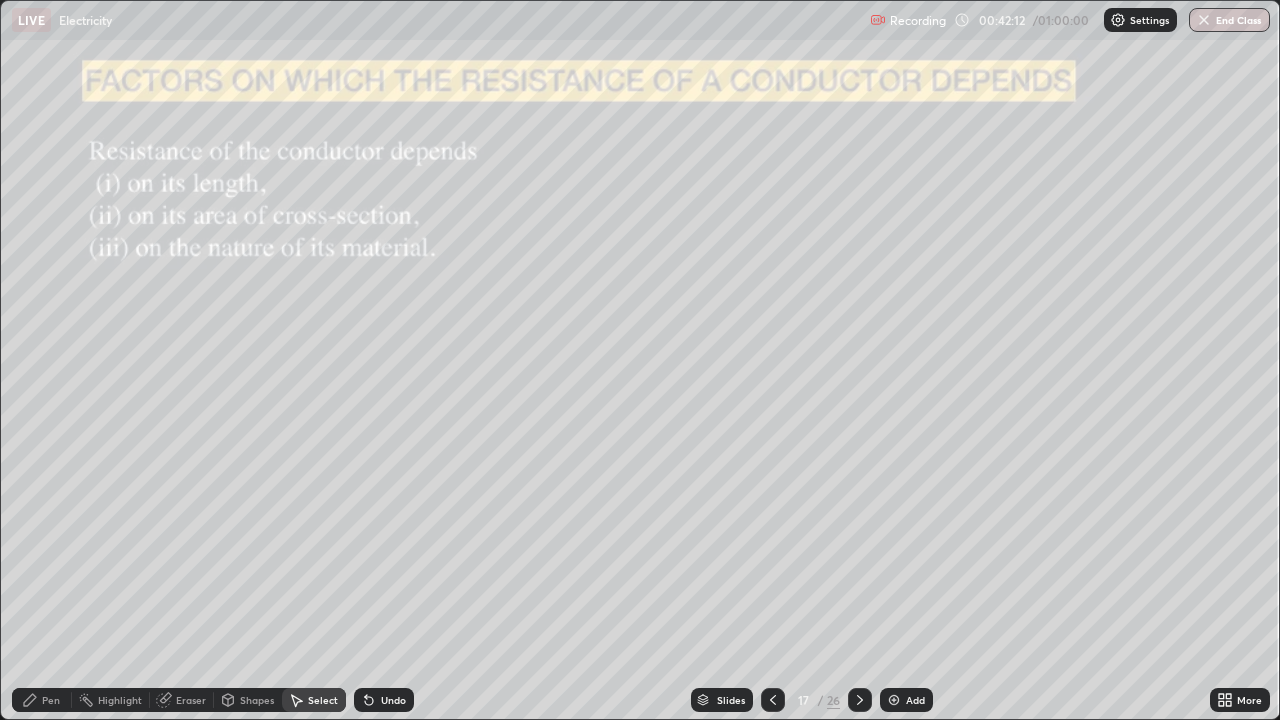 click on "Pen" at bounding box center (42, 700) 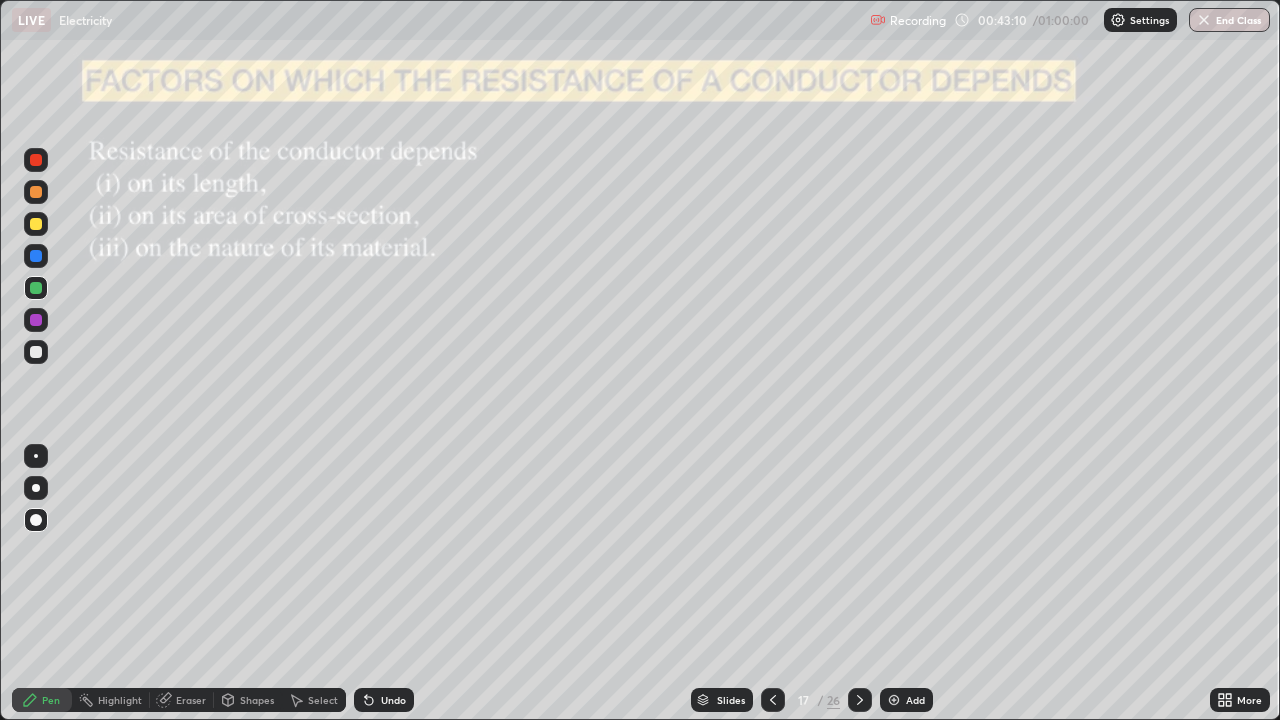 click on "Undo" at bounding box center (393, 700) 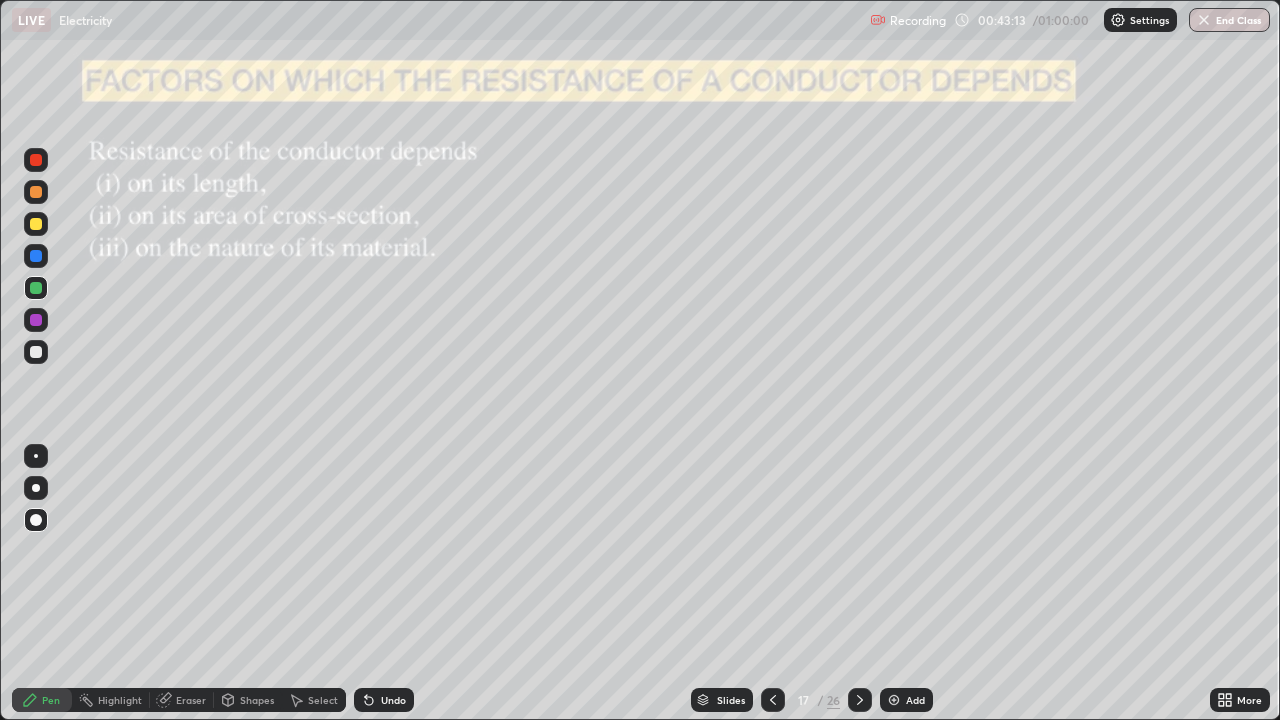 click on "Select" at bounding box center [314, 700] 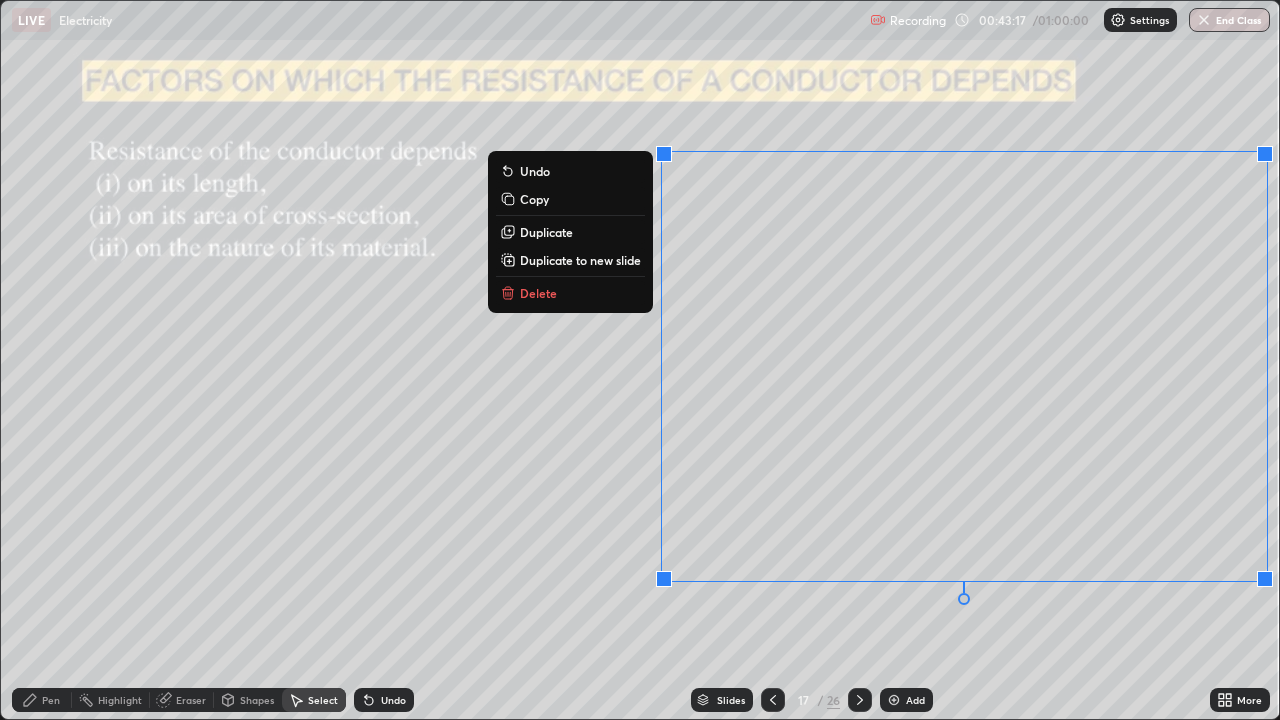 click on "Delete" at bounding box center [538, 293] 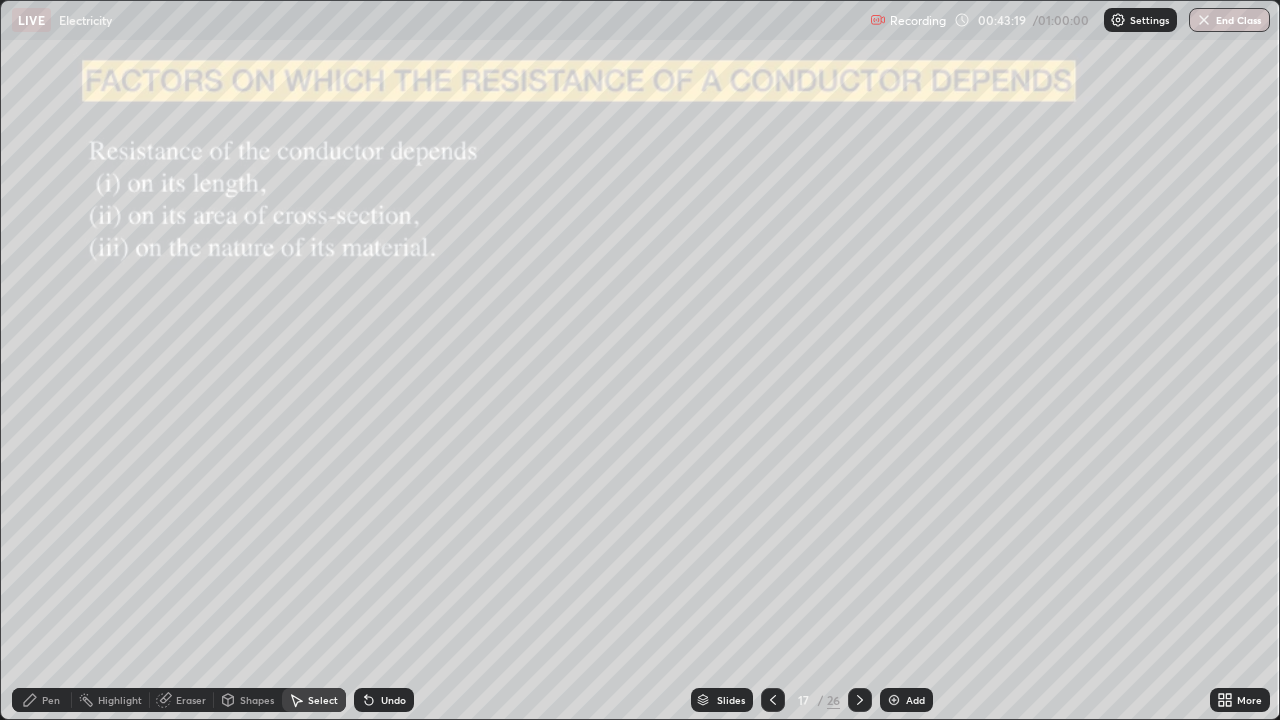 click on "Pen" at bounding box center (51, 700) 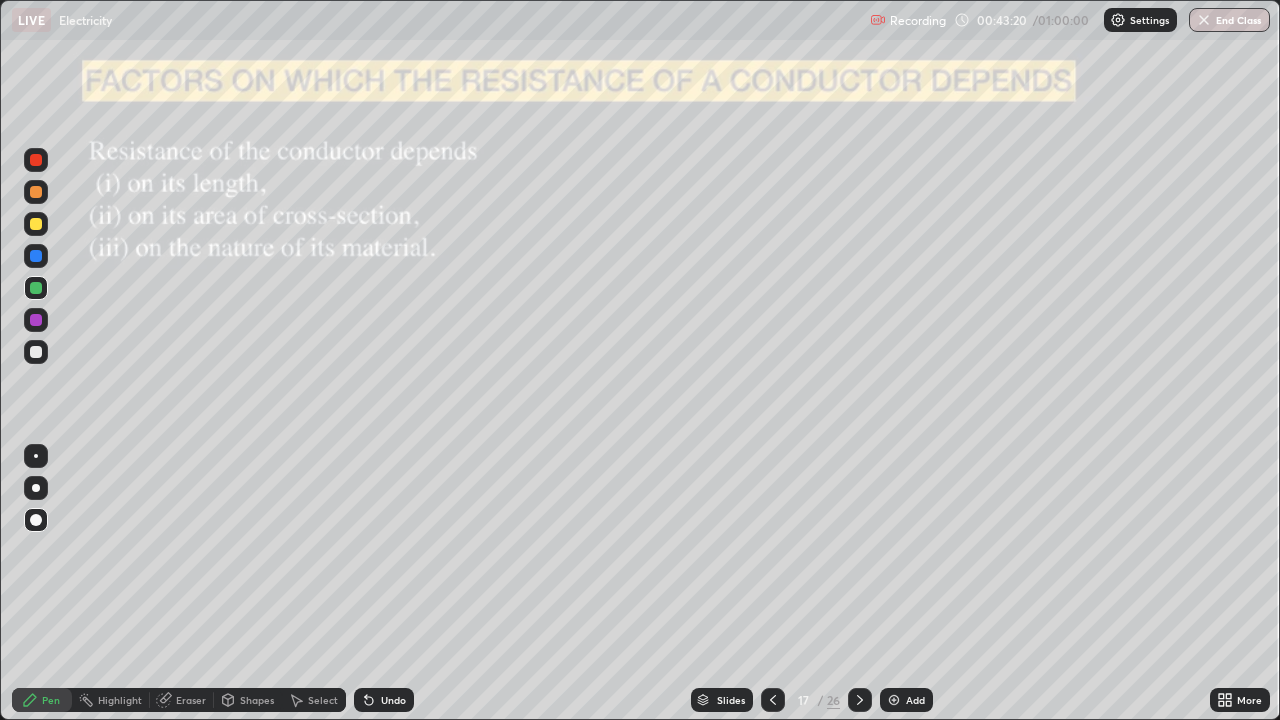 click at bounding box center [36, 488] 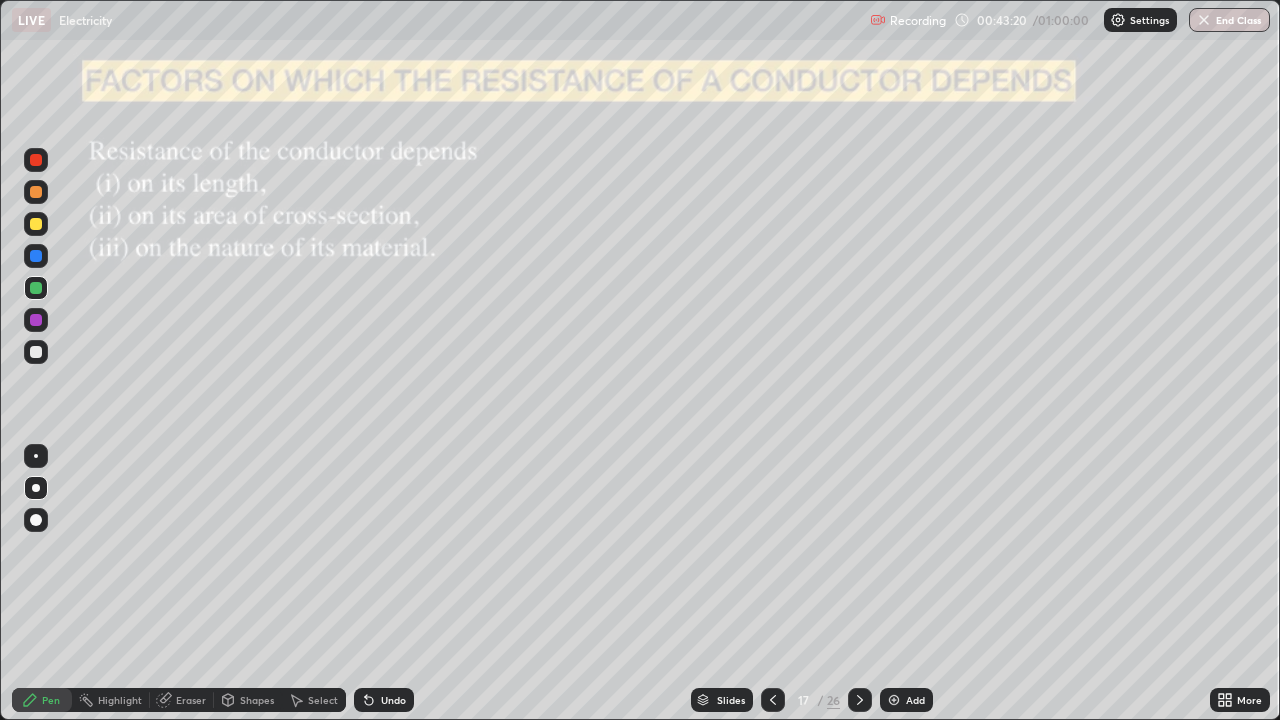 click at bounding box center [36, 352] 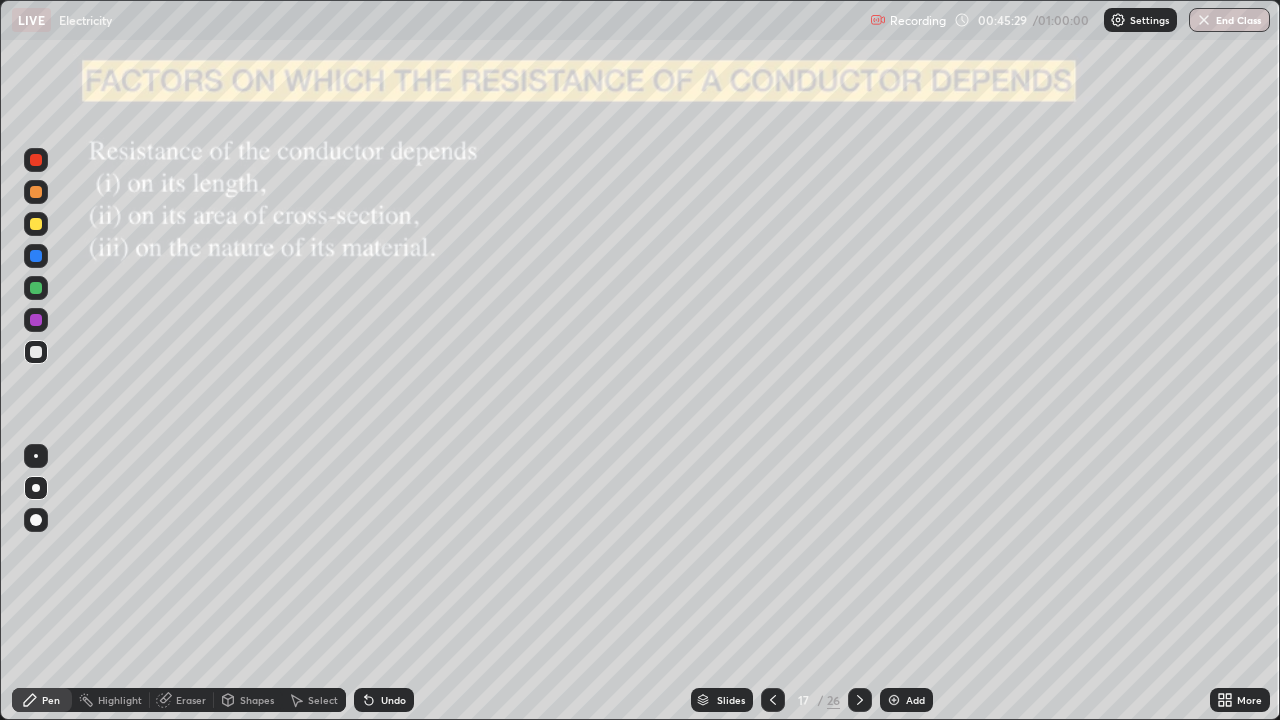 click at bounding box center (894, 700) 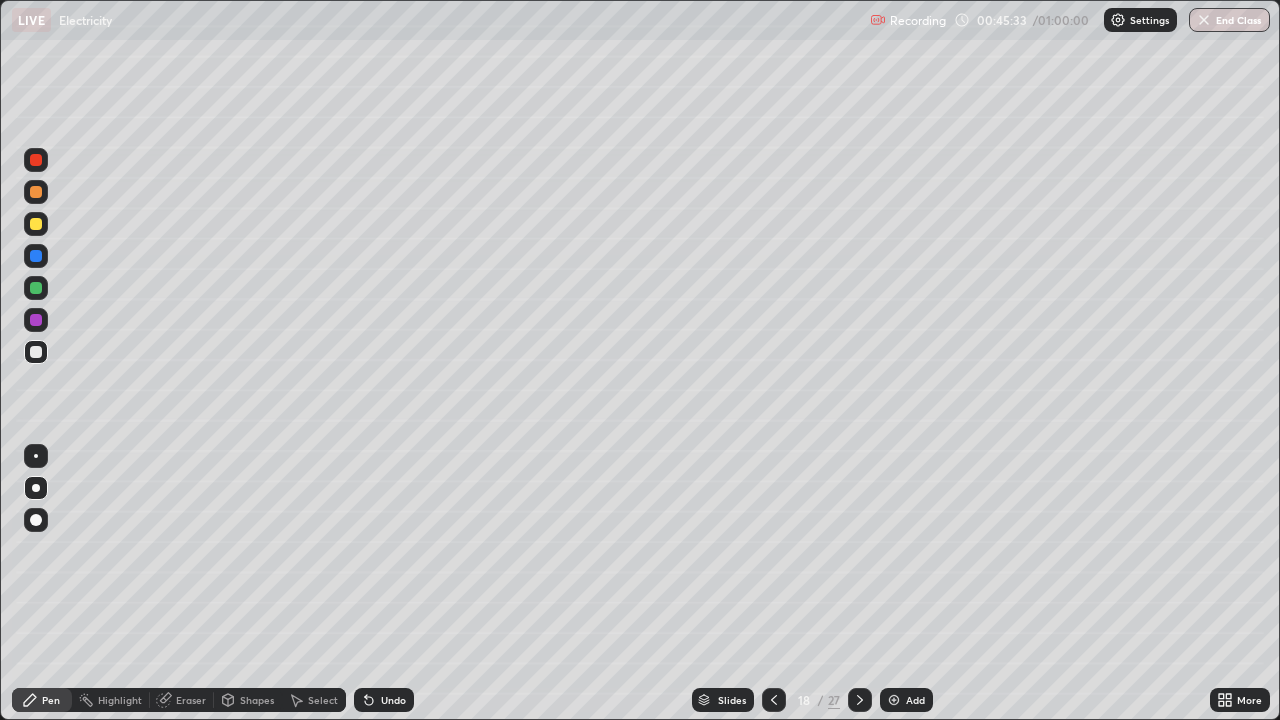 click 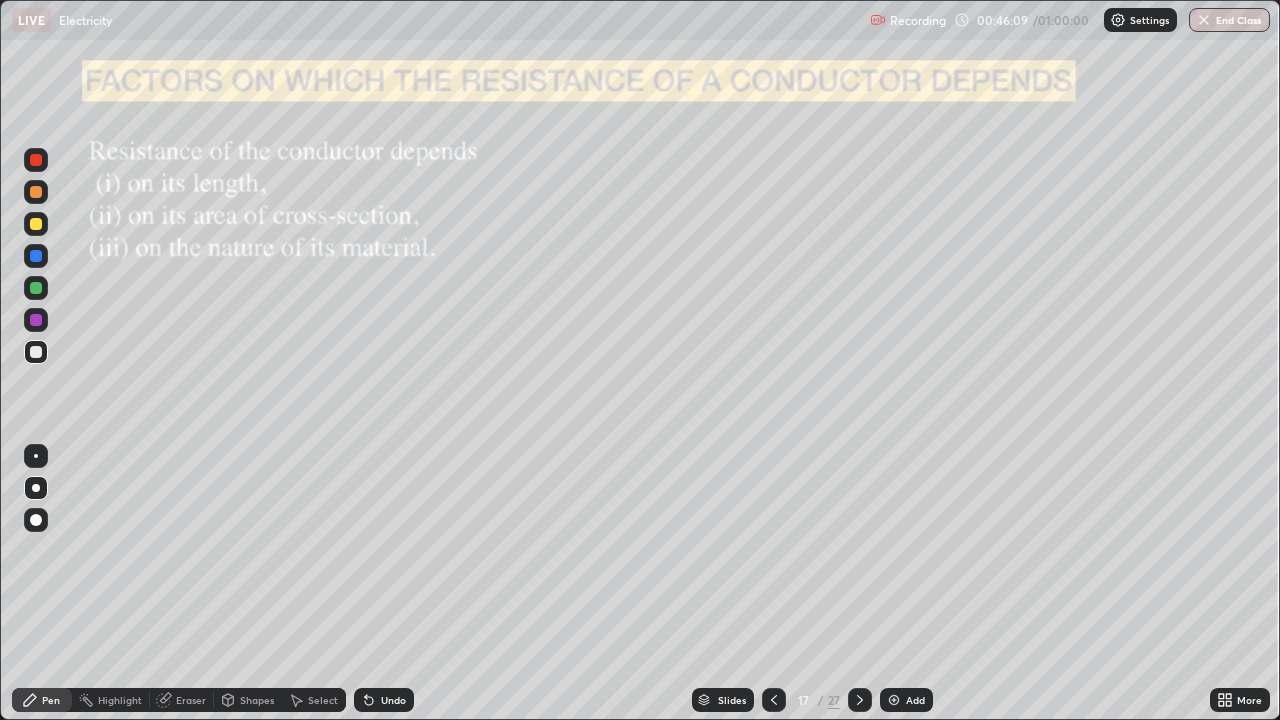 click at bounding box center [860, 700] 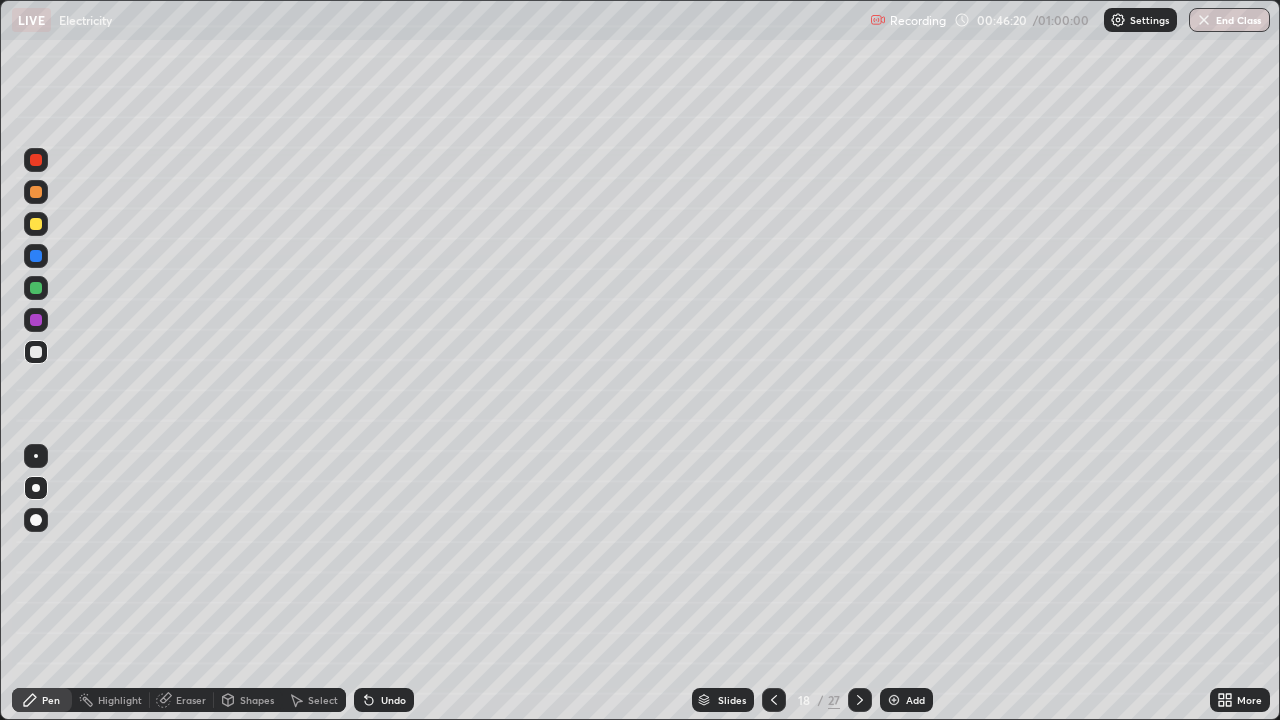 click on "Undo" at bounding box center (393, 700) 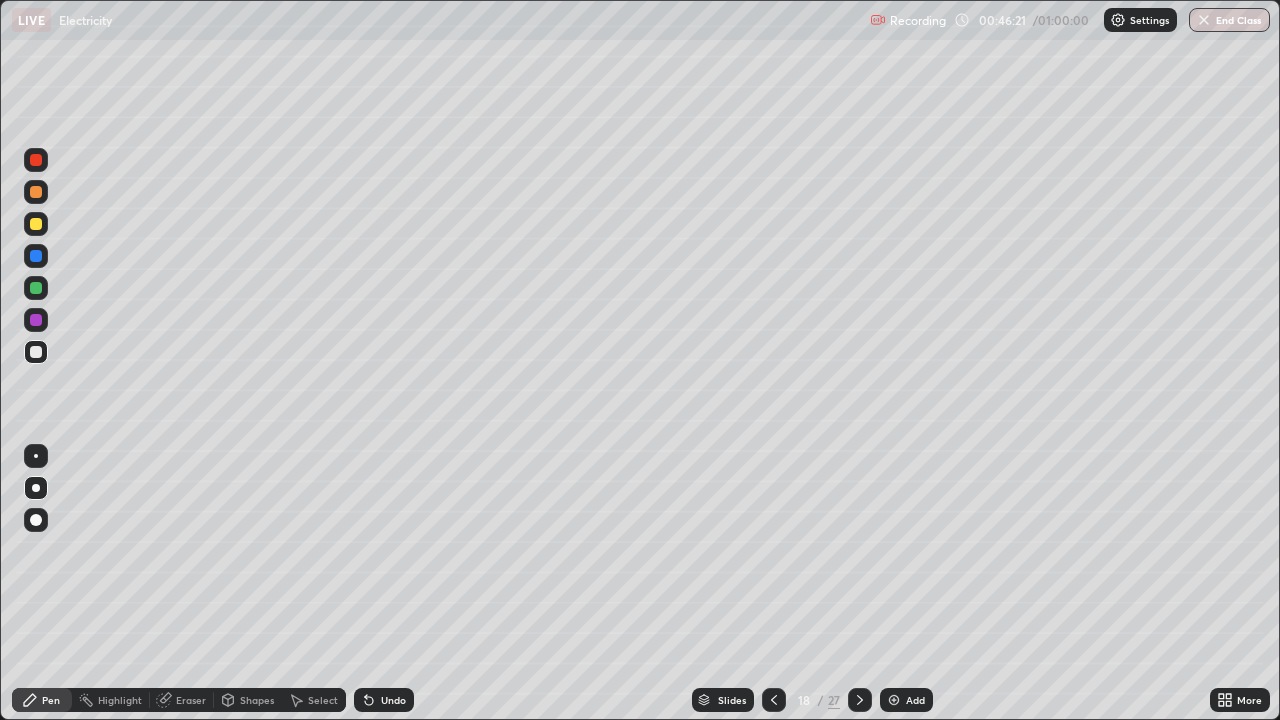 click on "Undo" at bounding box center (384, 700) 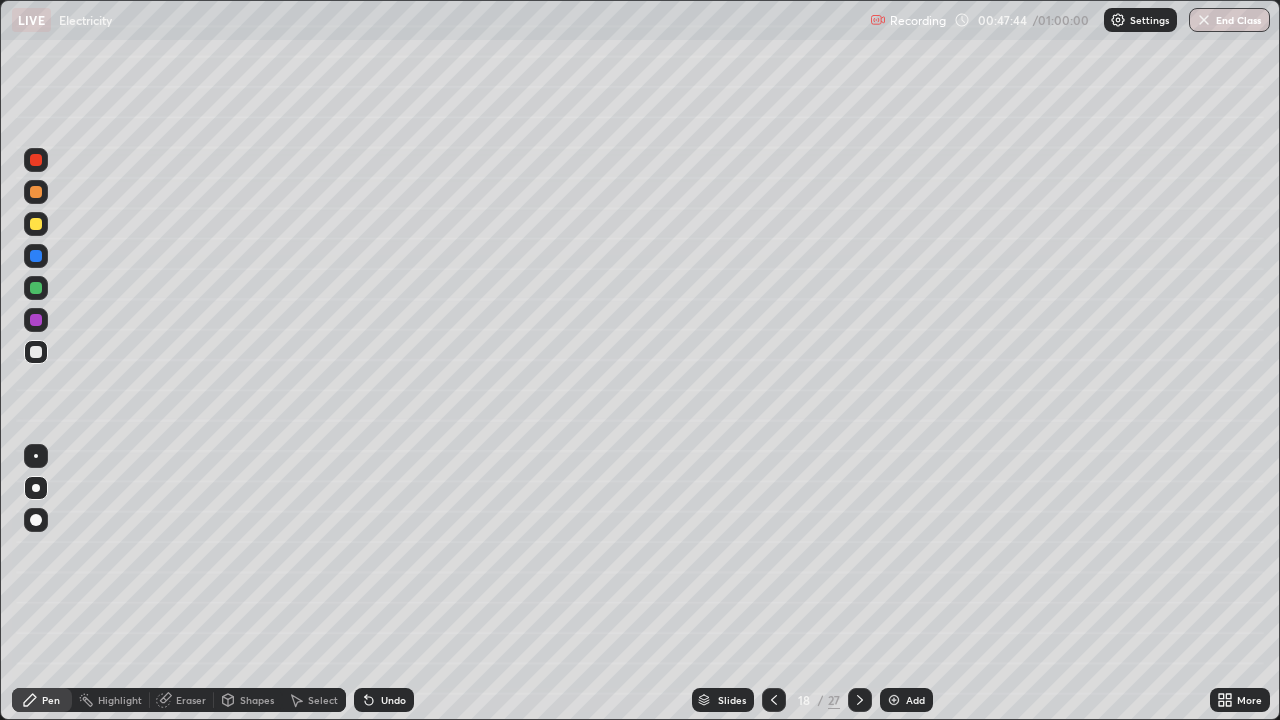 click 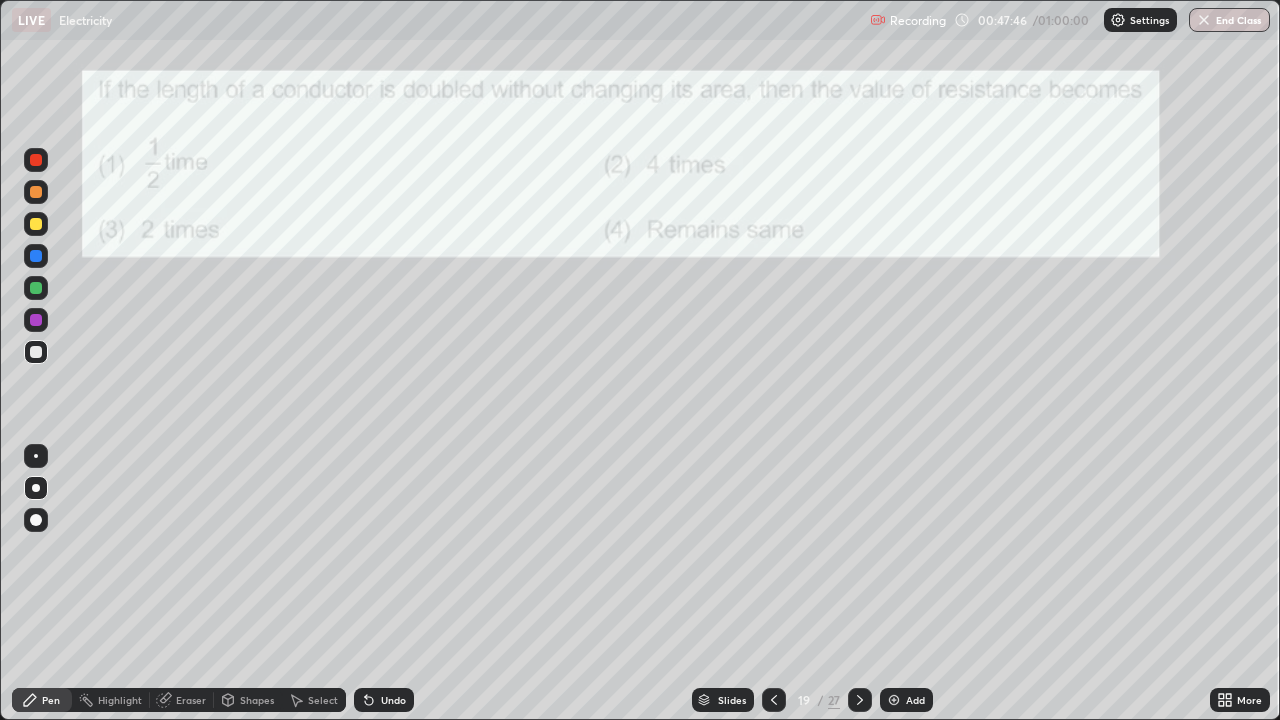 click at bounding box center [774, 700] 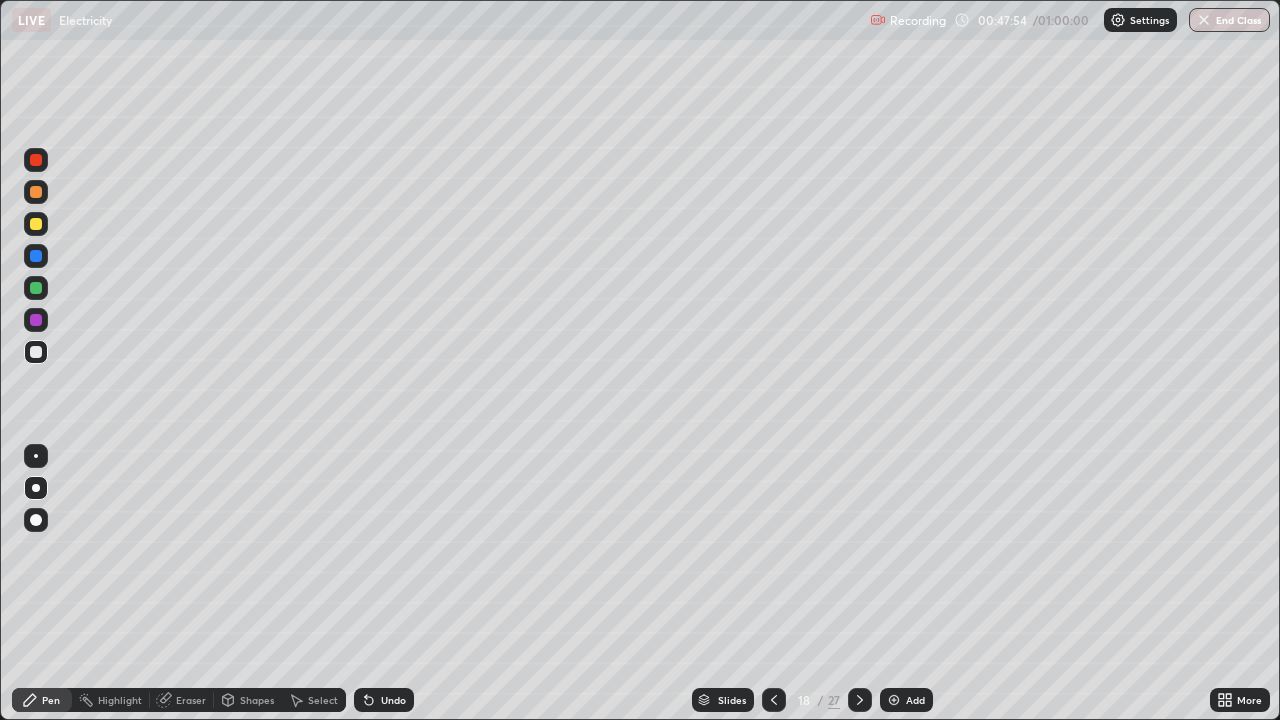 click 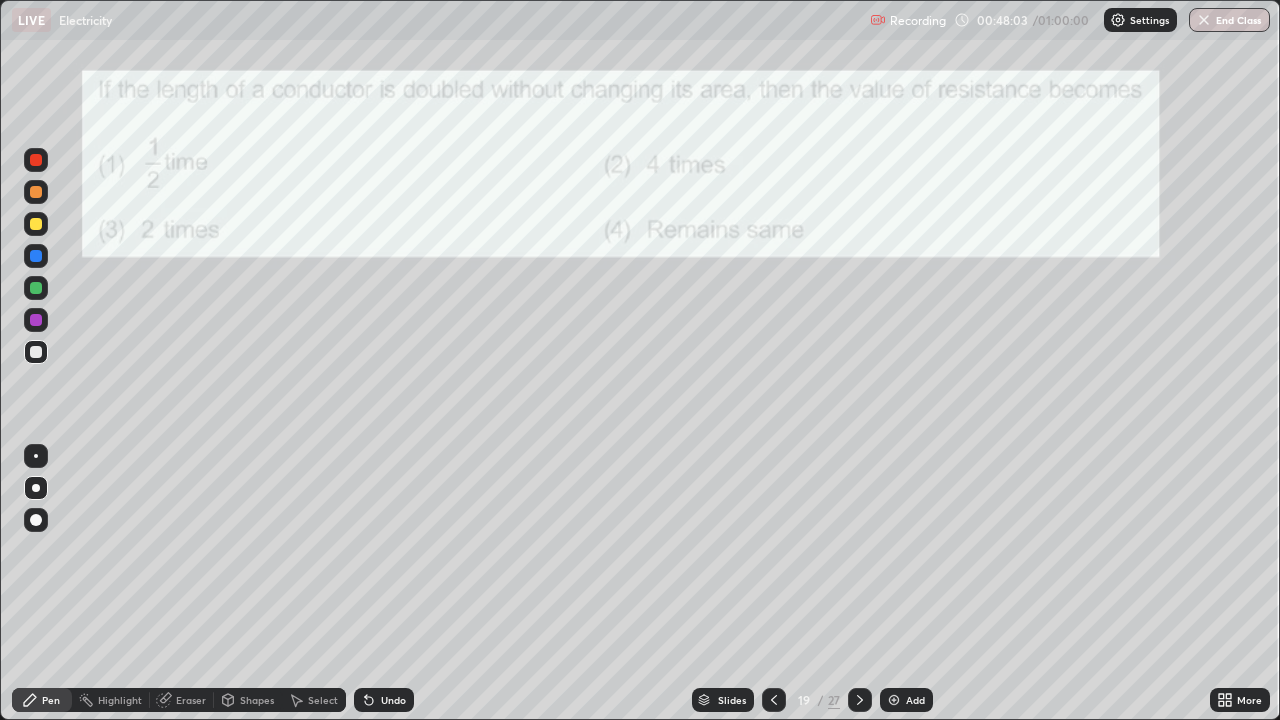 click at bounding box center [36, 256] 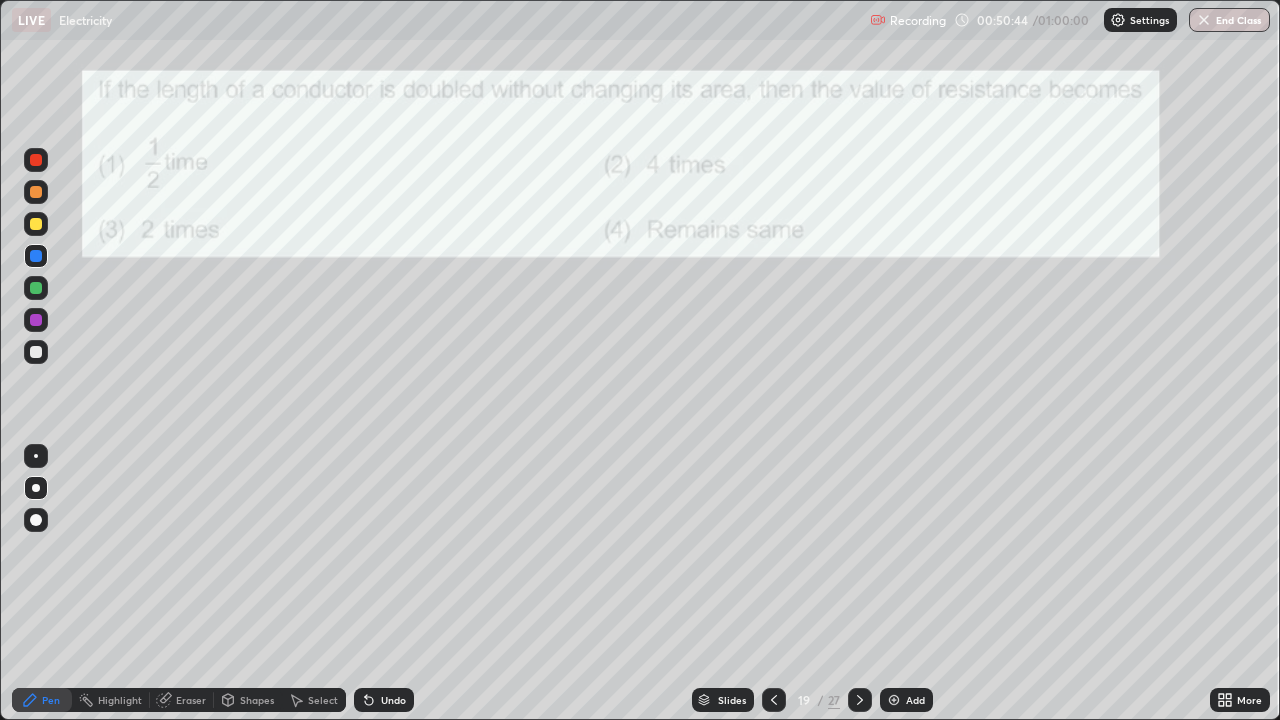 click 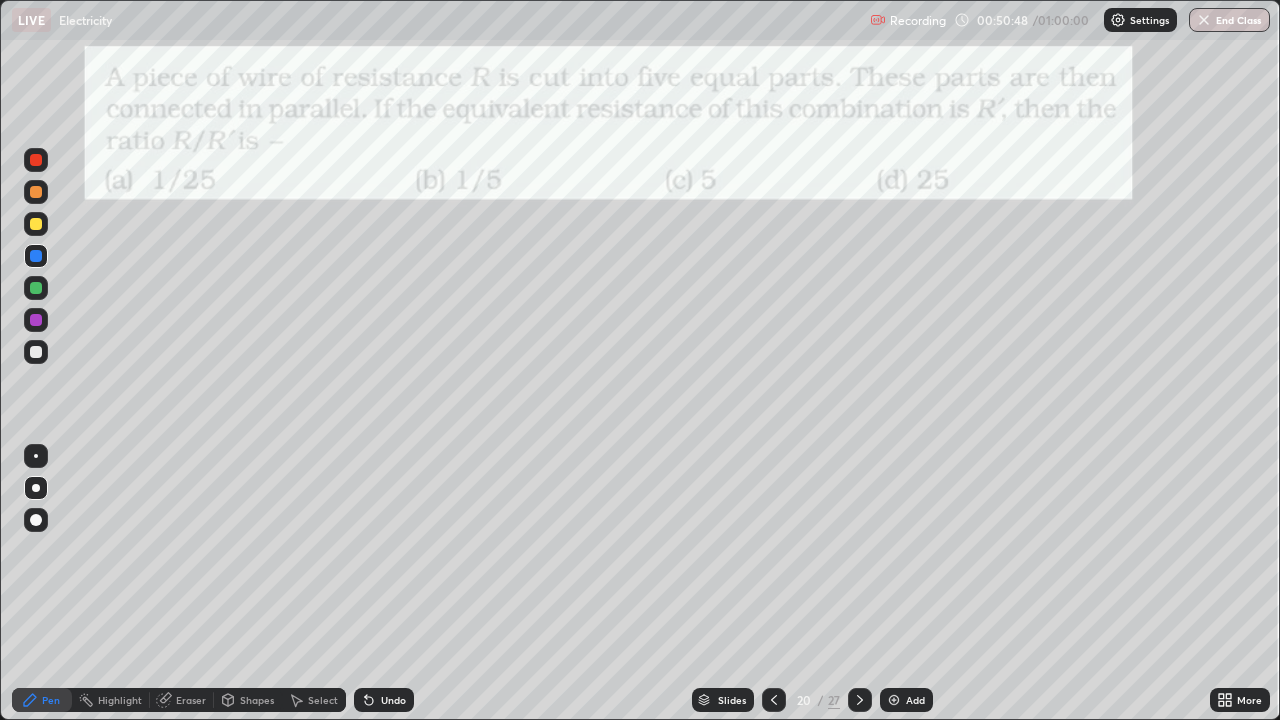 click 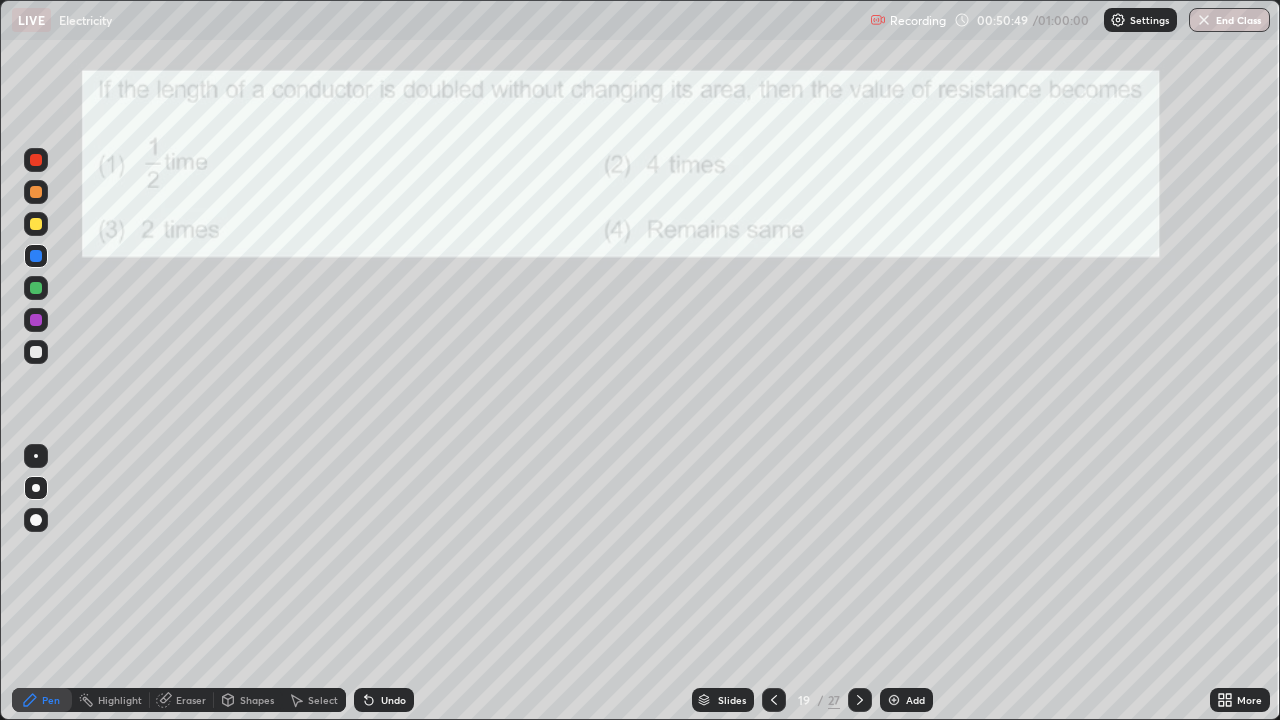 click on "Add" at bounding box center [906, 700] 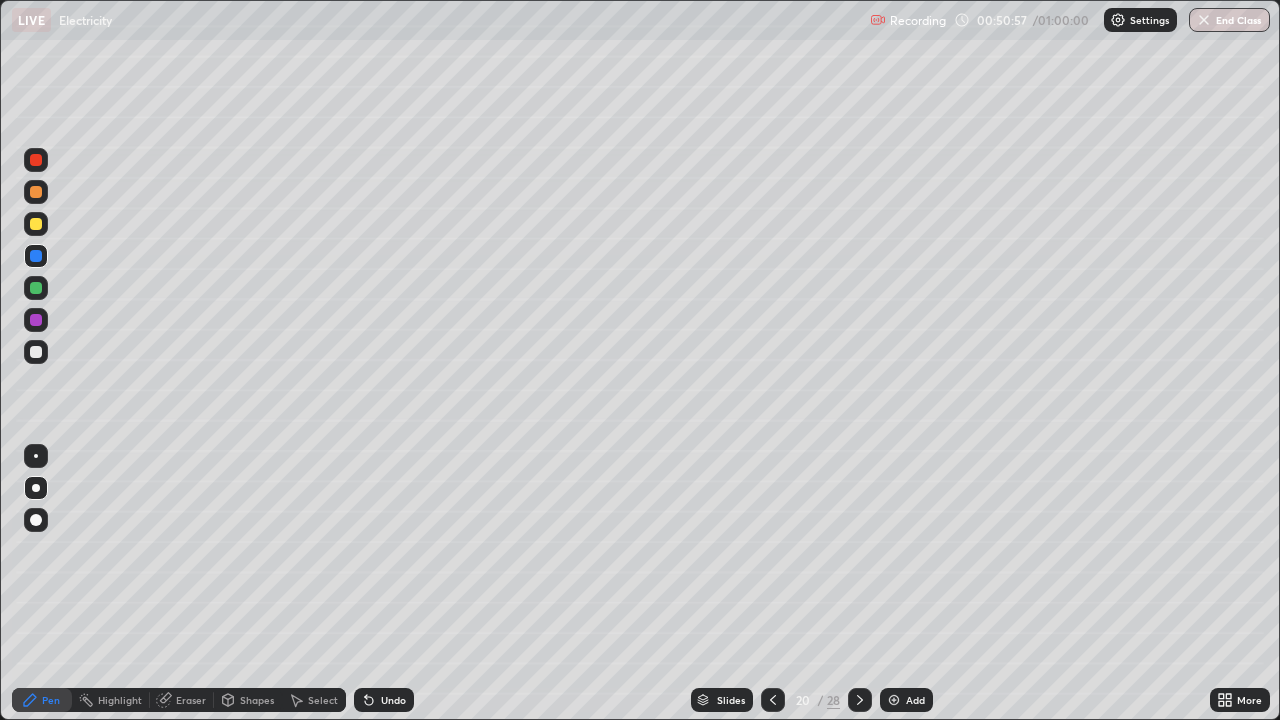 click 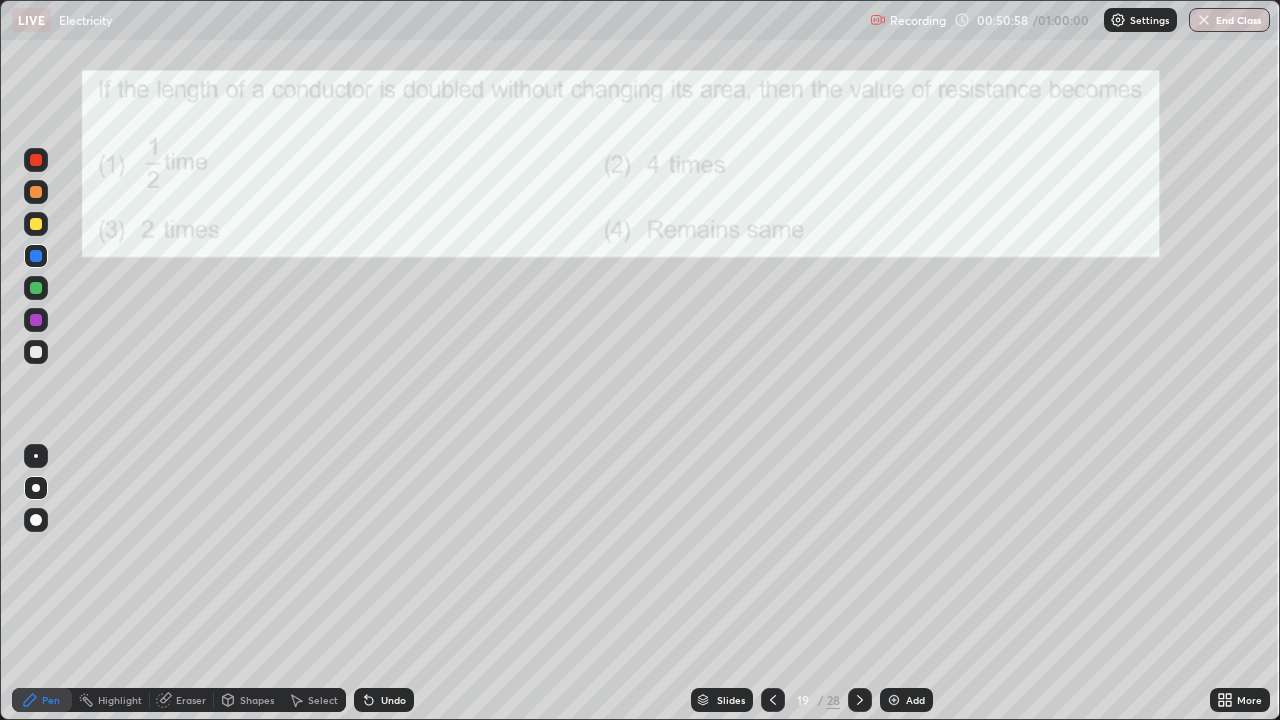 click 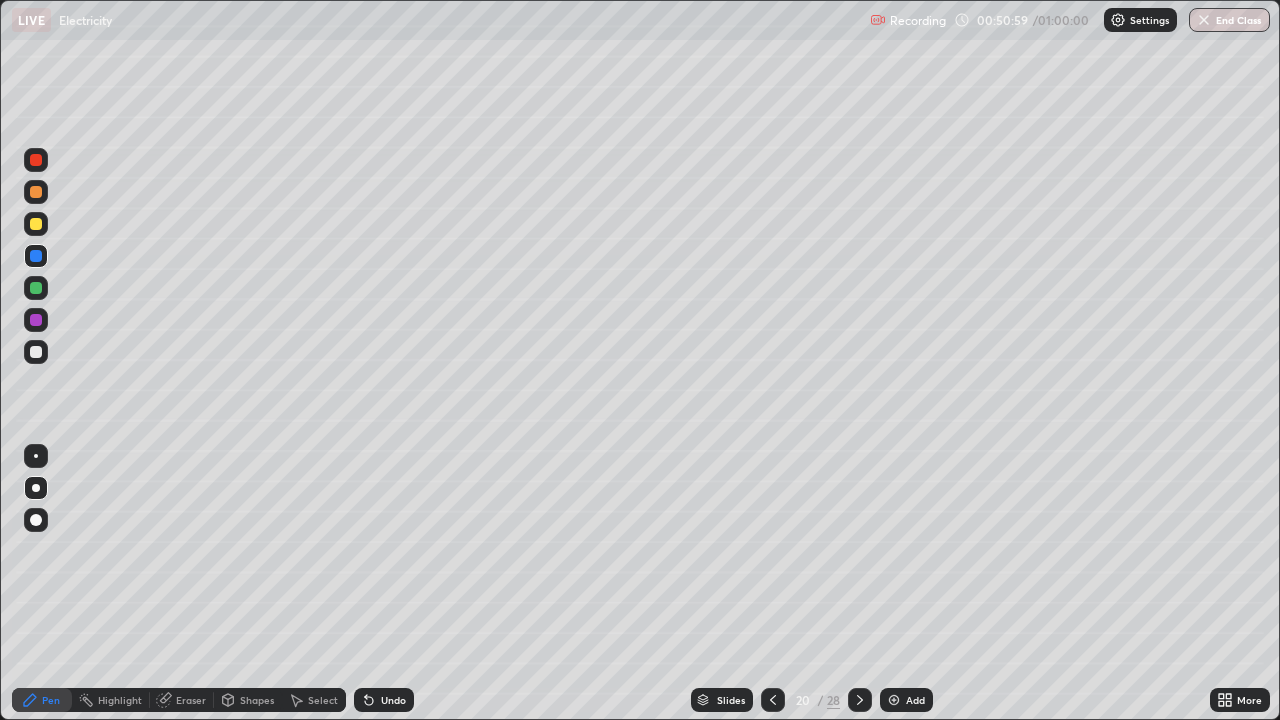 click 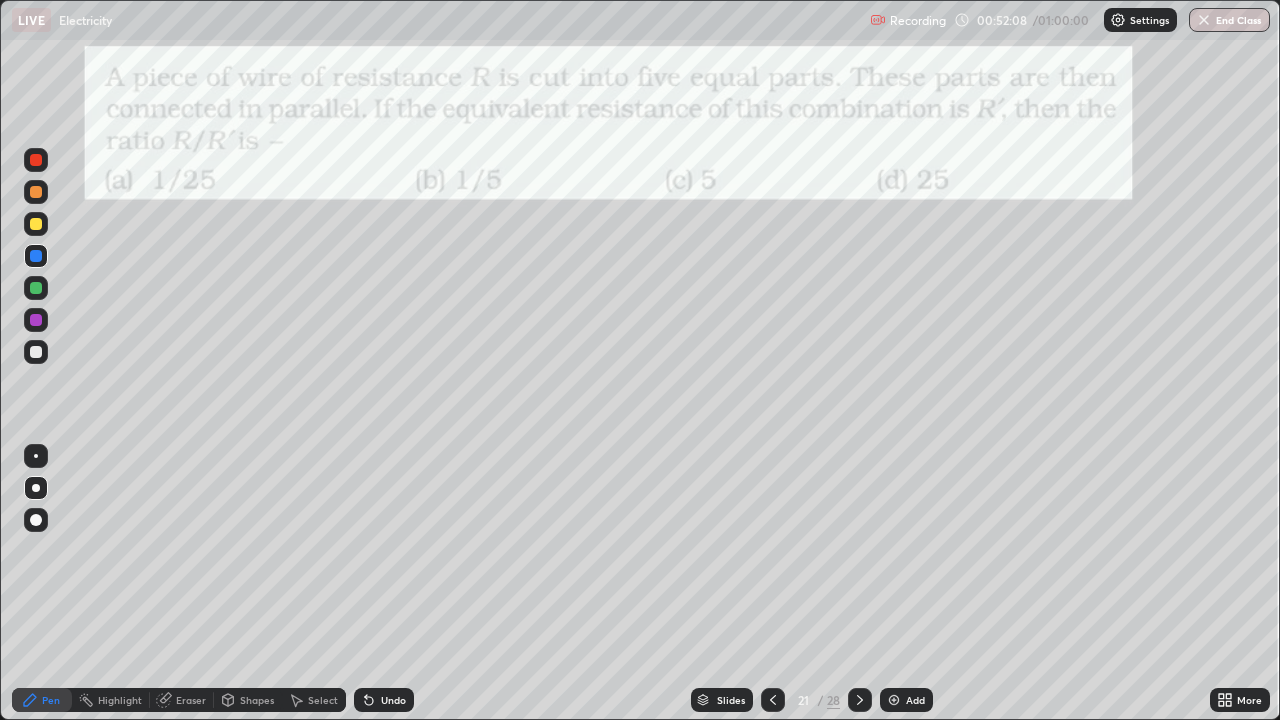 click at bounding box center [36, 256] 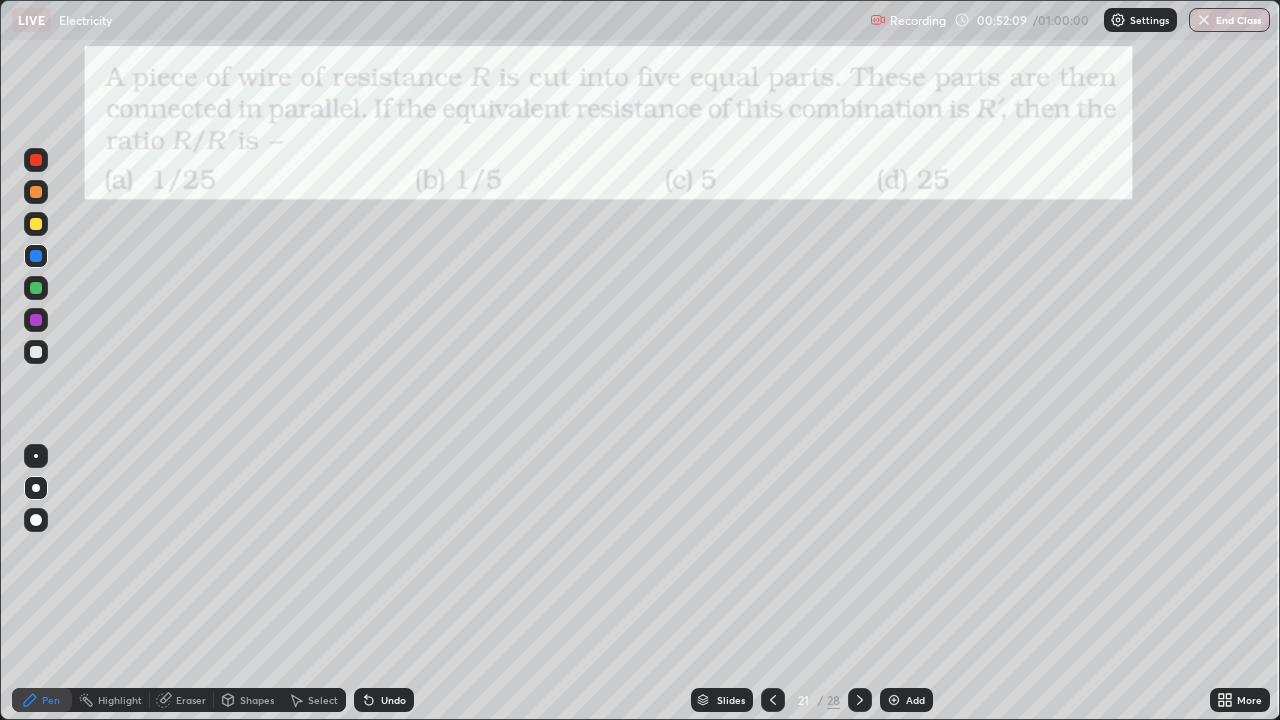 click at bounding box center (36, 192) 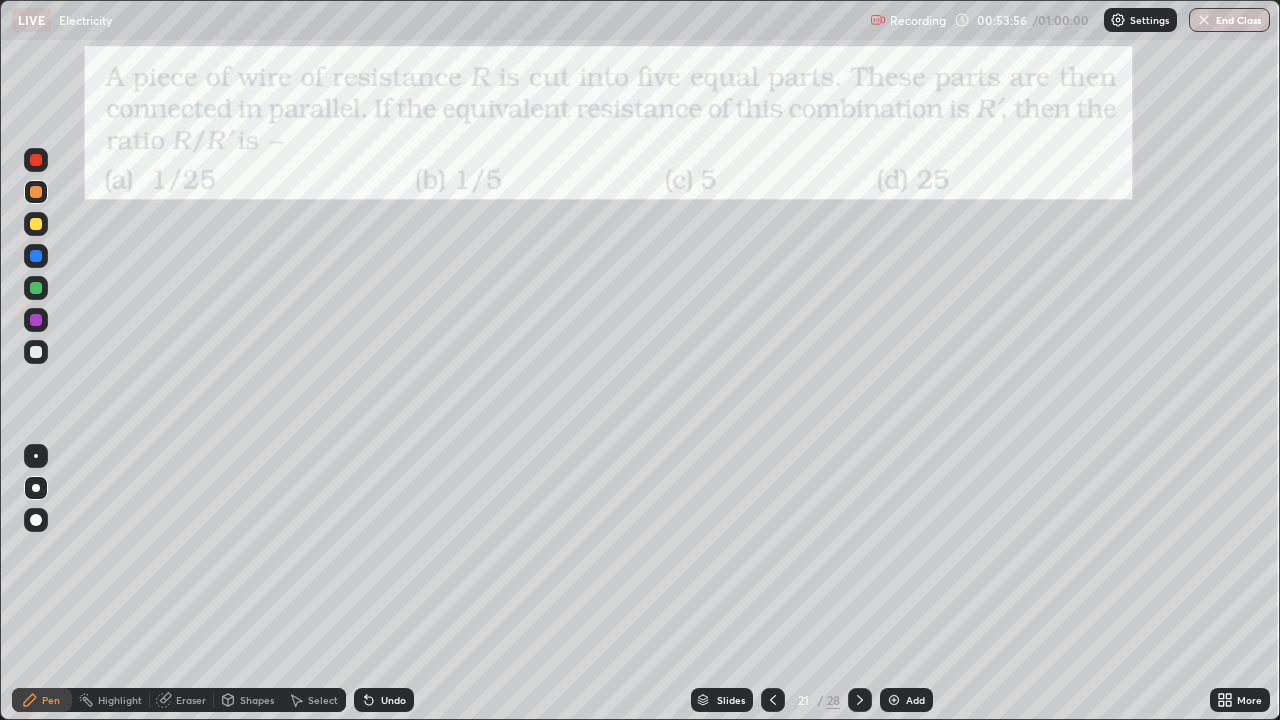click on "End Class" at bounding box center (1229, 20) 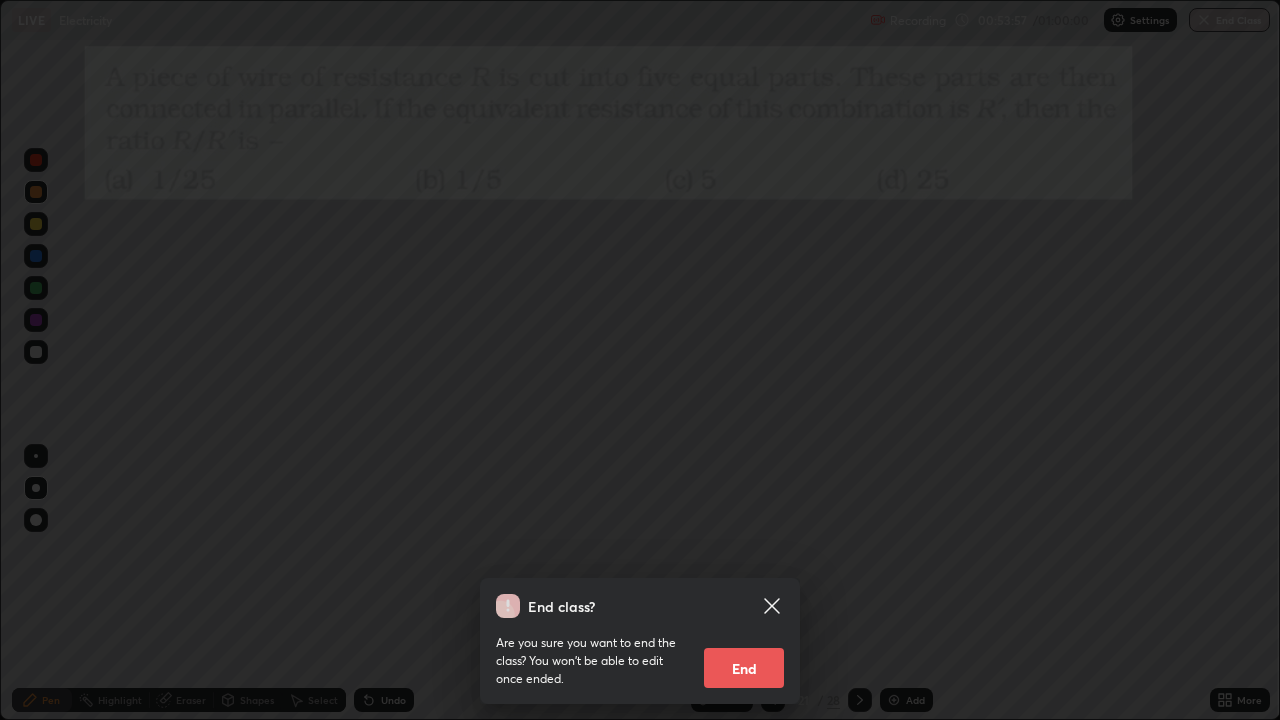 click on "End" at bounding box center [744, 668] 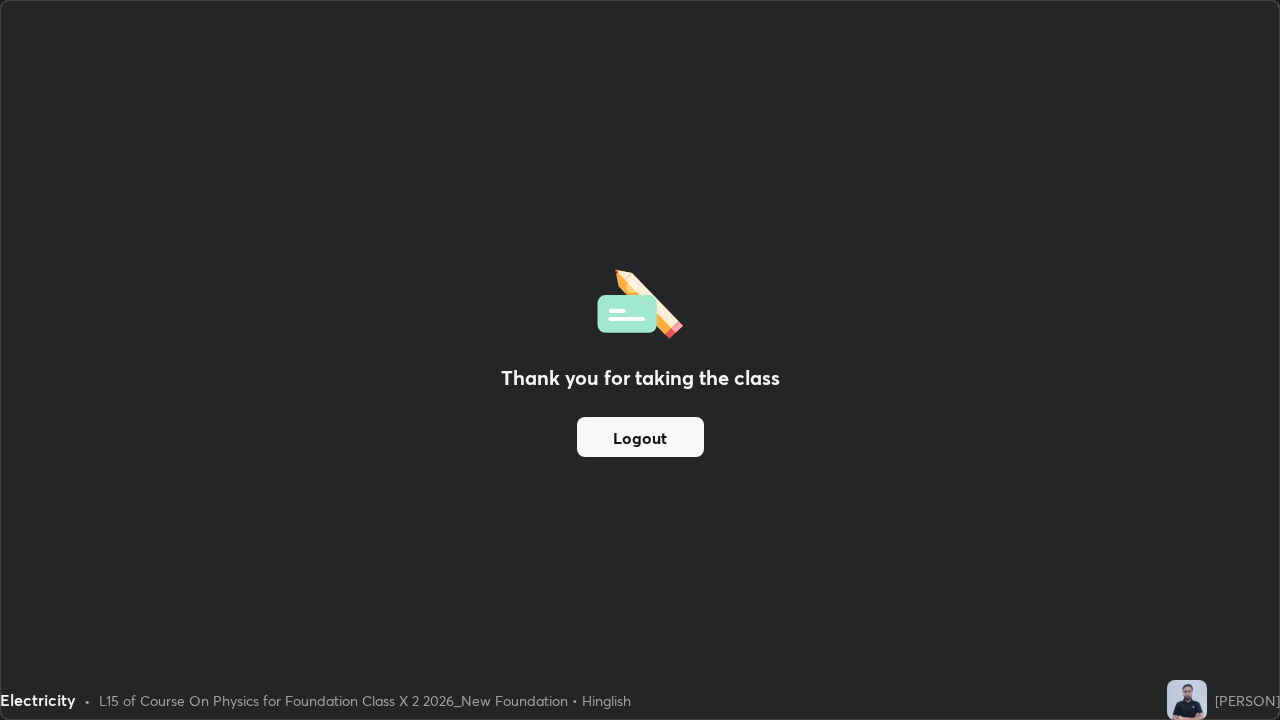 click on "Thank you for taking the class Logout" at bounding box center [640, 360] 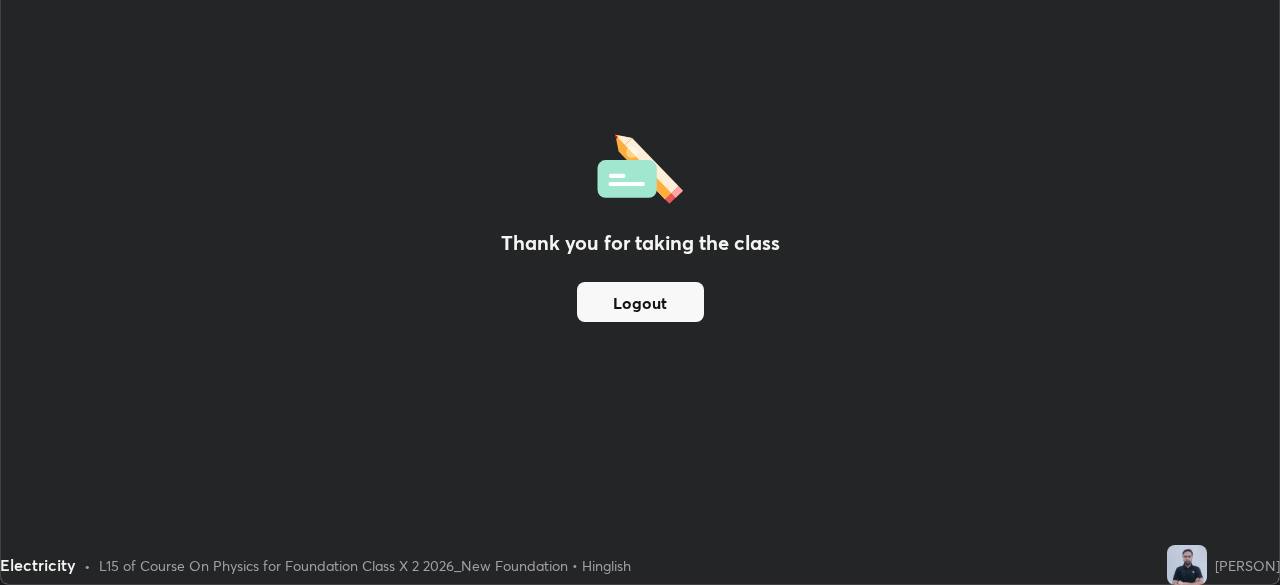 scroll, scrollTop: 585, scrollLeft: 1280, axis: both 